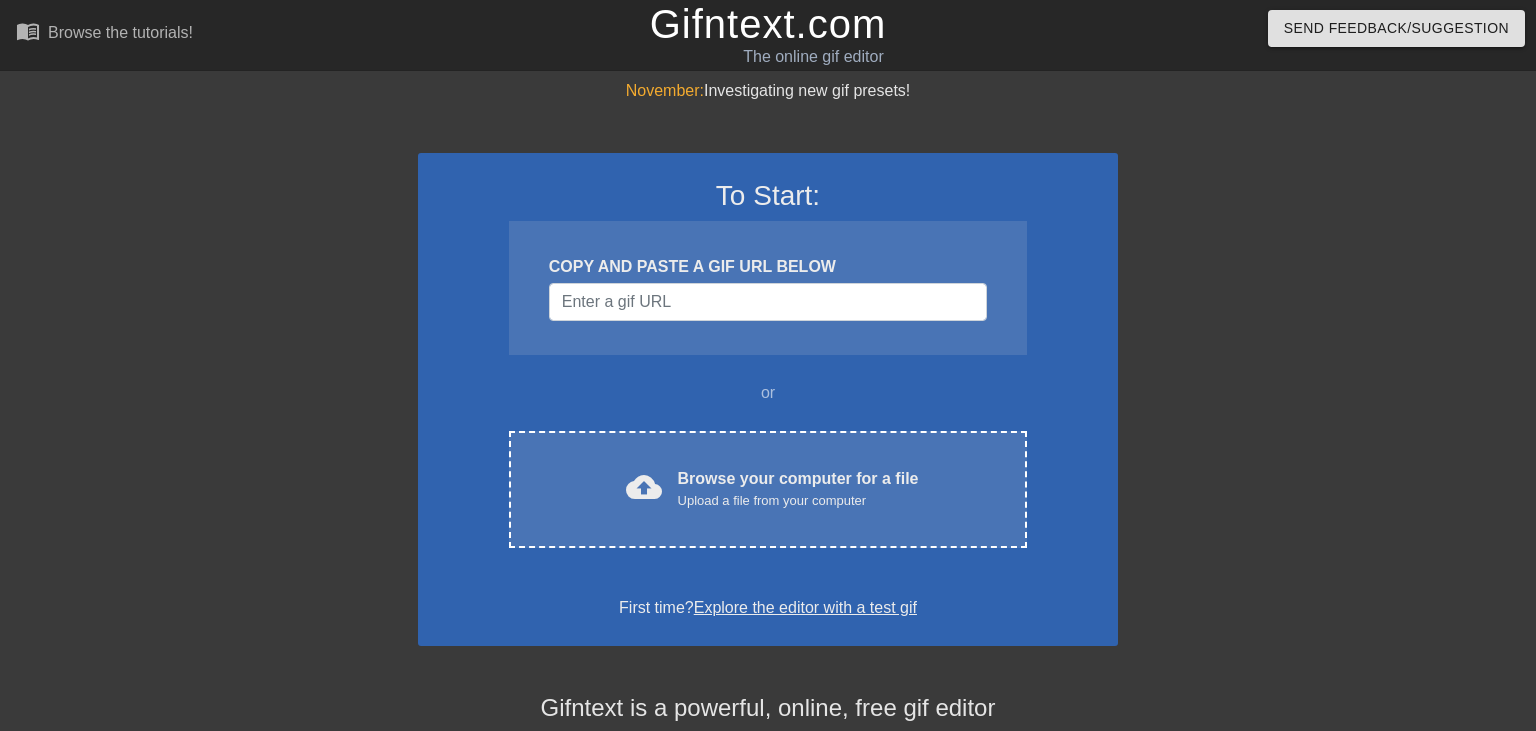 scroll, scrollTop: 0, scrollLeft: 0, axis: both 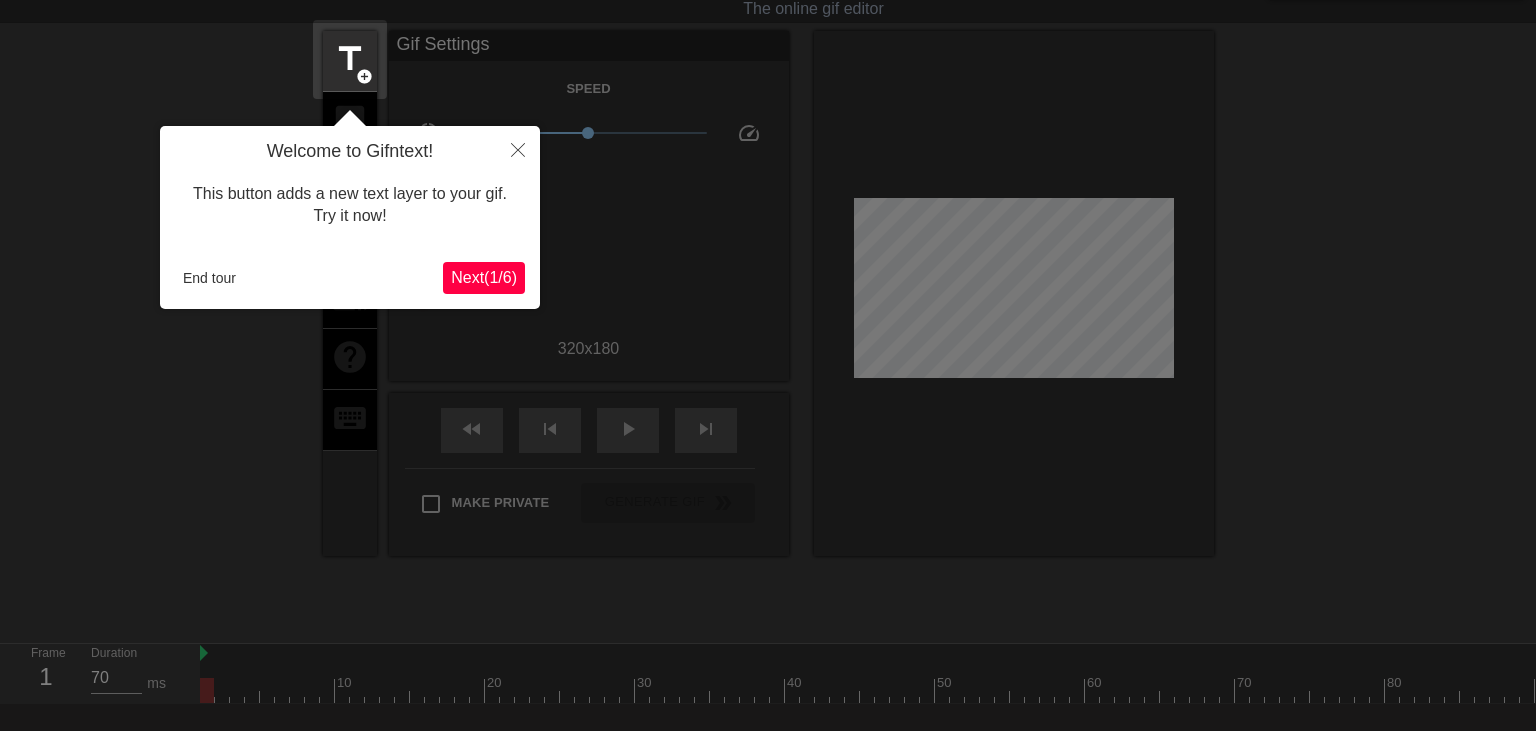 click on "Next  ( 1 / 6 )" at bounding box center [484, 277] 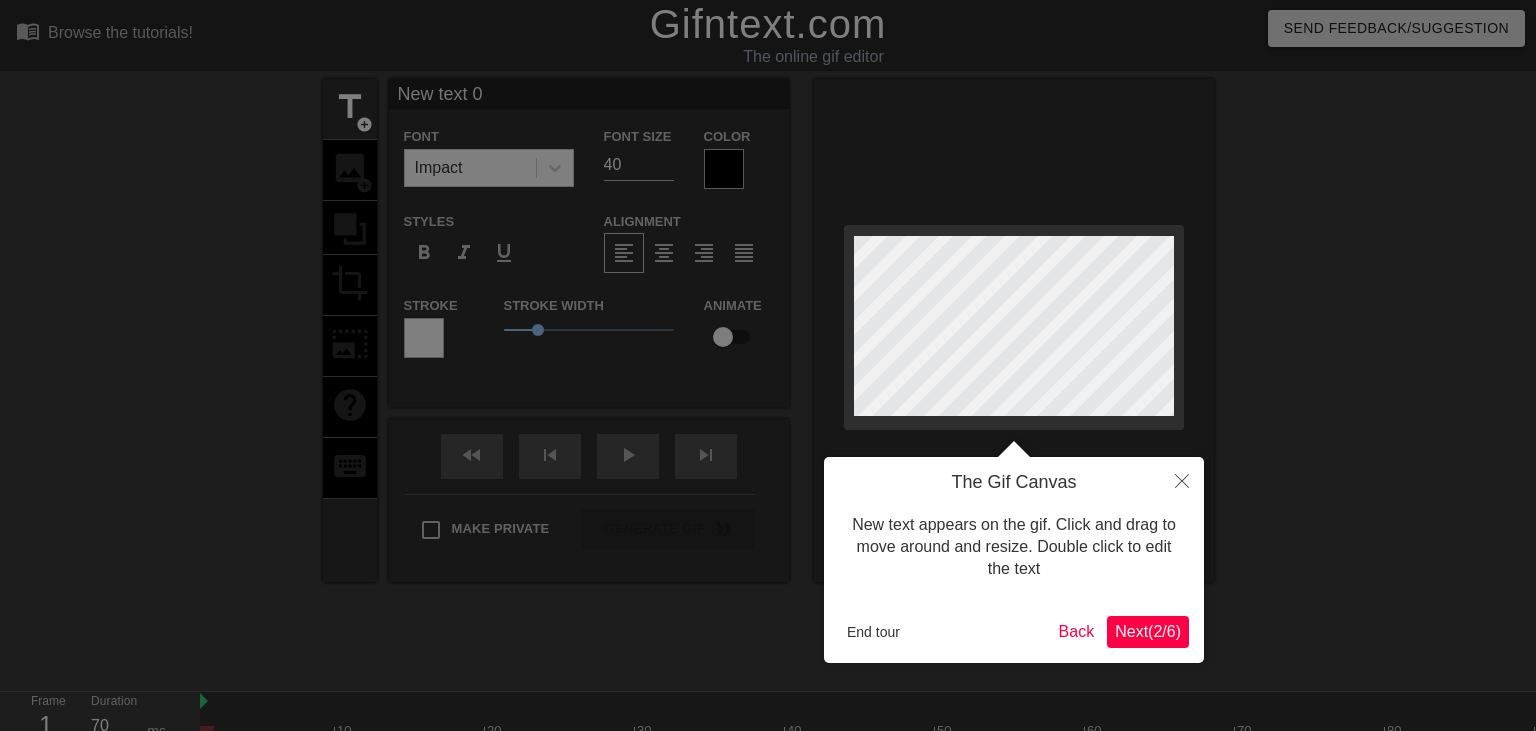 click on "Next  ( 2 / 6 )" at bounding box center (1148, 631) 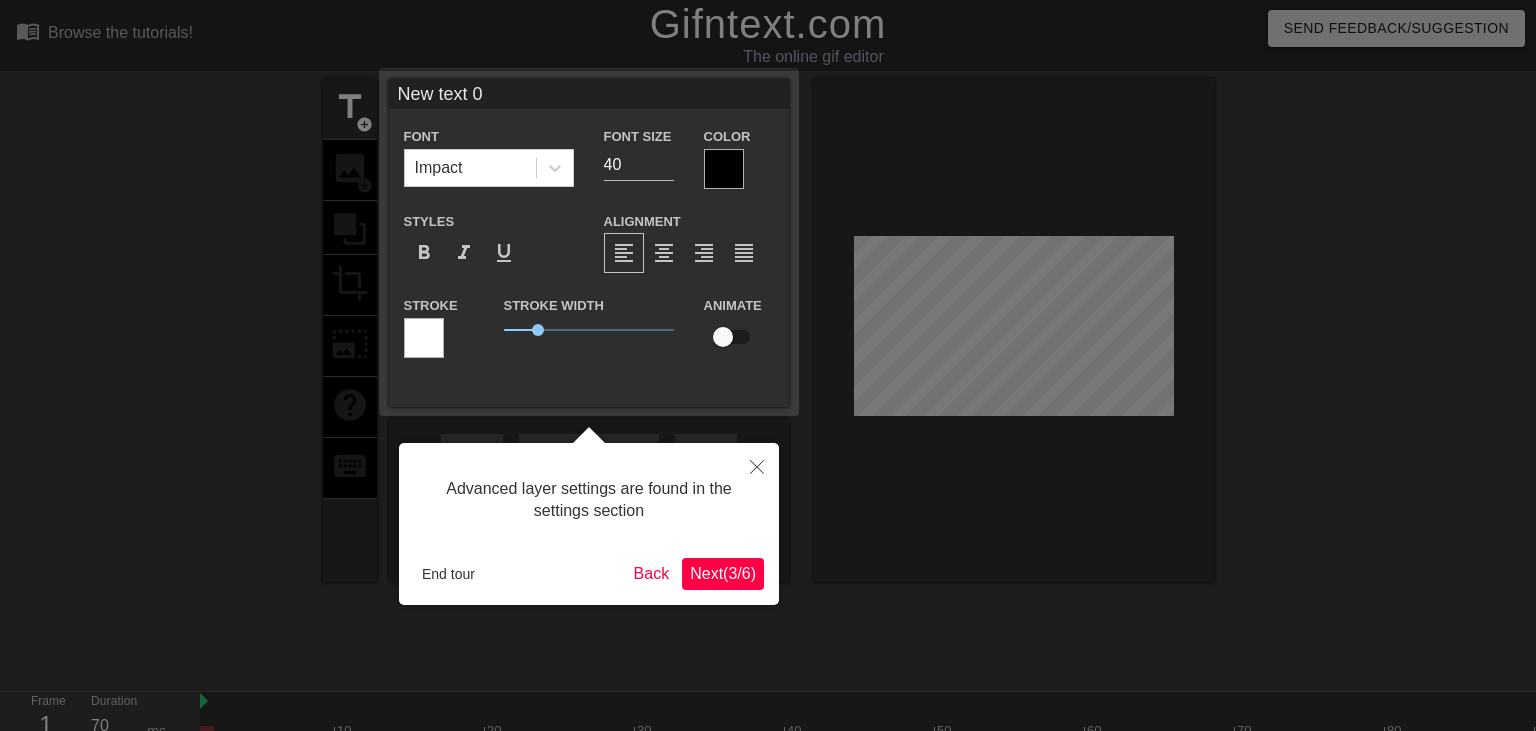 scroll, scrollTop: 48, scrollLeft: 0, axis: vertical 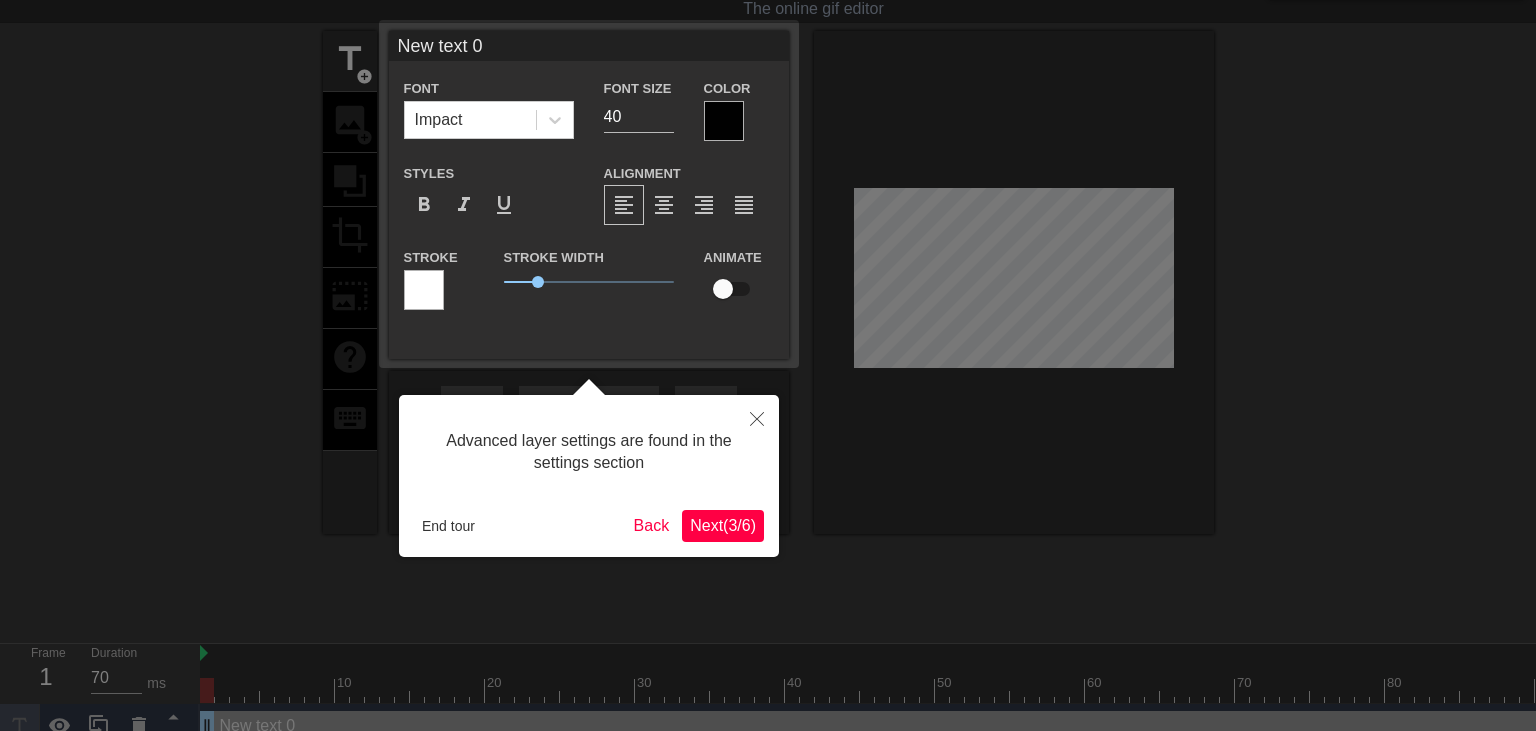 click on "Next  ( 3 / 6 )" at bounding box center (723, 526) 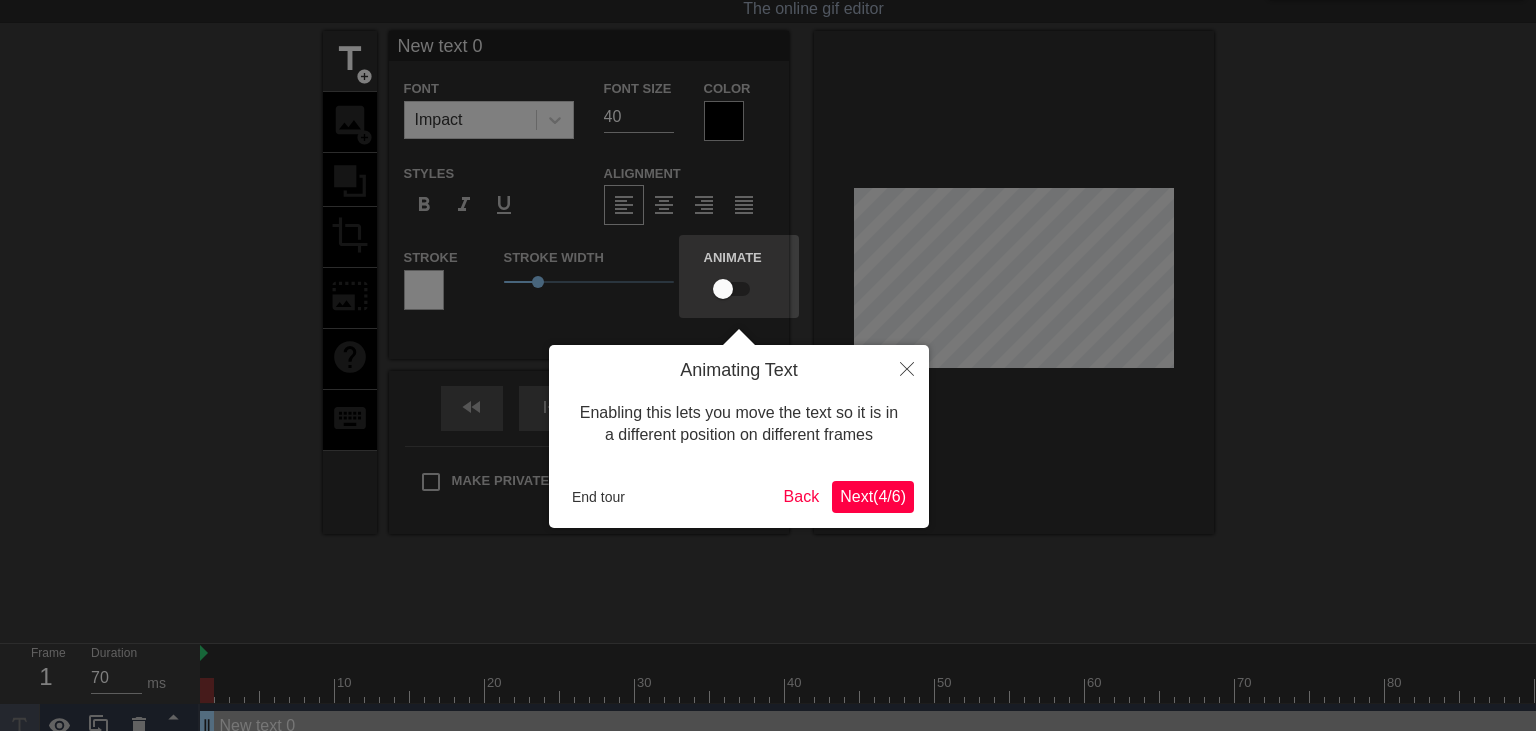 scroll, scrollTop: 0, scrollLeft: 0, axis: both 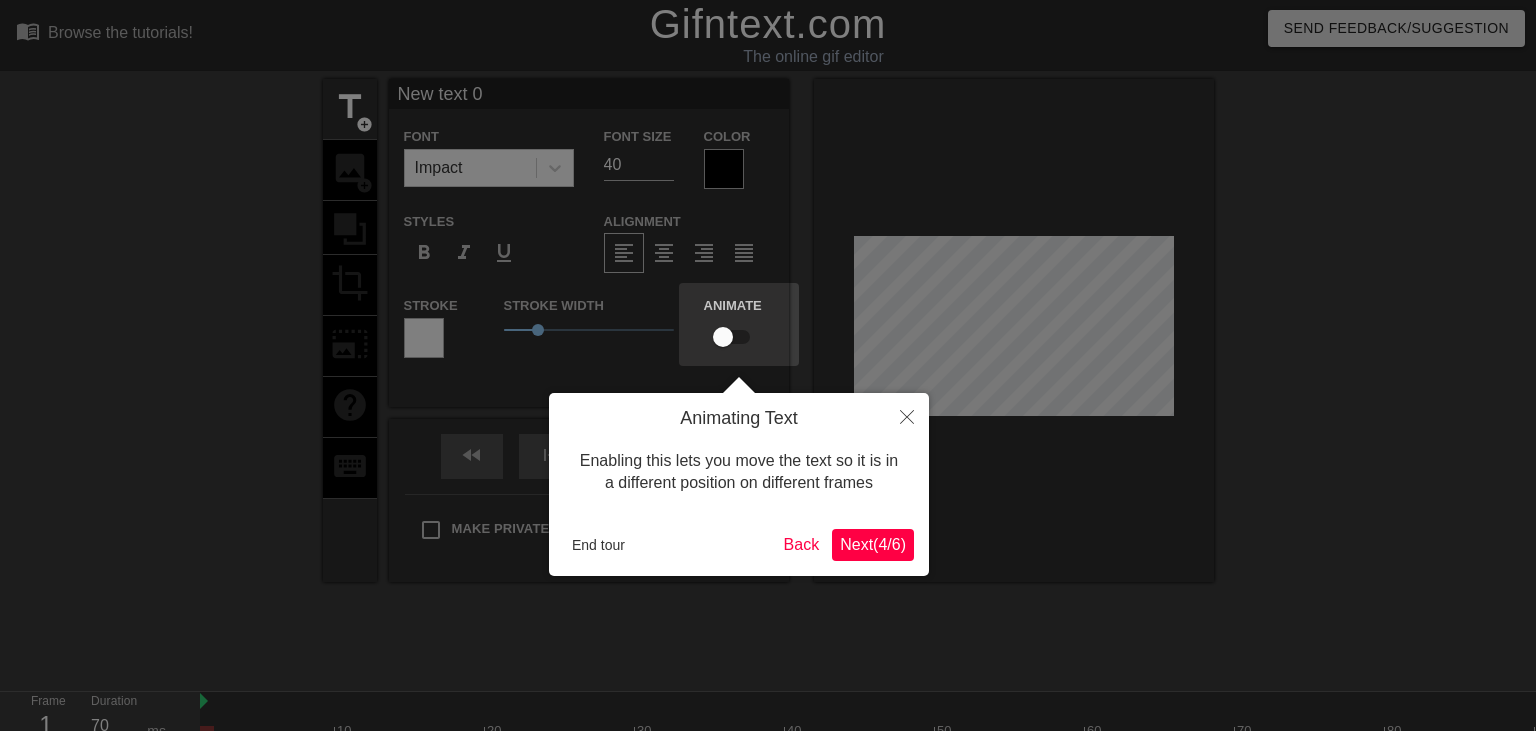 click on "Next ( [NUMBER] / [NUMBER] )" at bounding box center [873, 545] 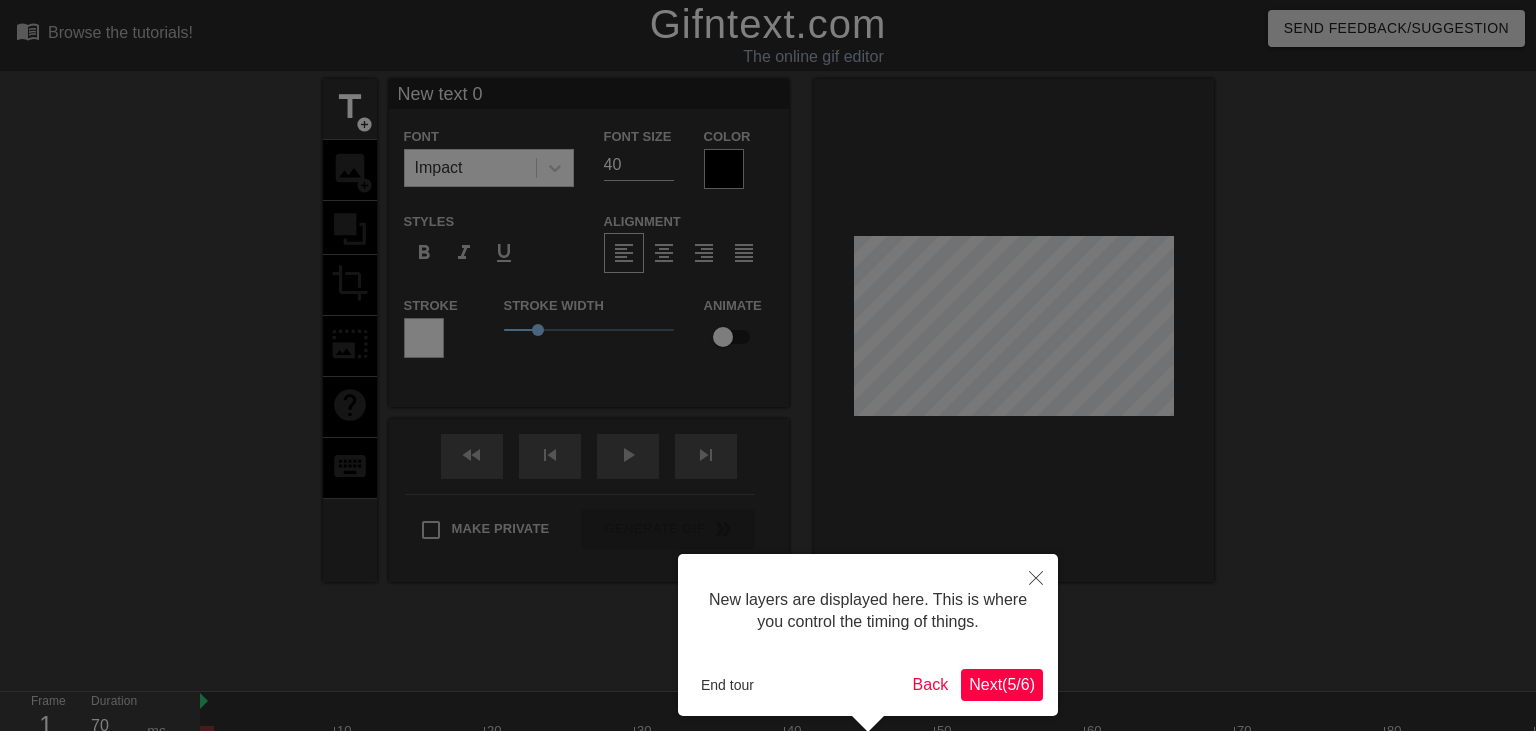 scroll, scrollTop: 84, scrollLeft: 0, axis: vertical 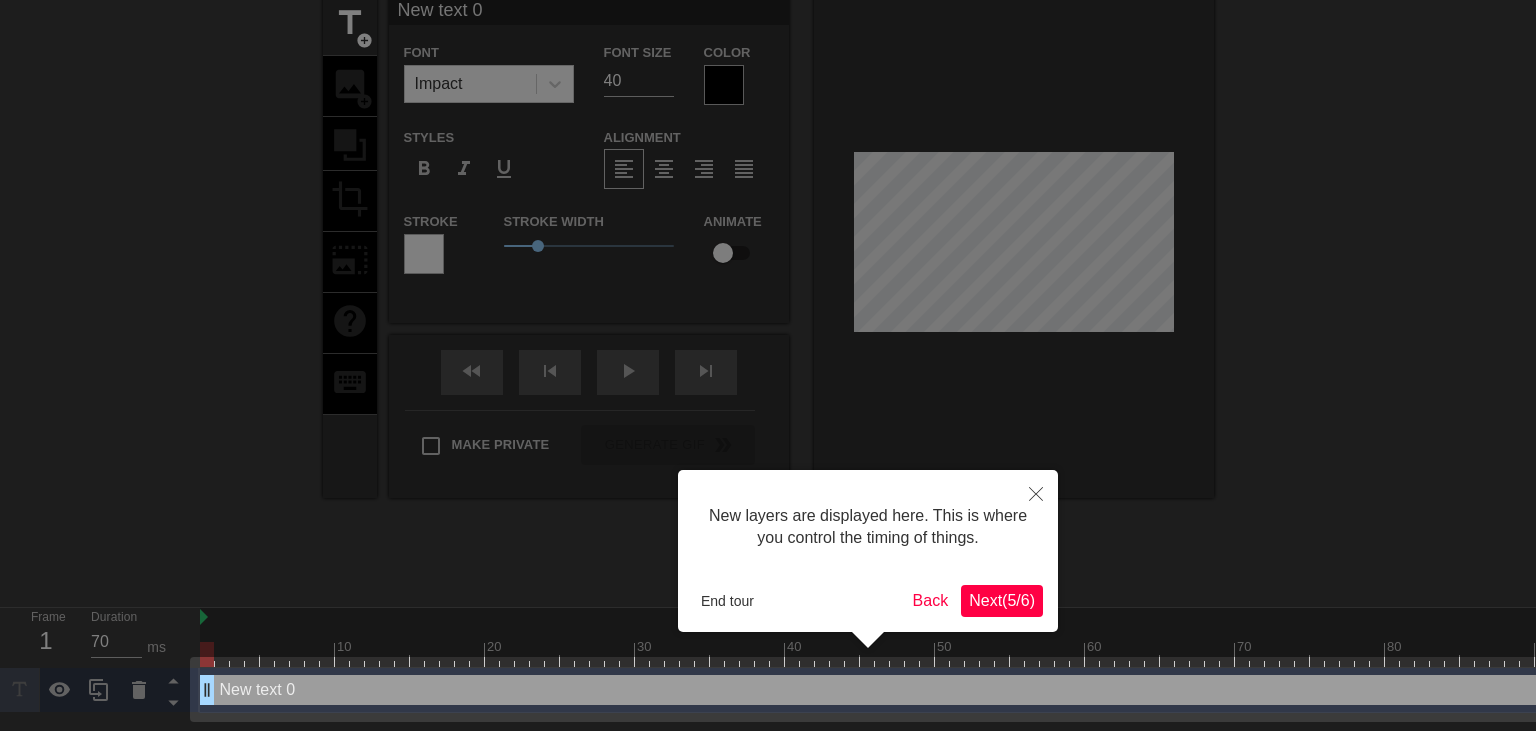 click on "Next  ( 5 / 6 )" at bounding box center (1002, 600) 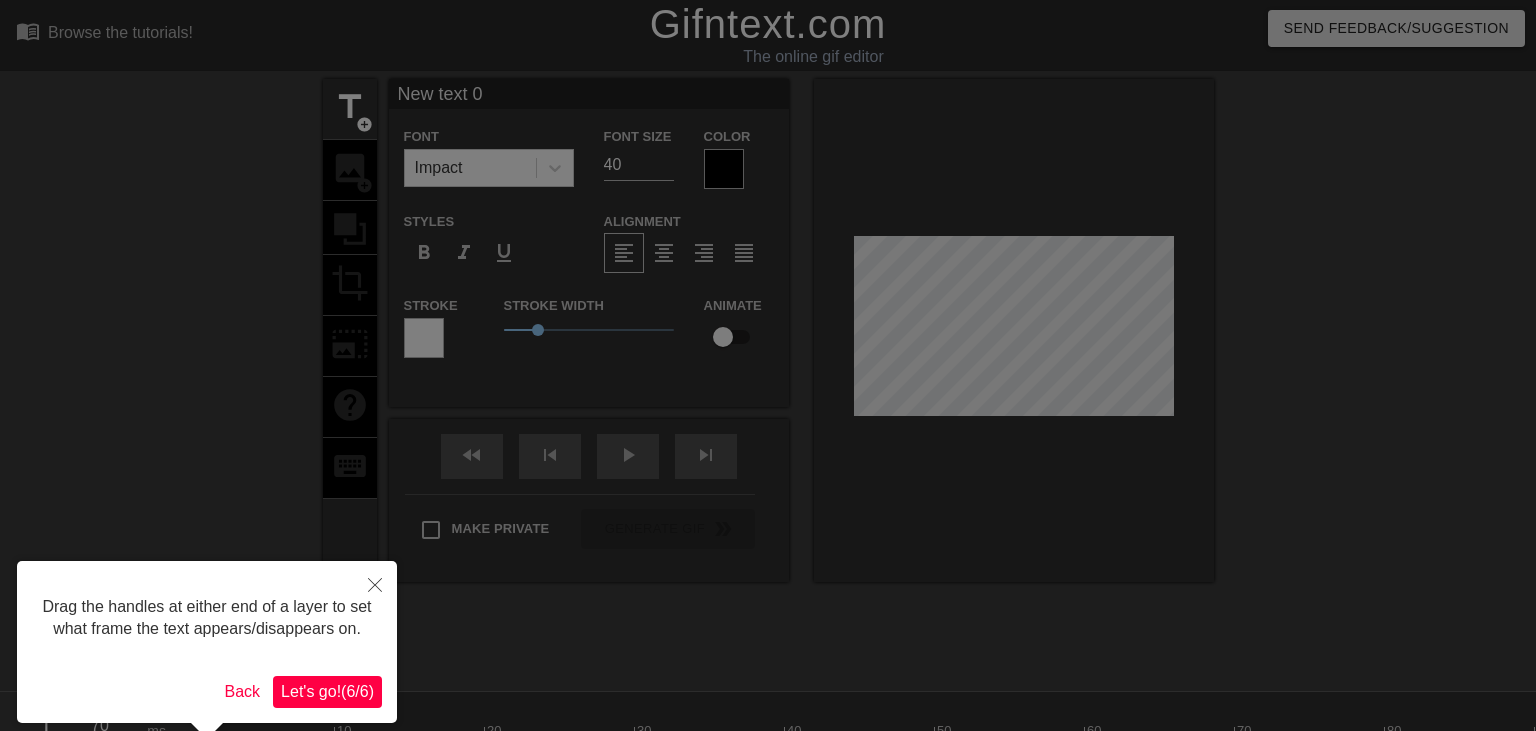 click on "Let's go! ( [NUMBER] / [NUMBER] )" at bounding box center (327, 691) 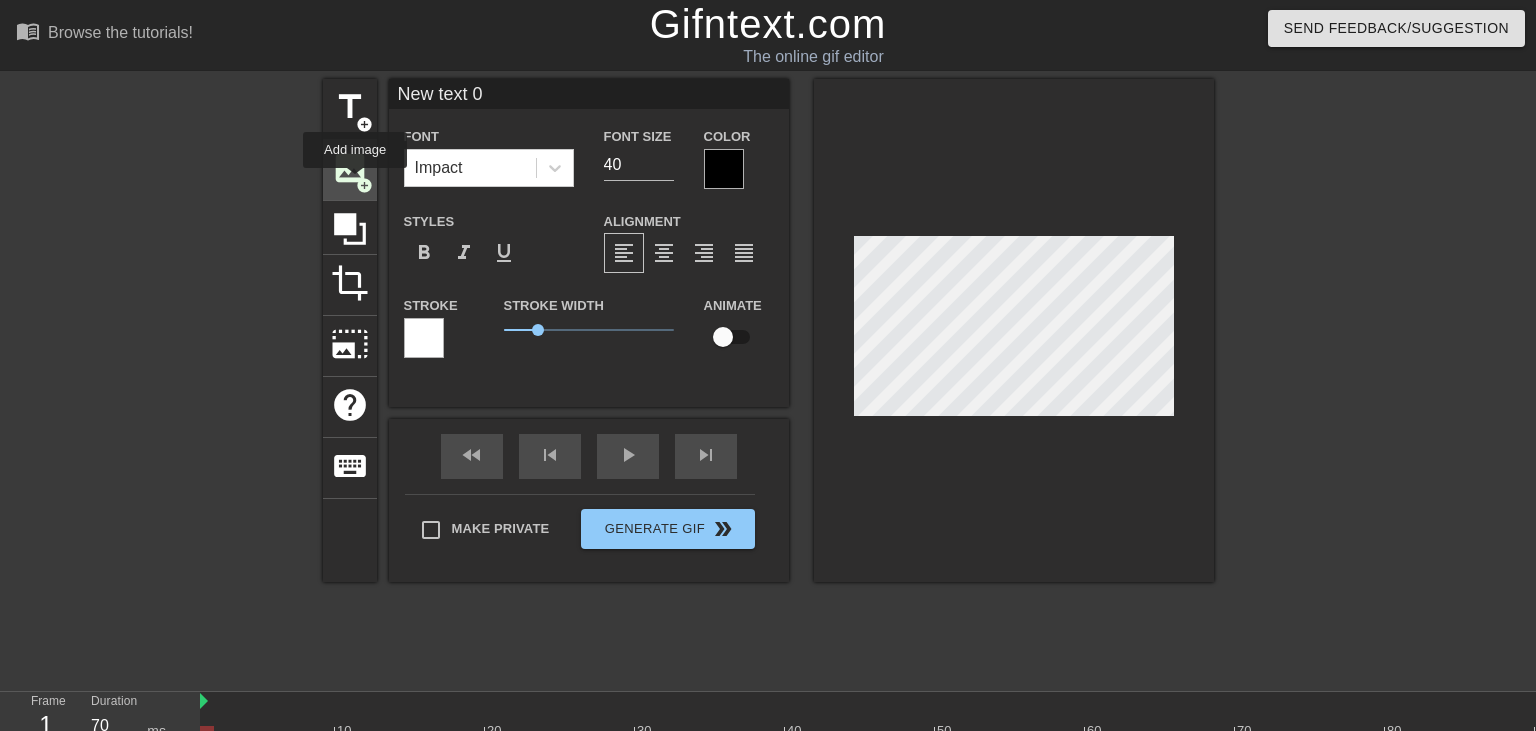 click on "image" at bounding box center [350, 168] 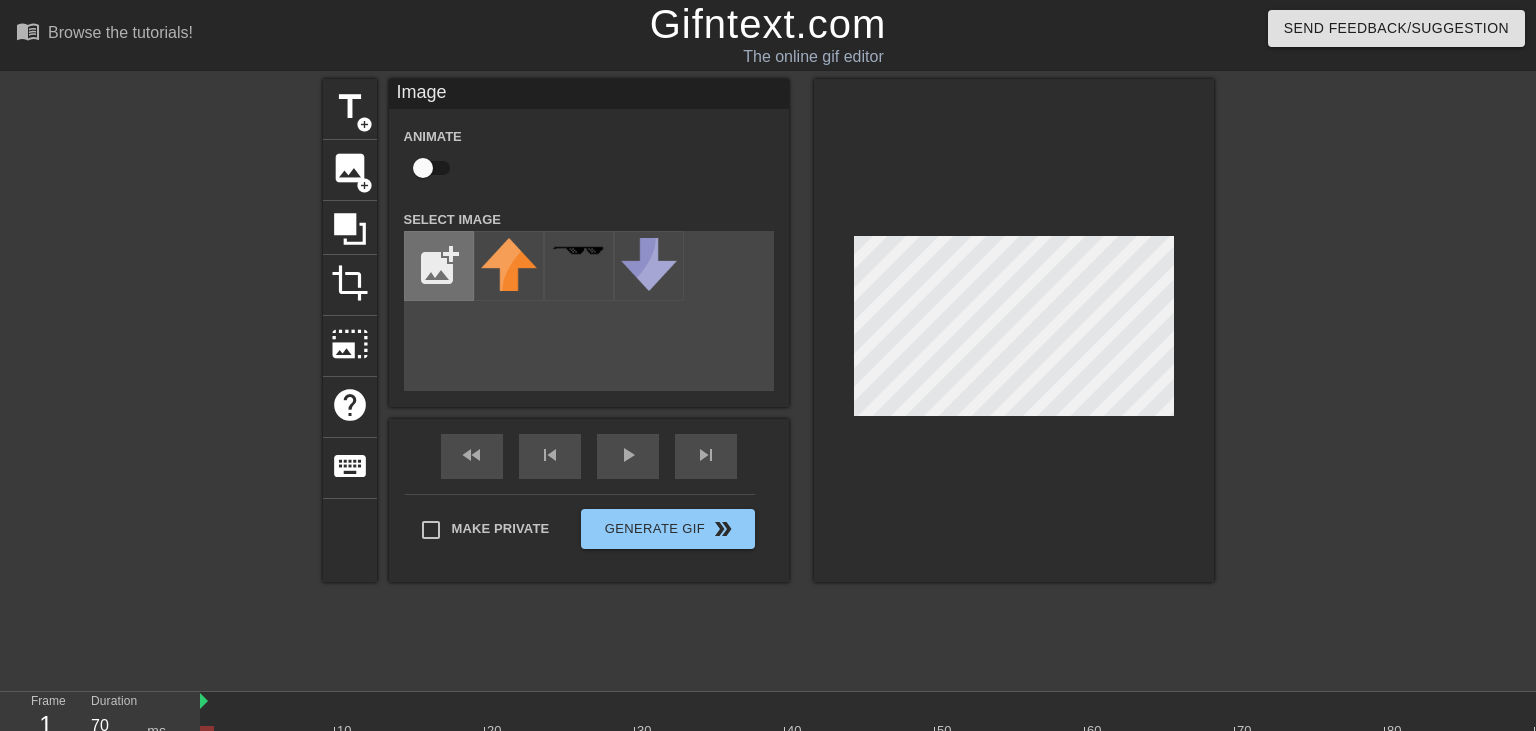 click at bounding box center [439, 266] 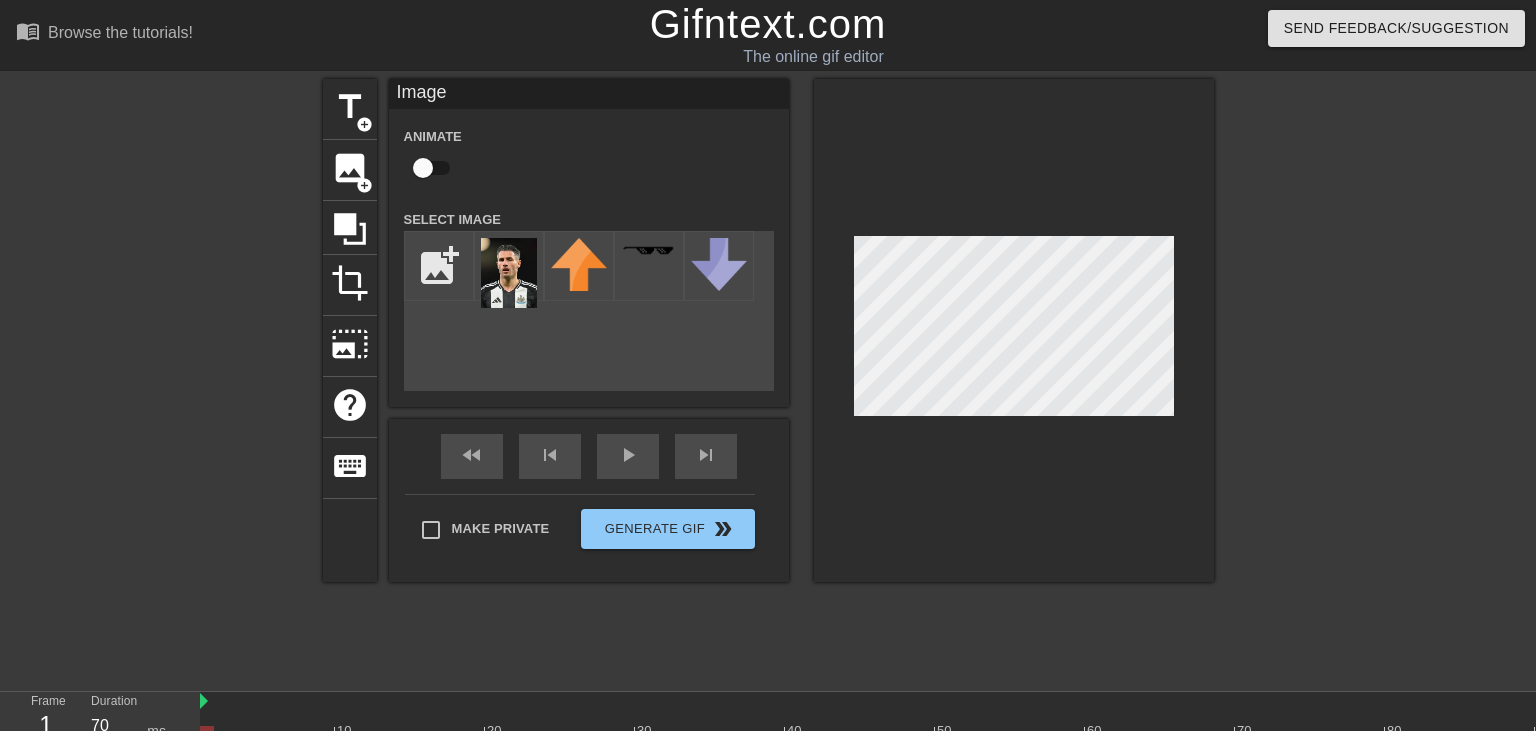 drag, startPoint x: 511, startPoint y: 263, endPoint x: 942, endPoint y: 556, distance: 521.1622 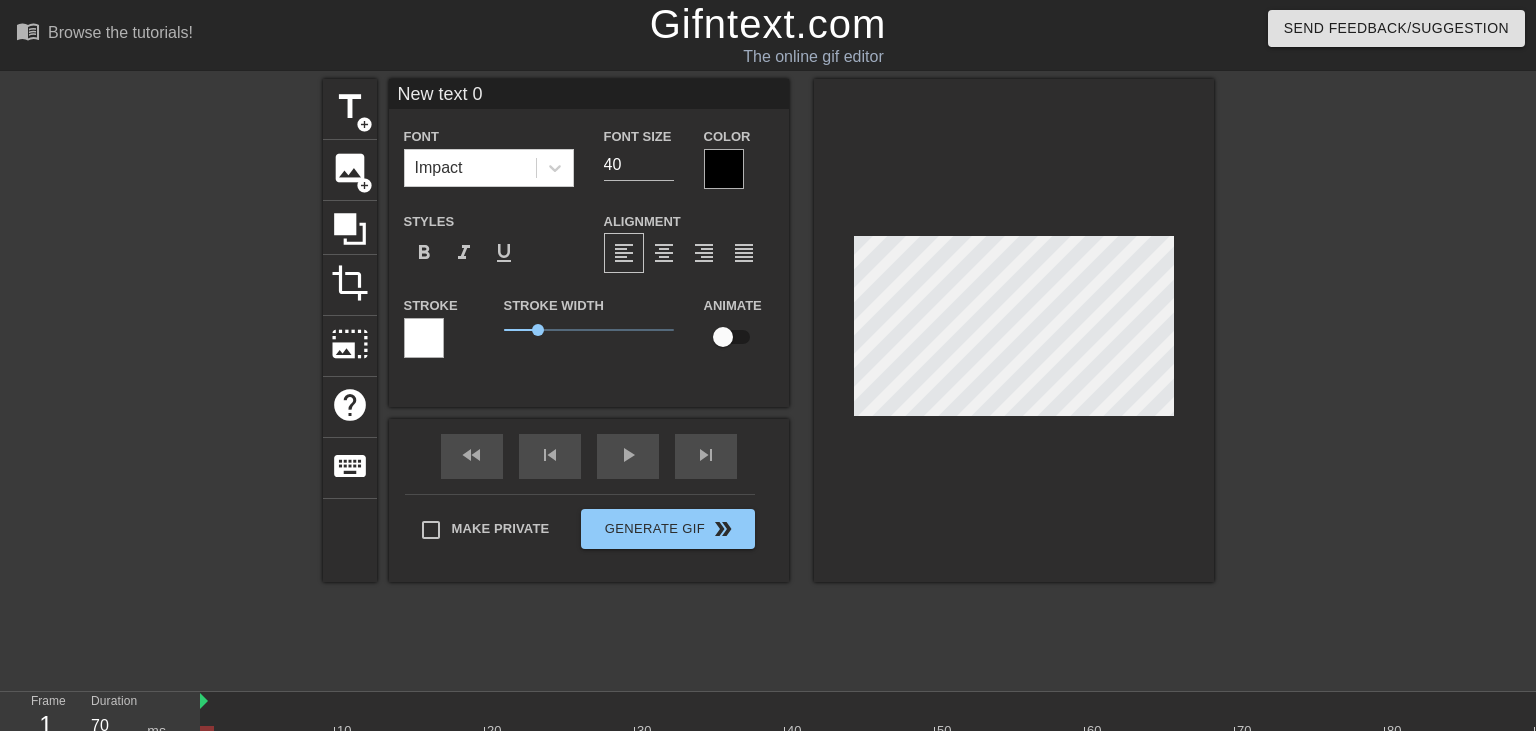 click on "title add_circle image add_circle crop photo_size_select_large help keyboard New text 0 Font Impact Font Size 40 Color Styles format_bold format_italic format_underline Alignment format_align_left format_align_center format_align_right format_align_justify Stroke Stroke Width 1 Animate fast_rewind skip_previous play_arrow skip_next Make Private Generate Gif double_arrow" at bounding box center (768, 379) 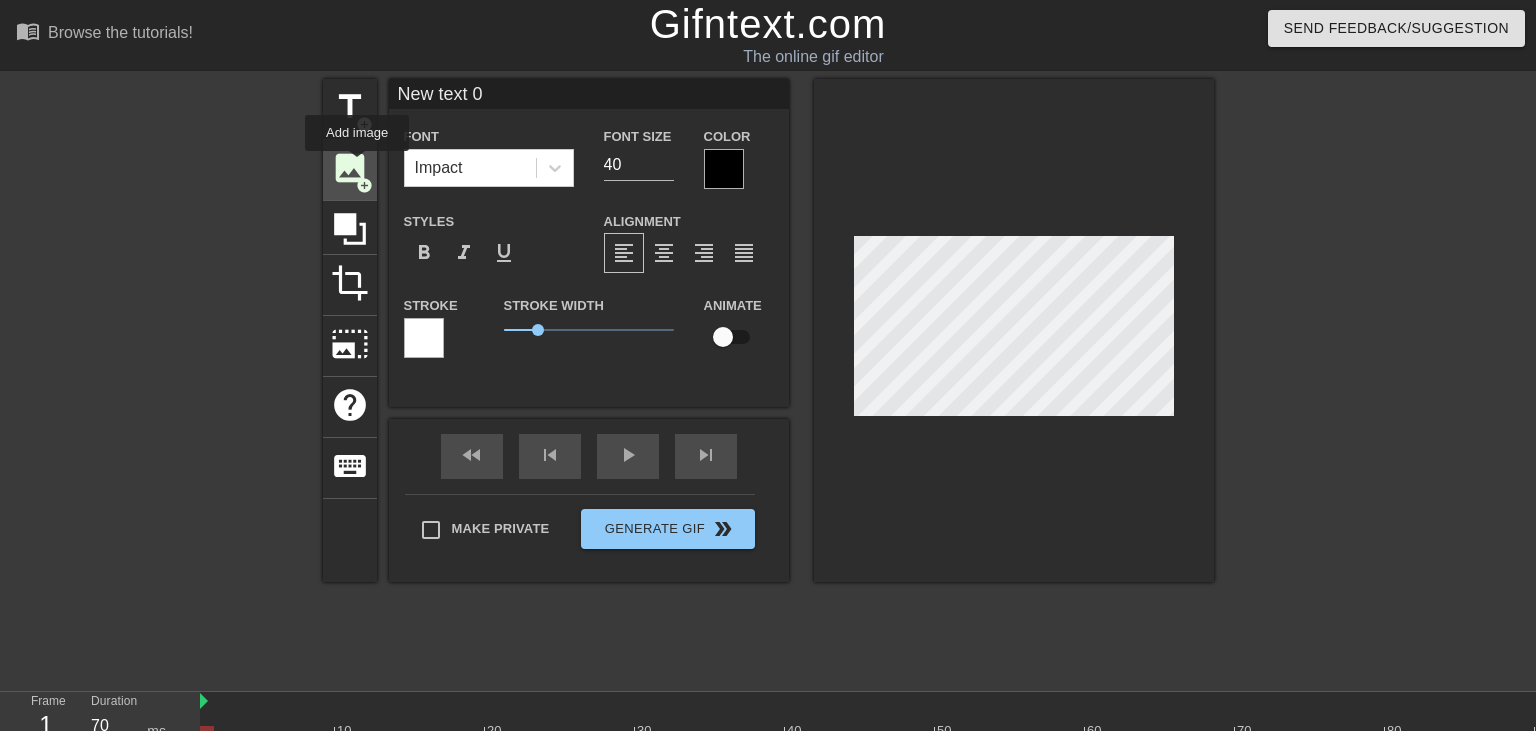 click on "image" at bounding box center (350, 168) 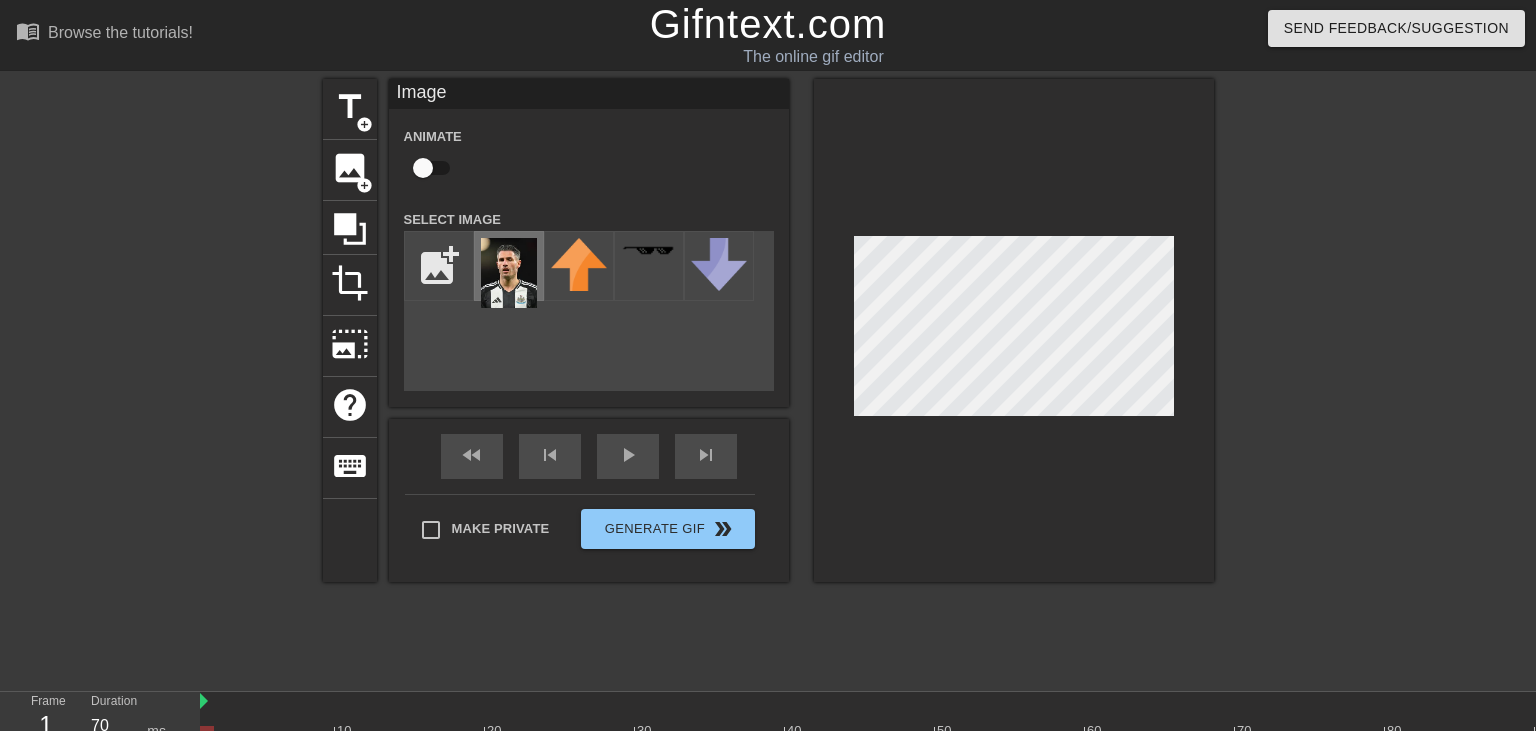 click at bounding box center (509, 273) 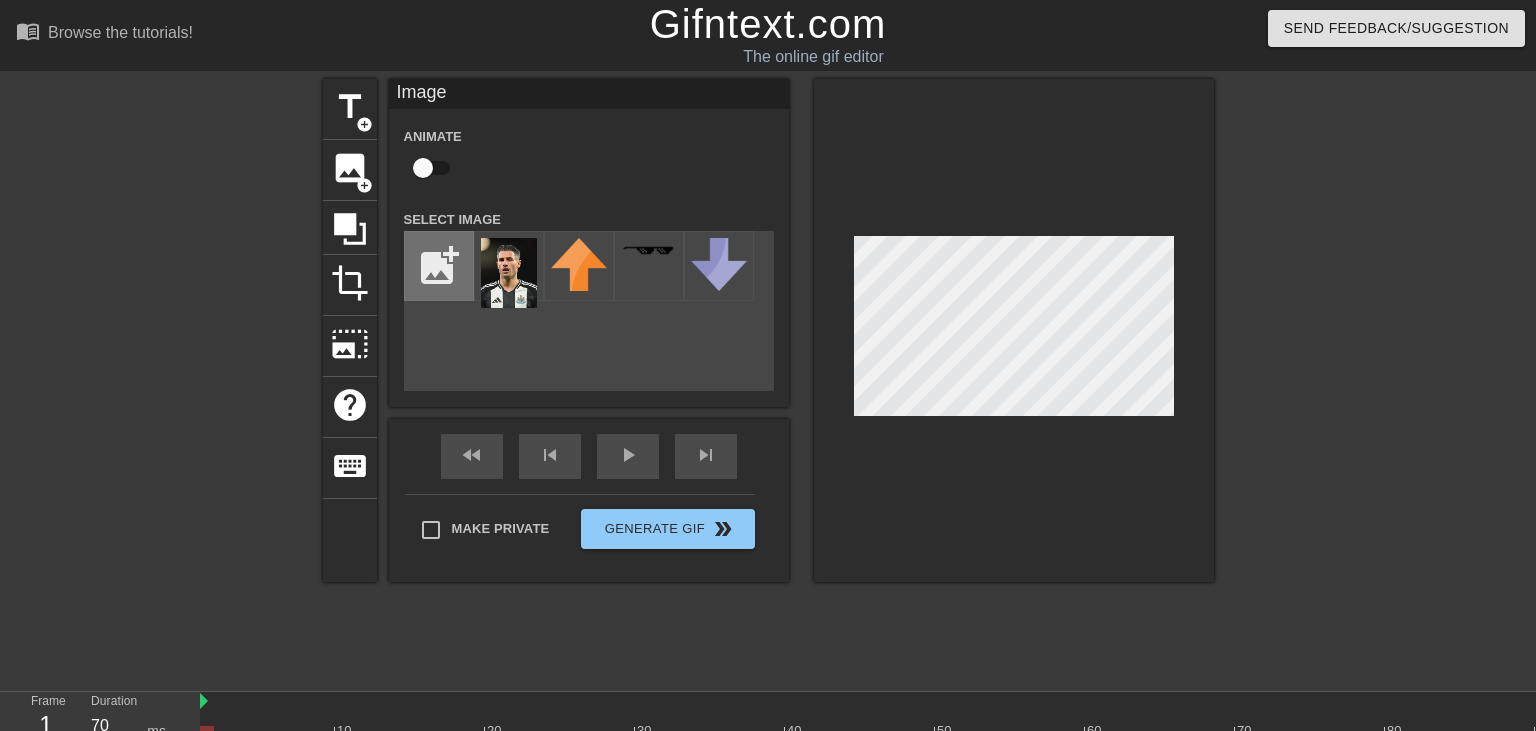 click at bounding box center (439, 266) 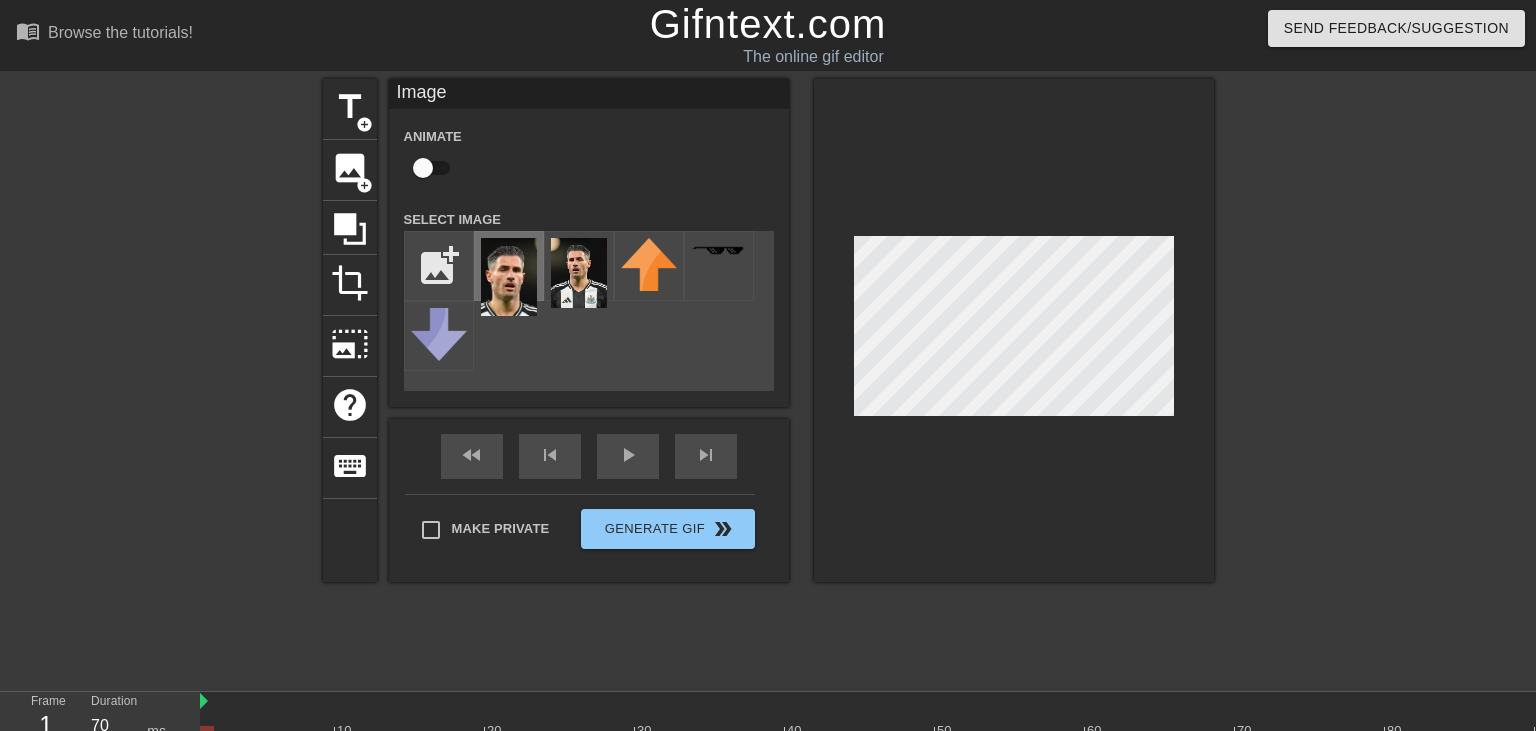 click at bounding box center [509, 277] 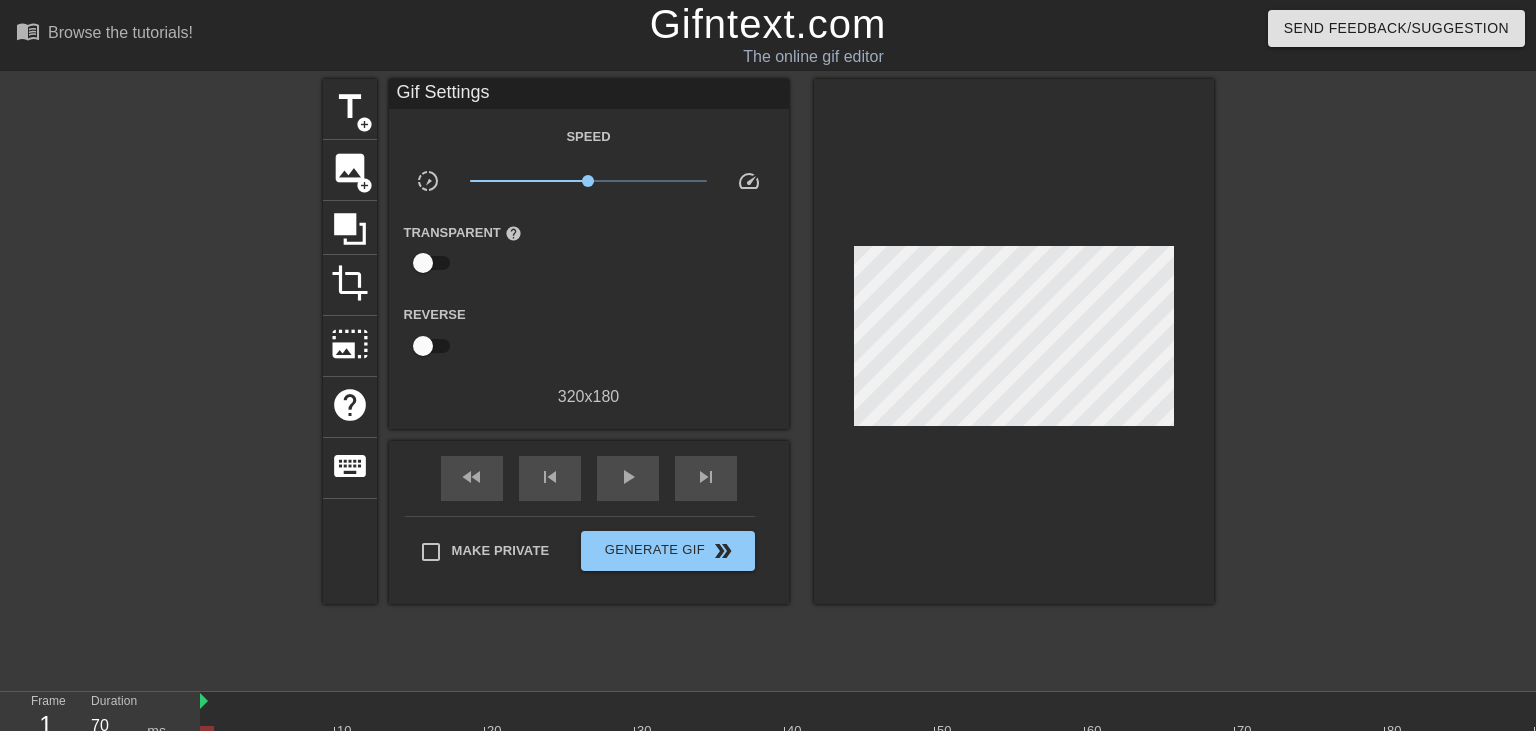 click at bounding box center [1388, 379] 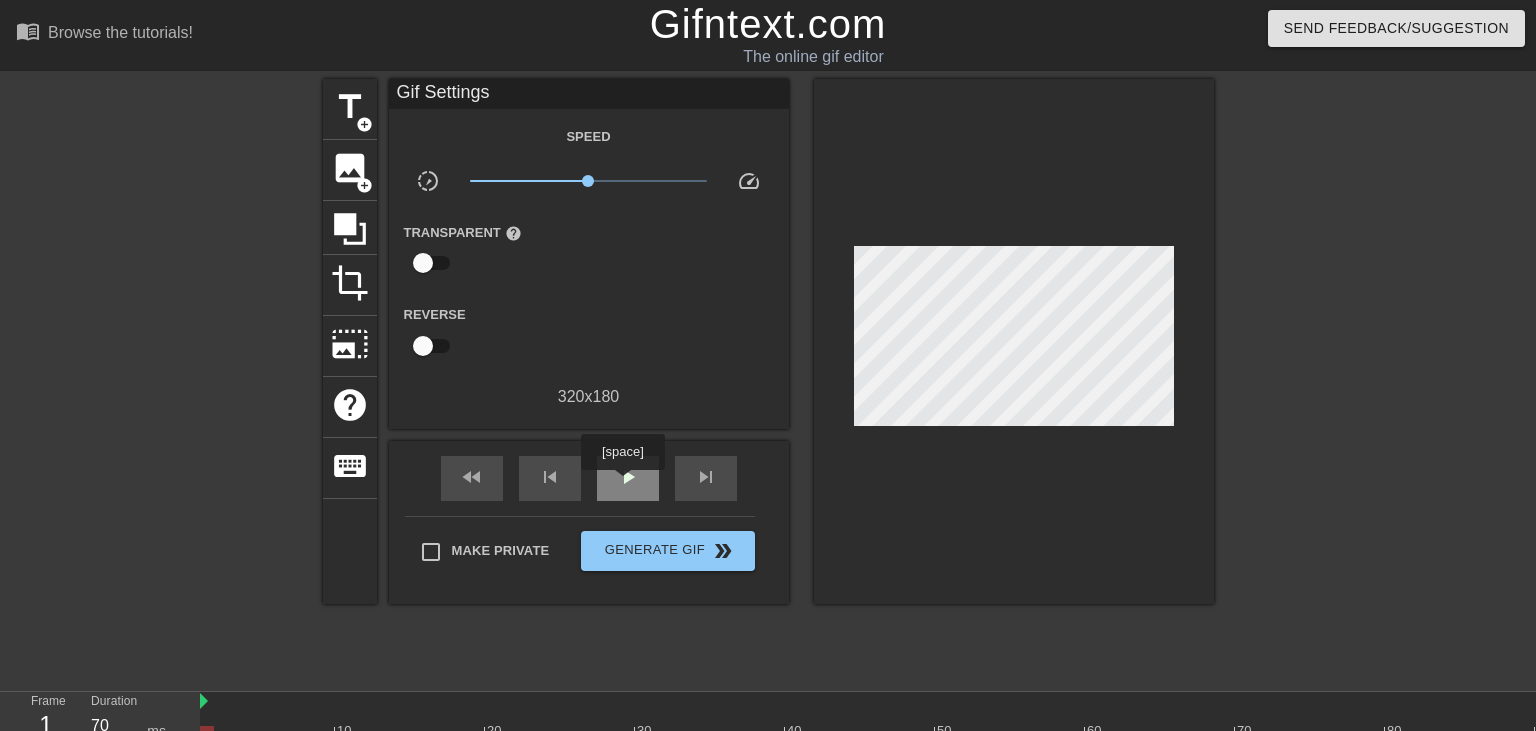 click on "play_arrow" at bounding box center (628, 477) 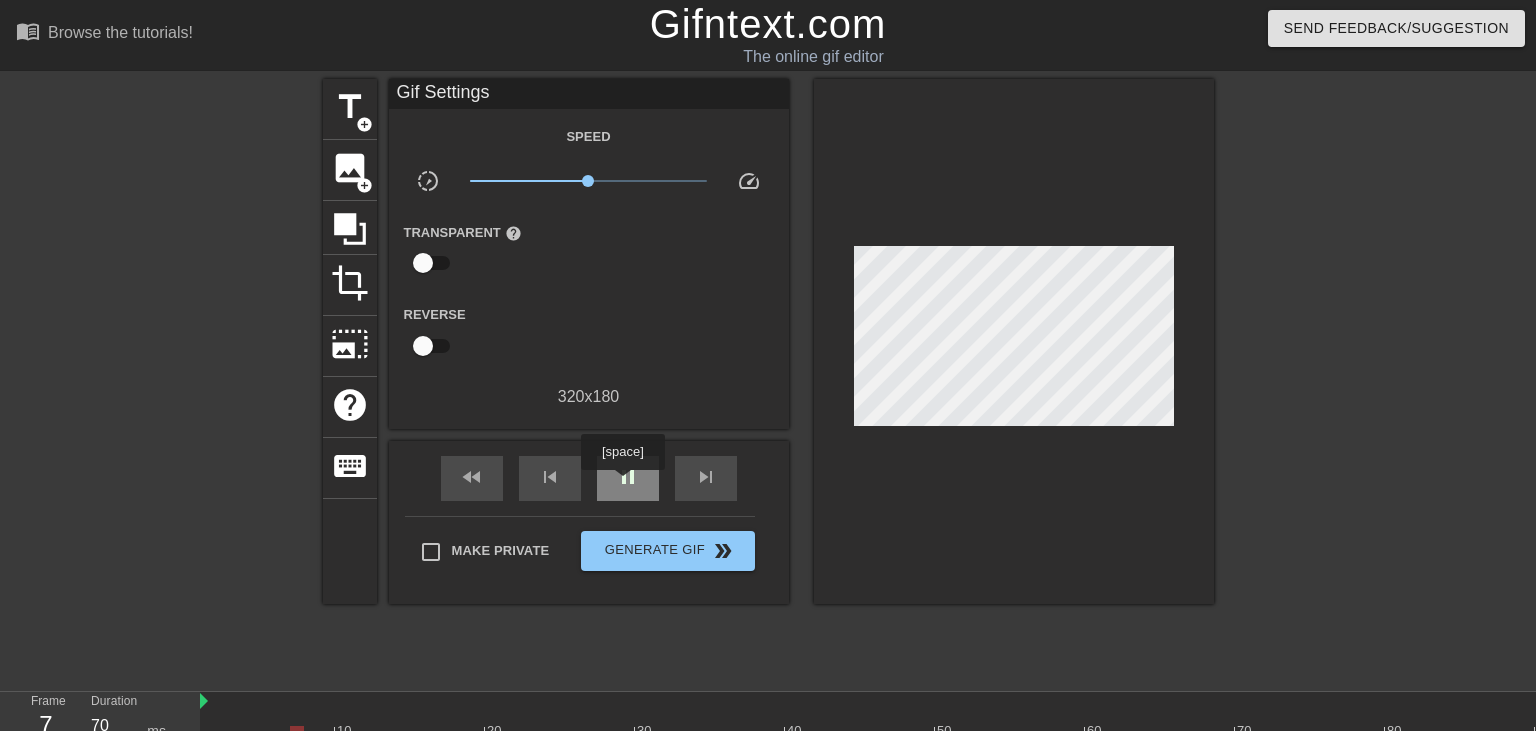 click on "pause" at bounding box center (628, 477) 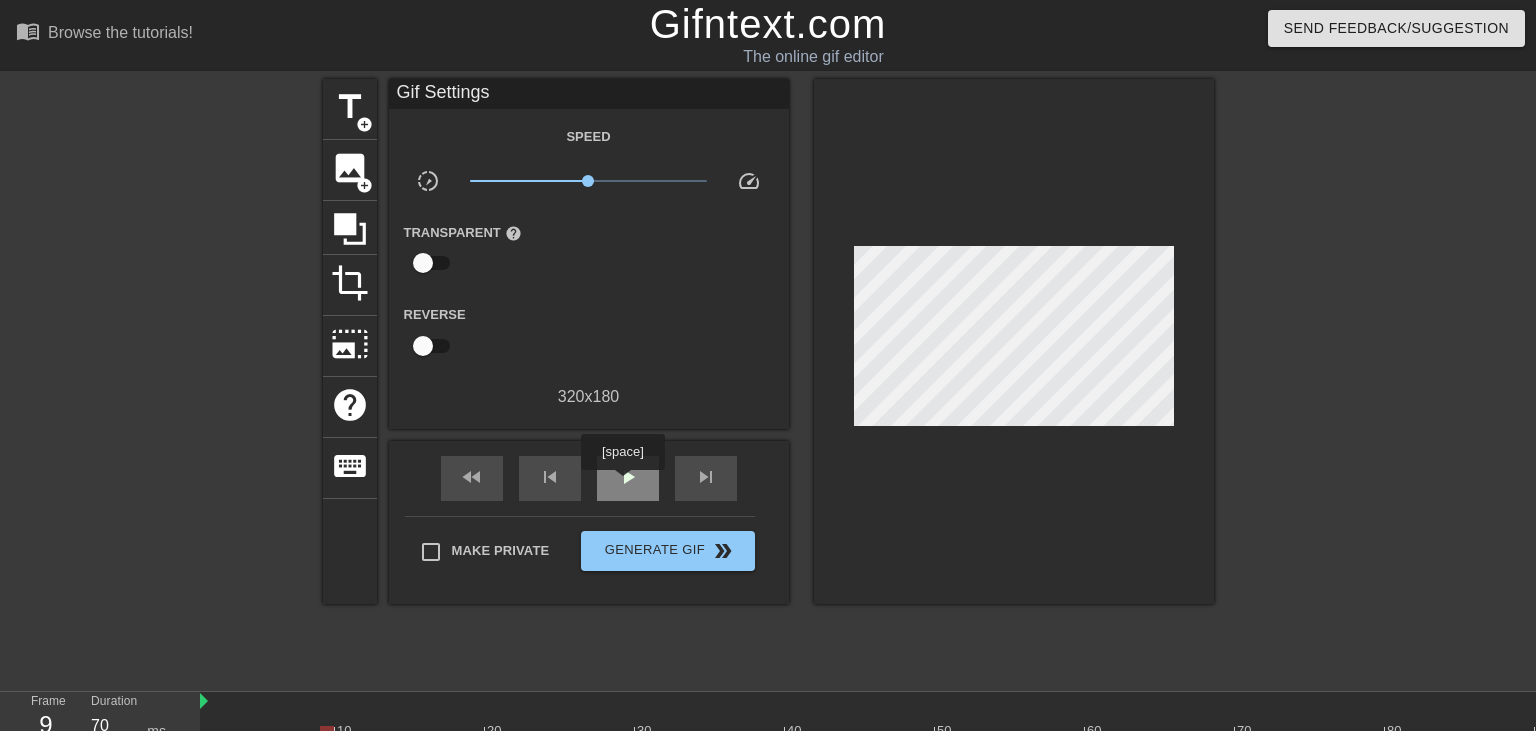 click on "play_arrow" at bounding box center (628, 477) 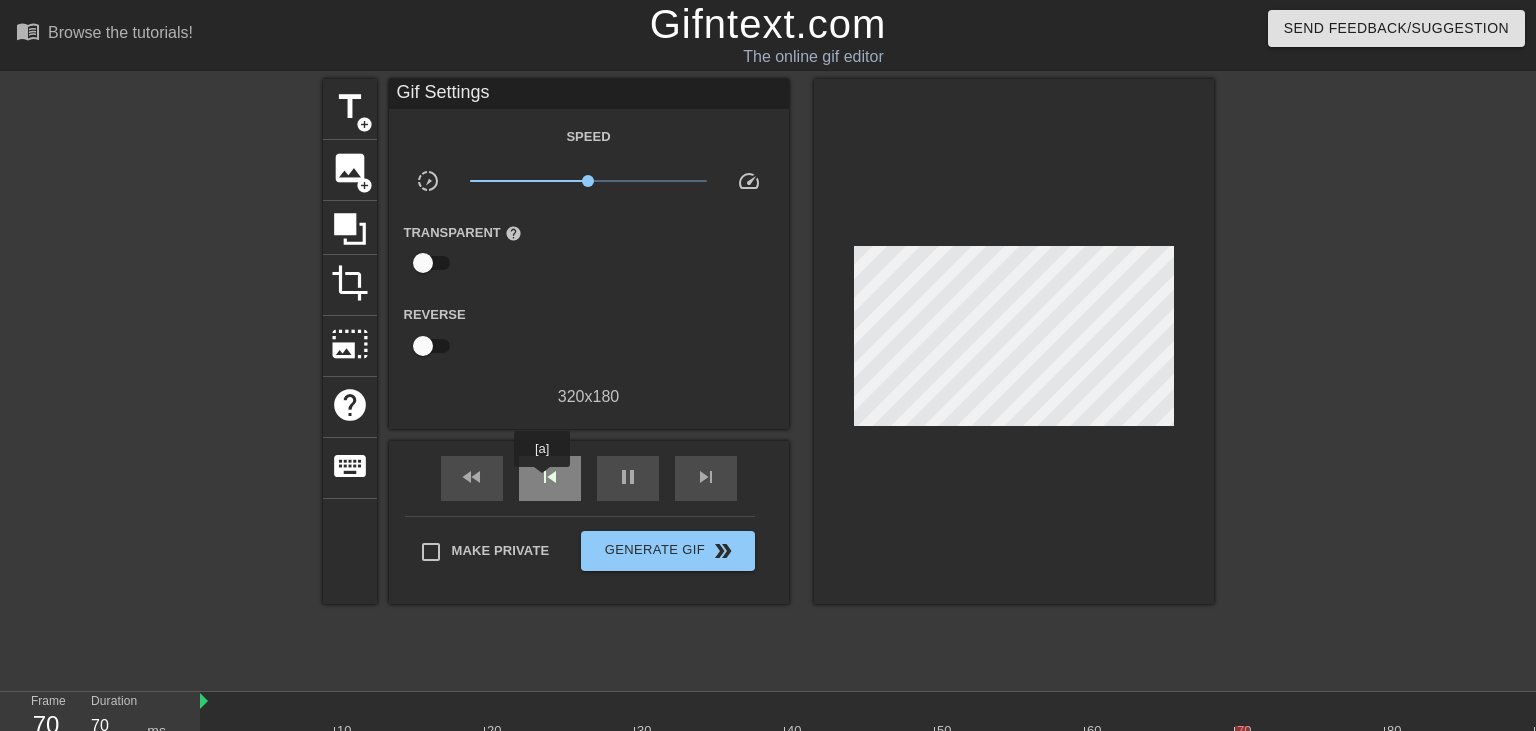 click on "skip_previous" at bounding box center (550, 477) 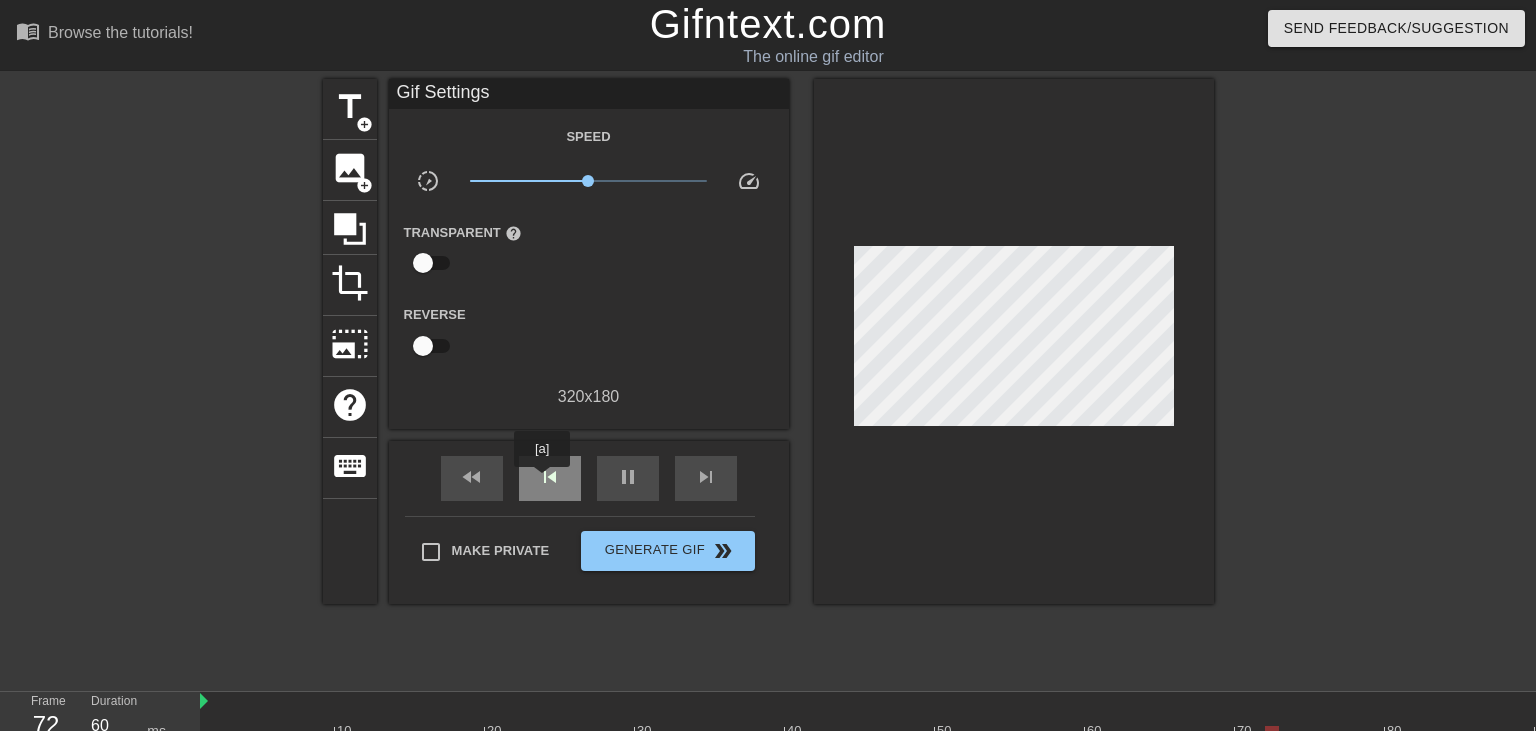 click on "skip_previous" at bounding box center [550, 477] 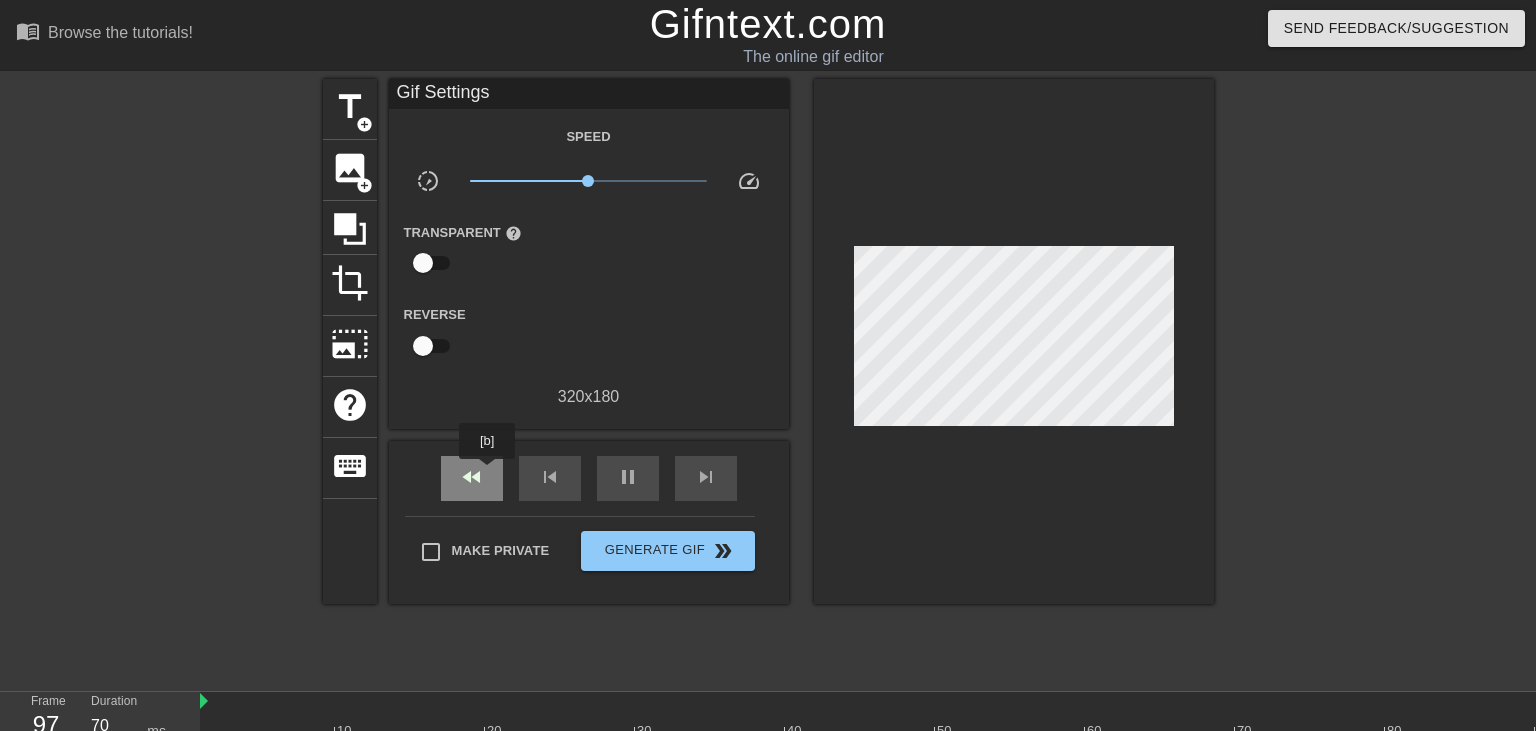 click on "fast_rewind" at bounding box center (472, 478) 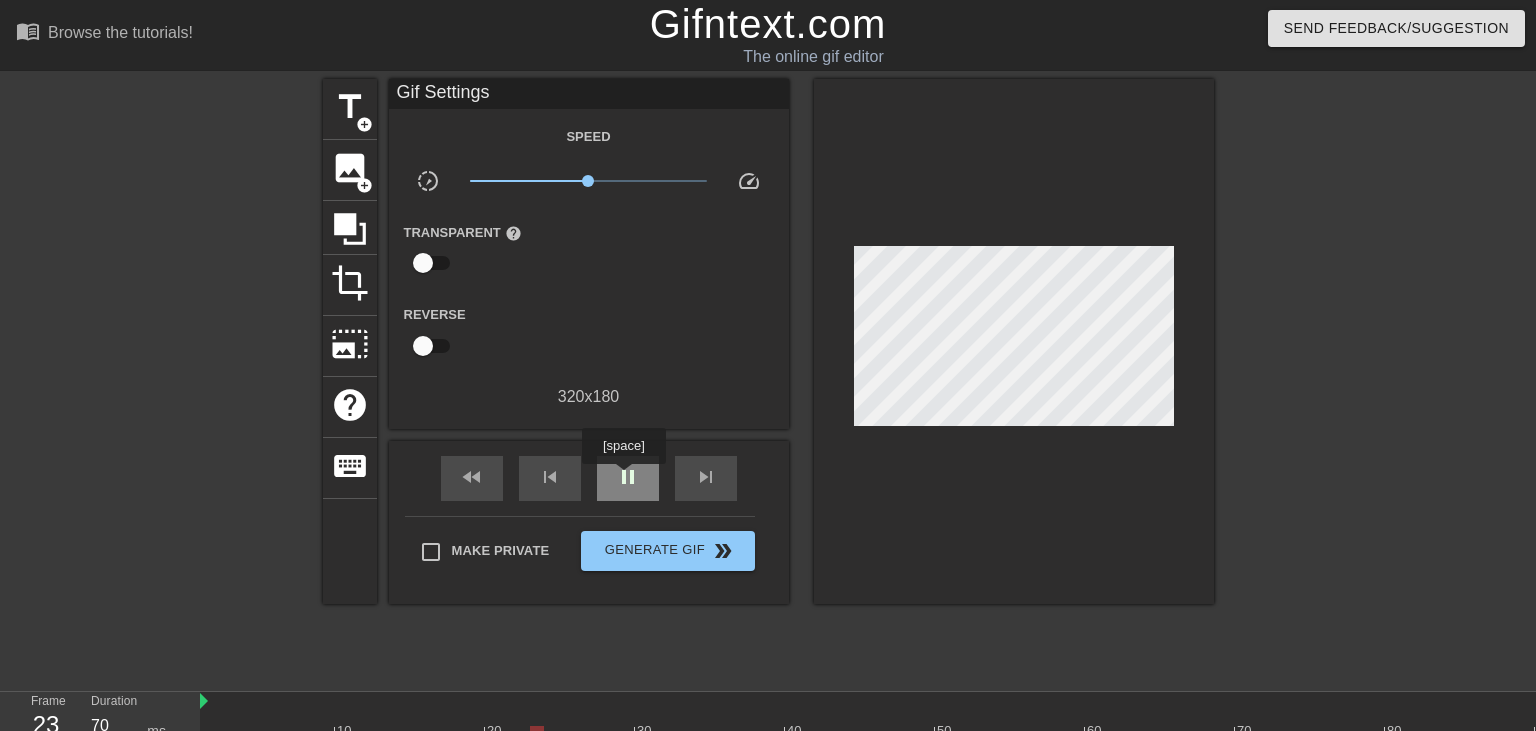 click on "pause" at bounding box center (628, 477) 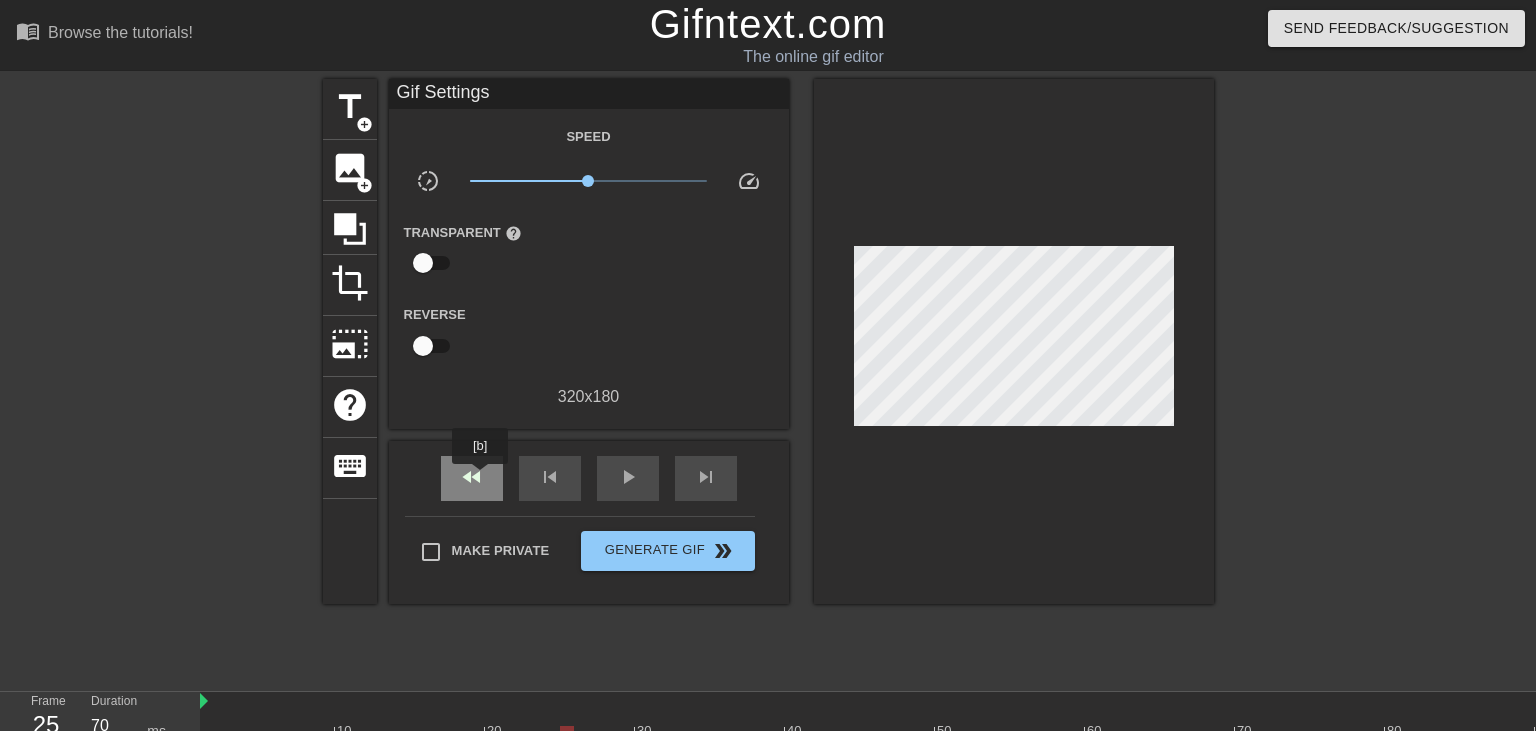 click on "fast_rewind" at bounding box center (472, 477) 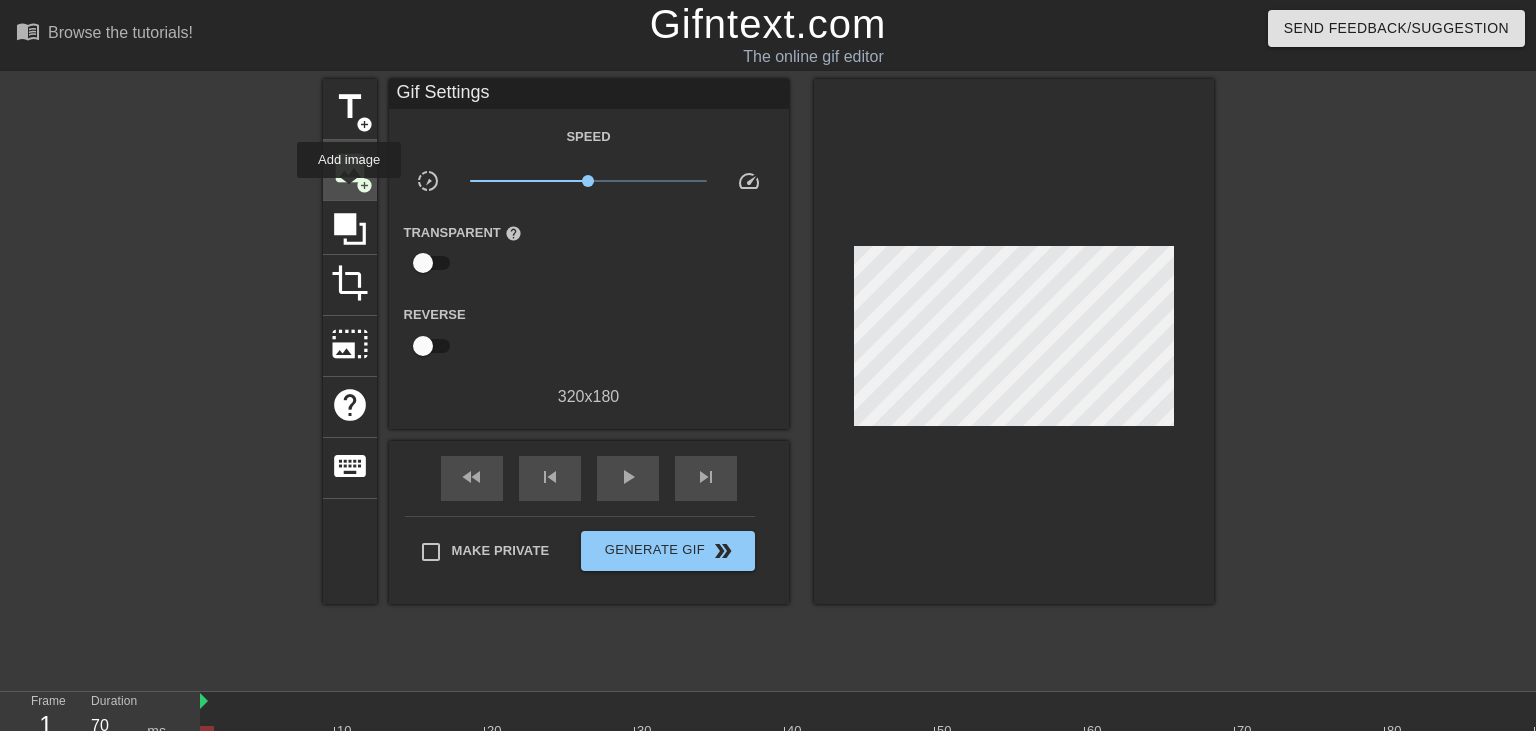 click on "image add_circle" at bounding box center [350, 170] 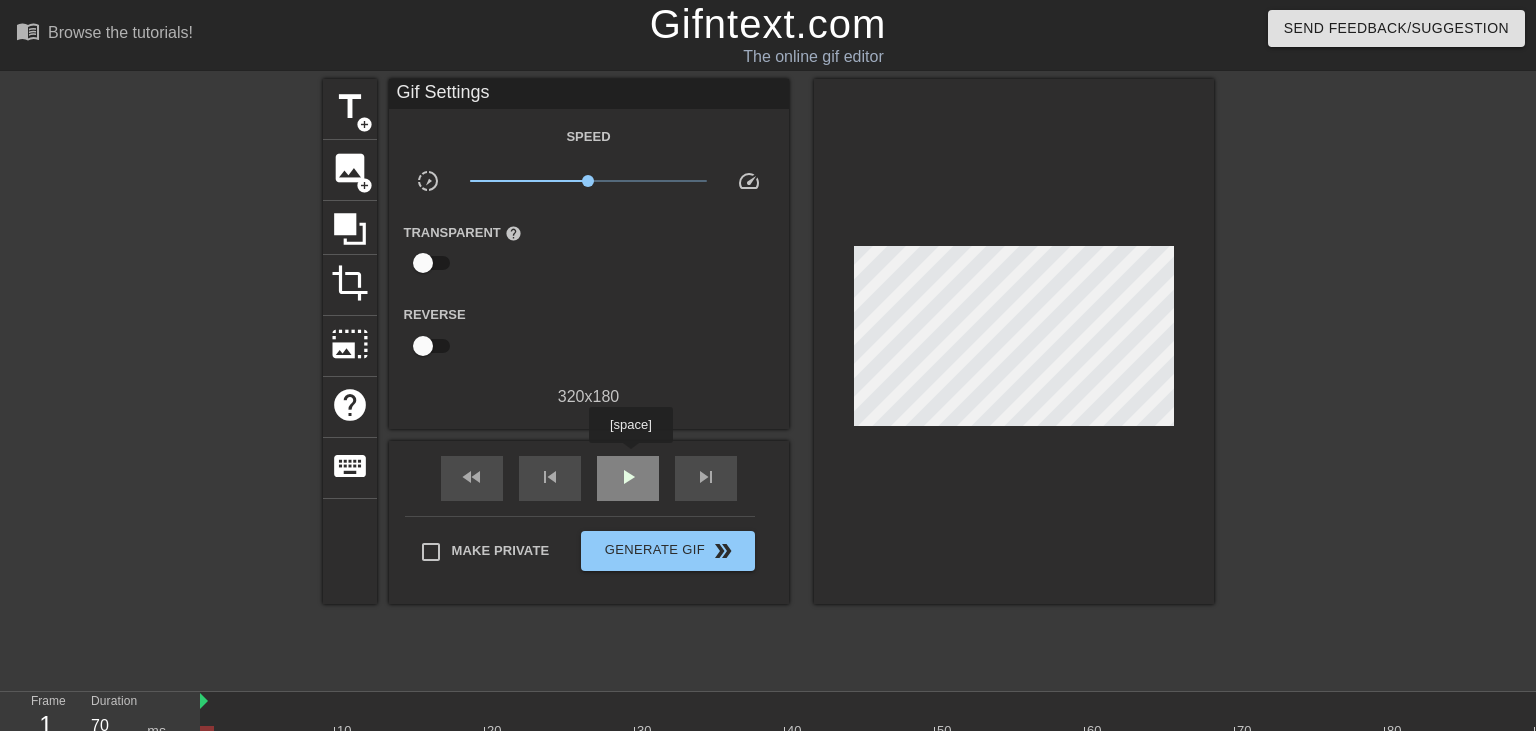 click on "play_arrow" at bounding box center (628, 478) 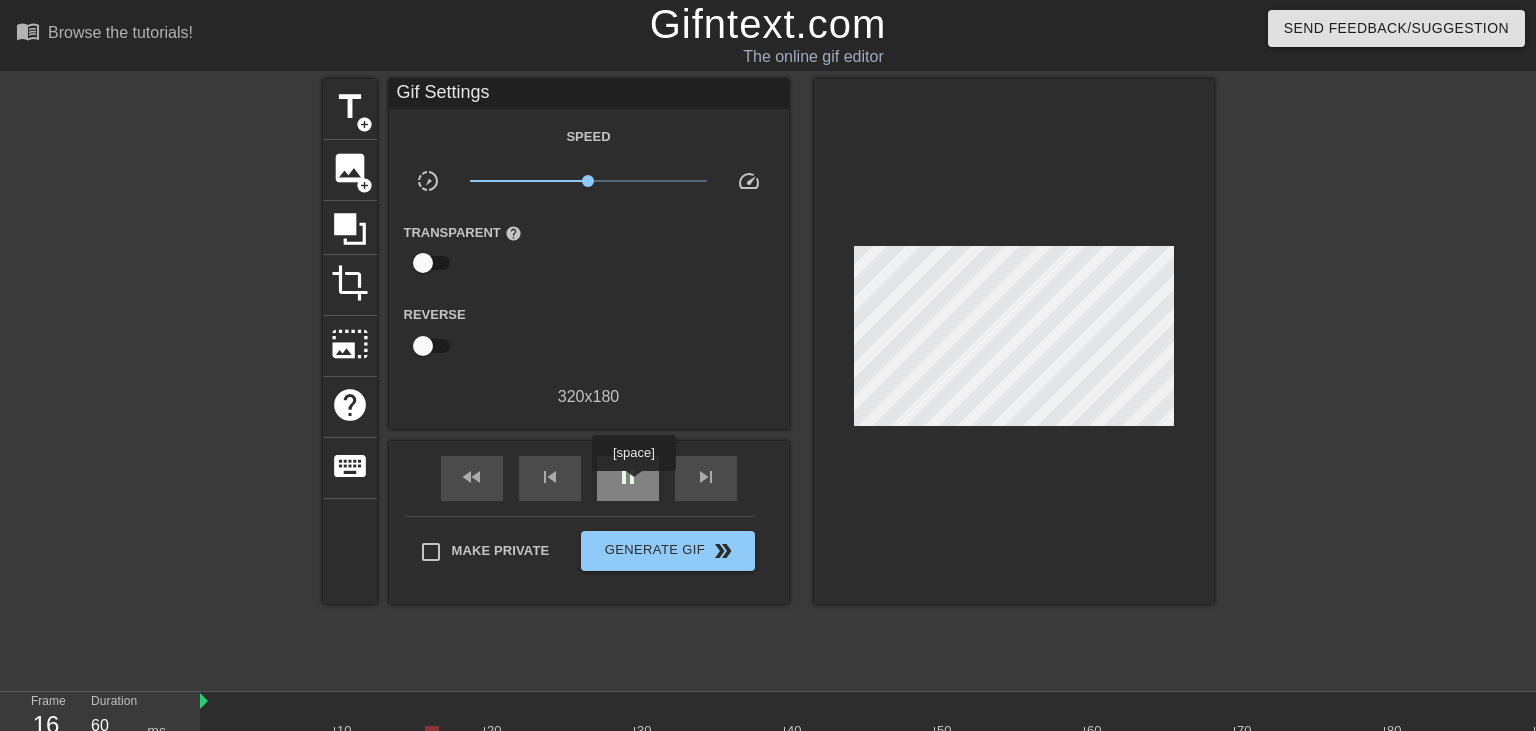 click on "pause" at bounding box center [628, 477] 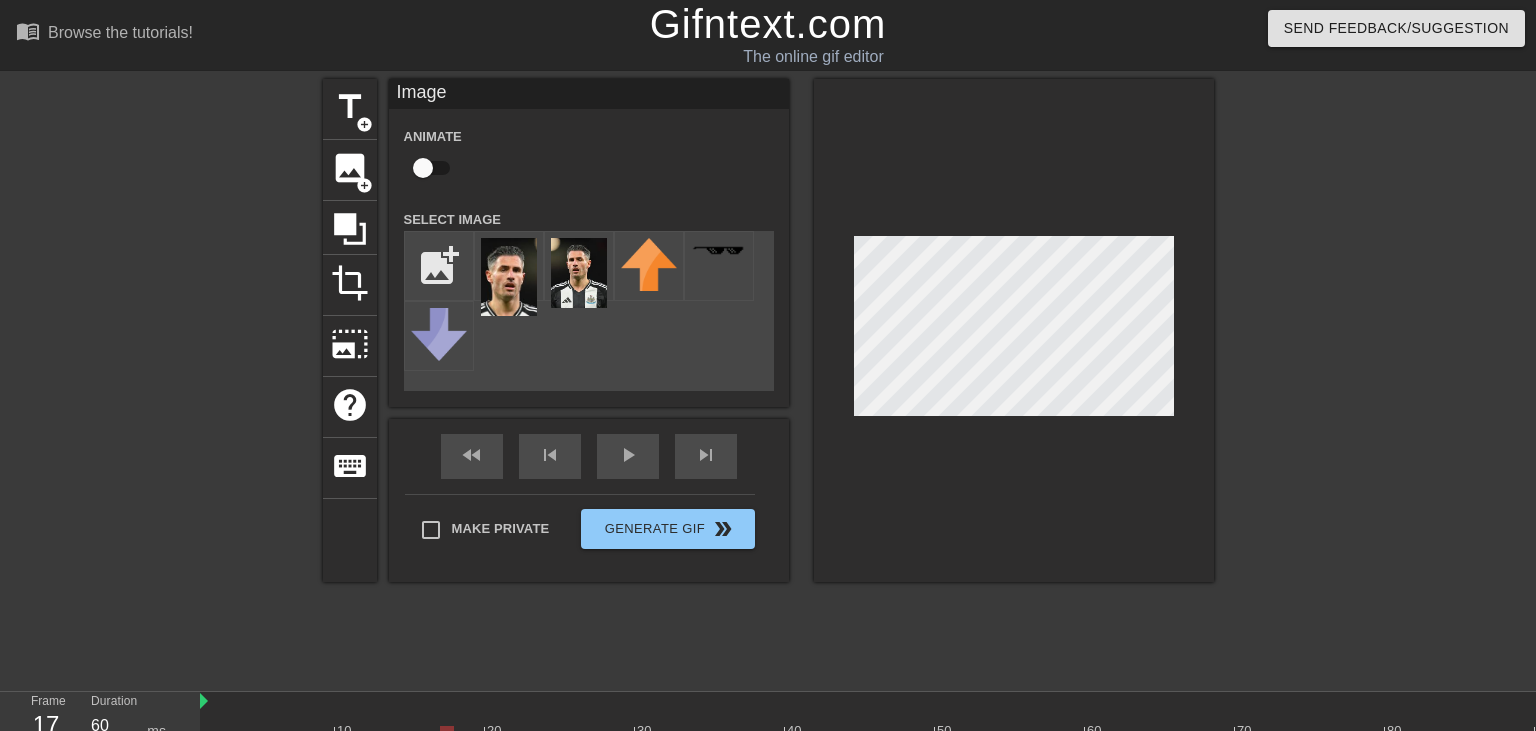 click on "menu_book Browse the tutorials! Gifntext.com The online gif editor Send Feedback/Suggestion title add_circle image add_circle crop photo_size_select_large help keyboard Image Animate Select Image add_photo_alternate fast_rewind skip_previous play_arrow skip_next Make Private Generate Gif double_arrow Frame 17 Duration 60 ms 10 20 30 40 50 60 70 80 90 100" at bounding box center (768, 466) 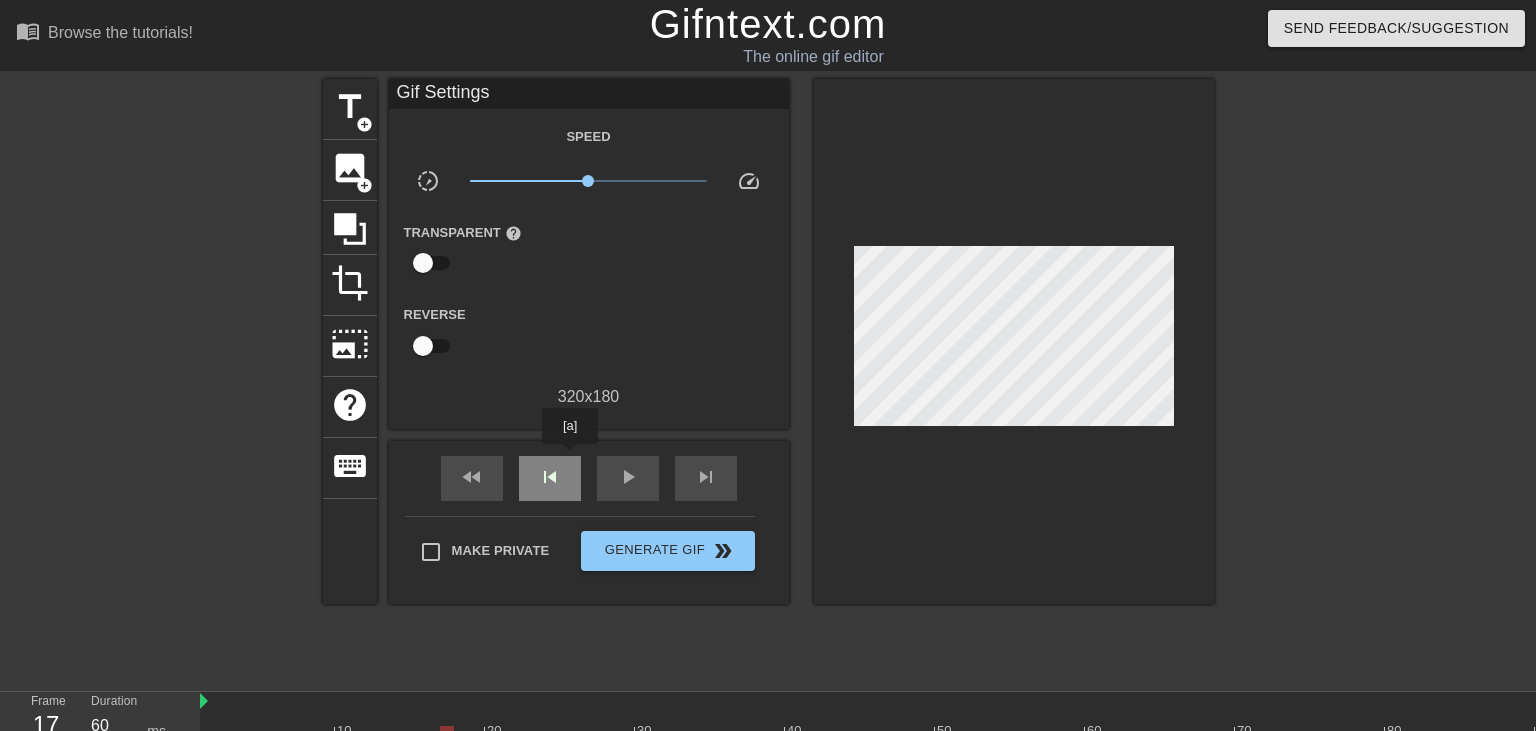 click on "skip_previous" at bounding box center [550, 478] 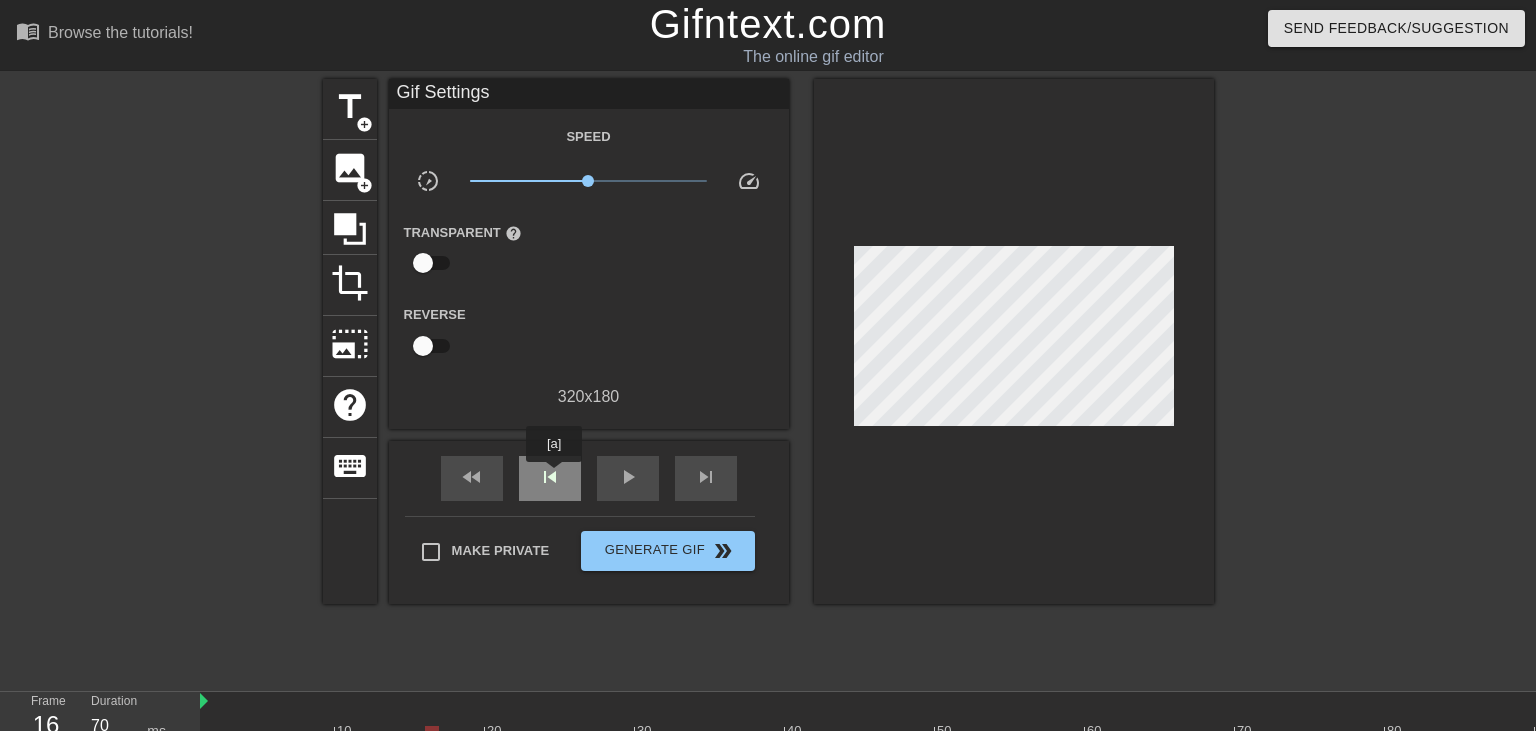 click on "skip_previous" at bounding box center (550, 477) 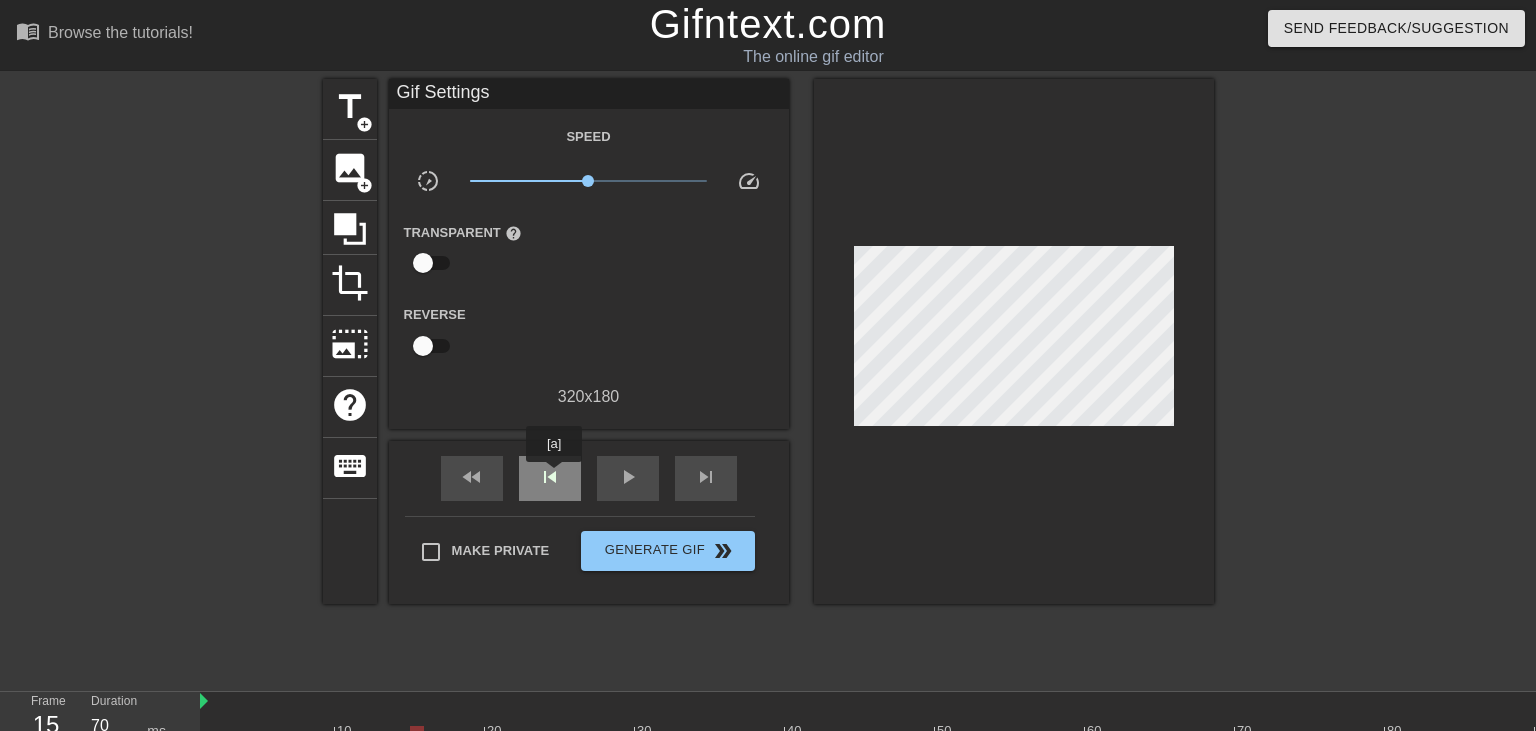 click on "skip_previous" at bounding box center (550, 477) 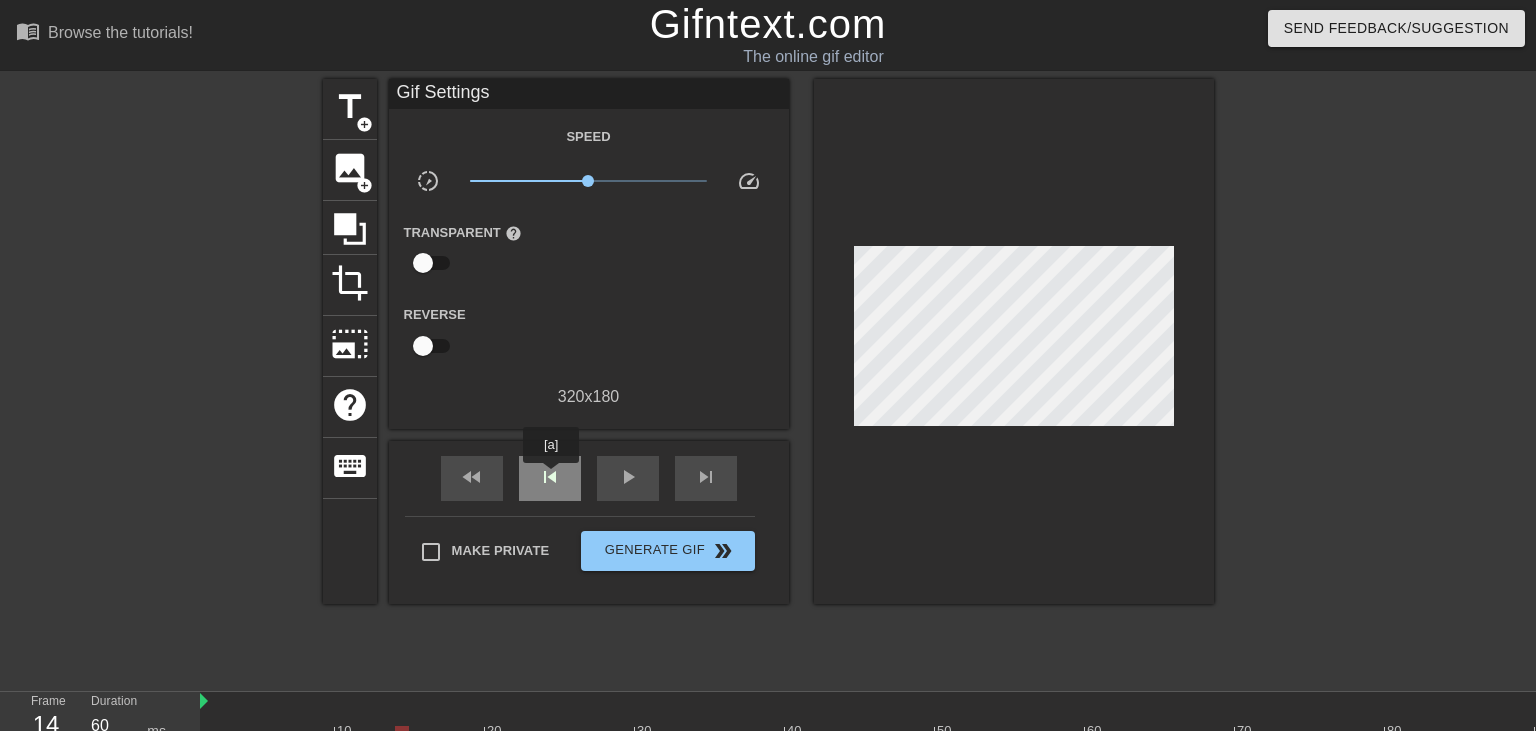 click on "skip_previous" at bounding box center [550, 477] 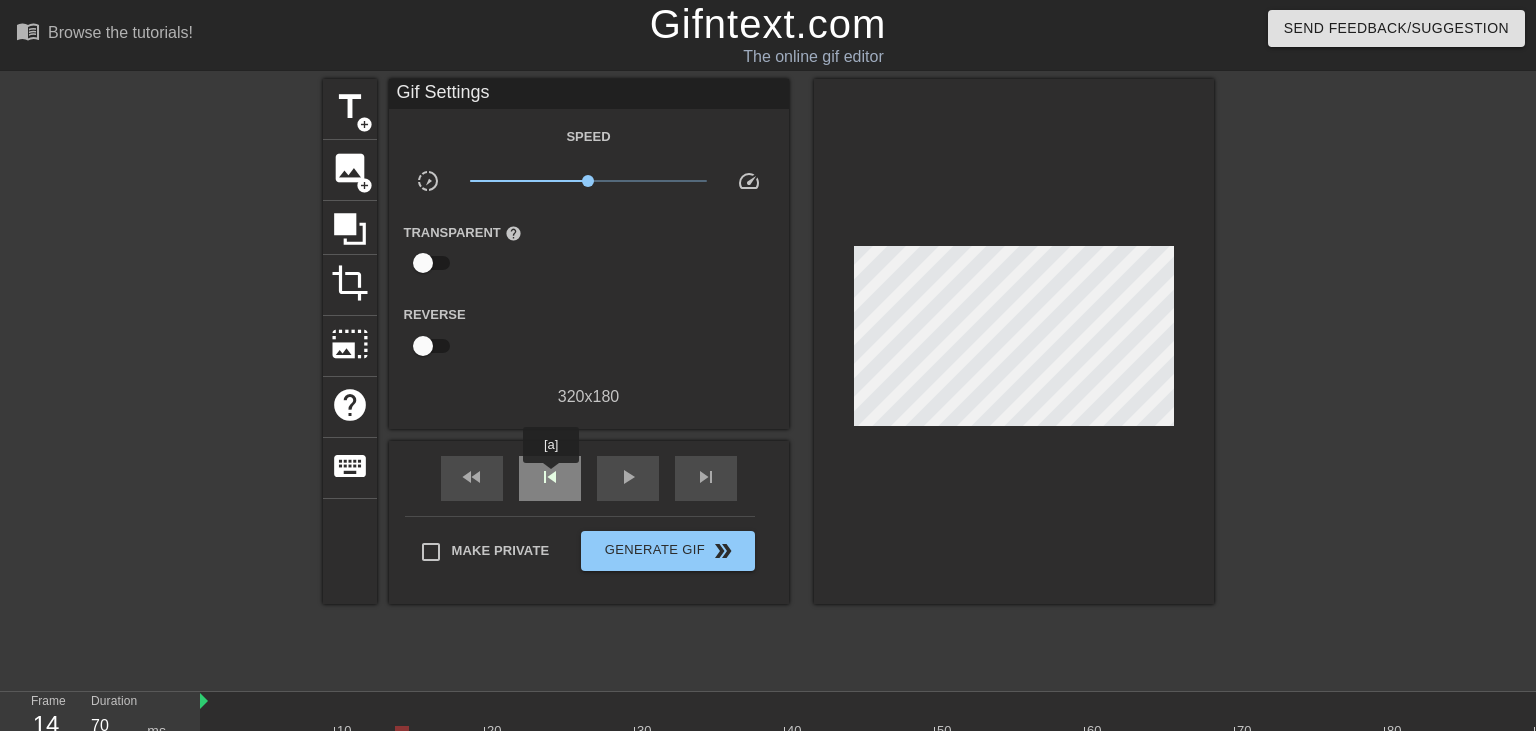 click on "skip_previous" at bounding box center [550, 477] 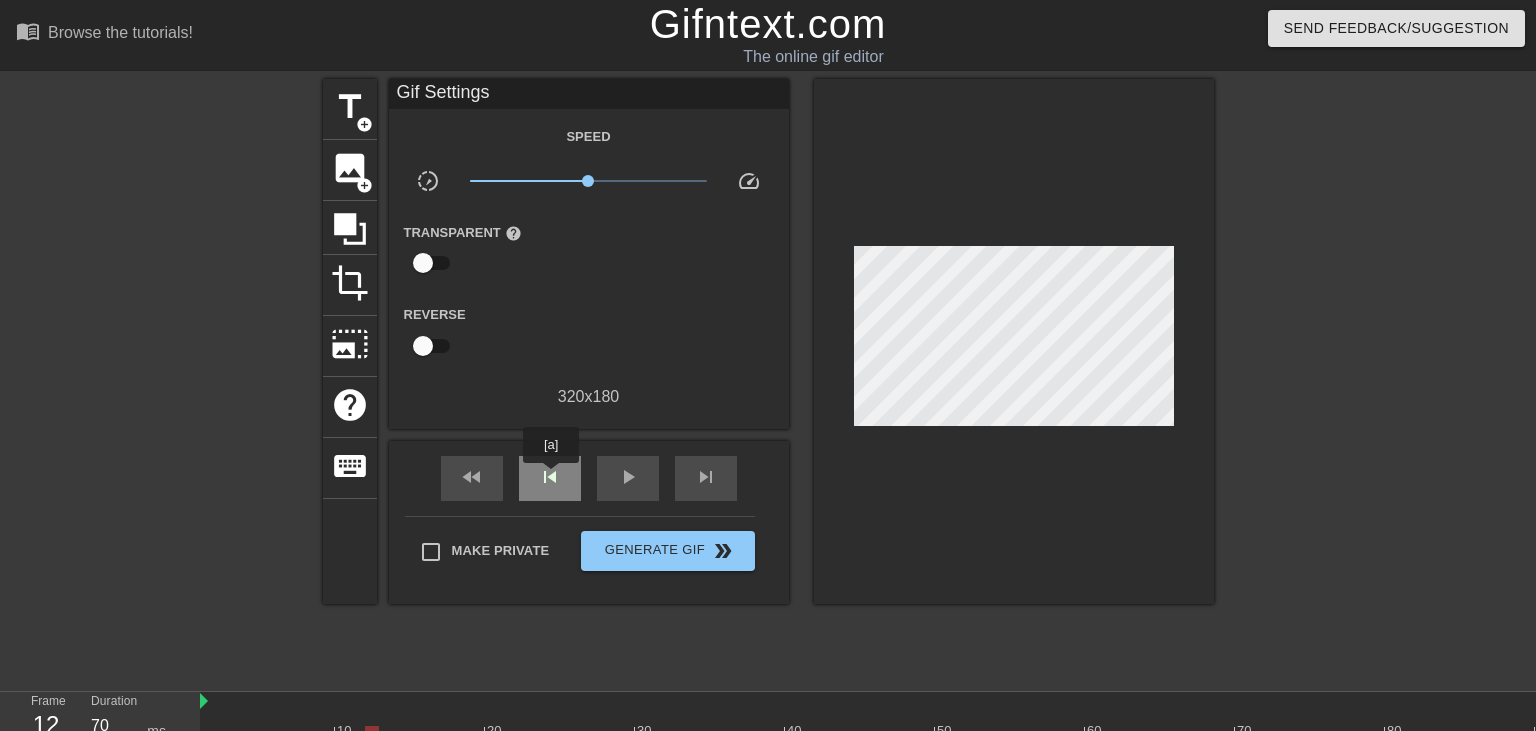 click on "skip_previous" at bounding box center (550, 477) 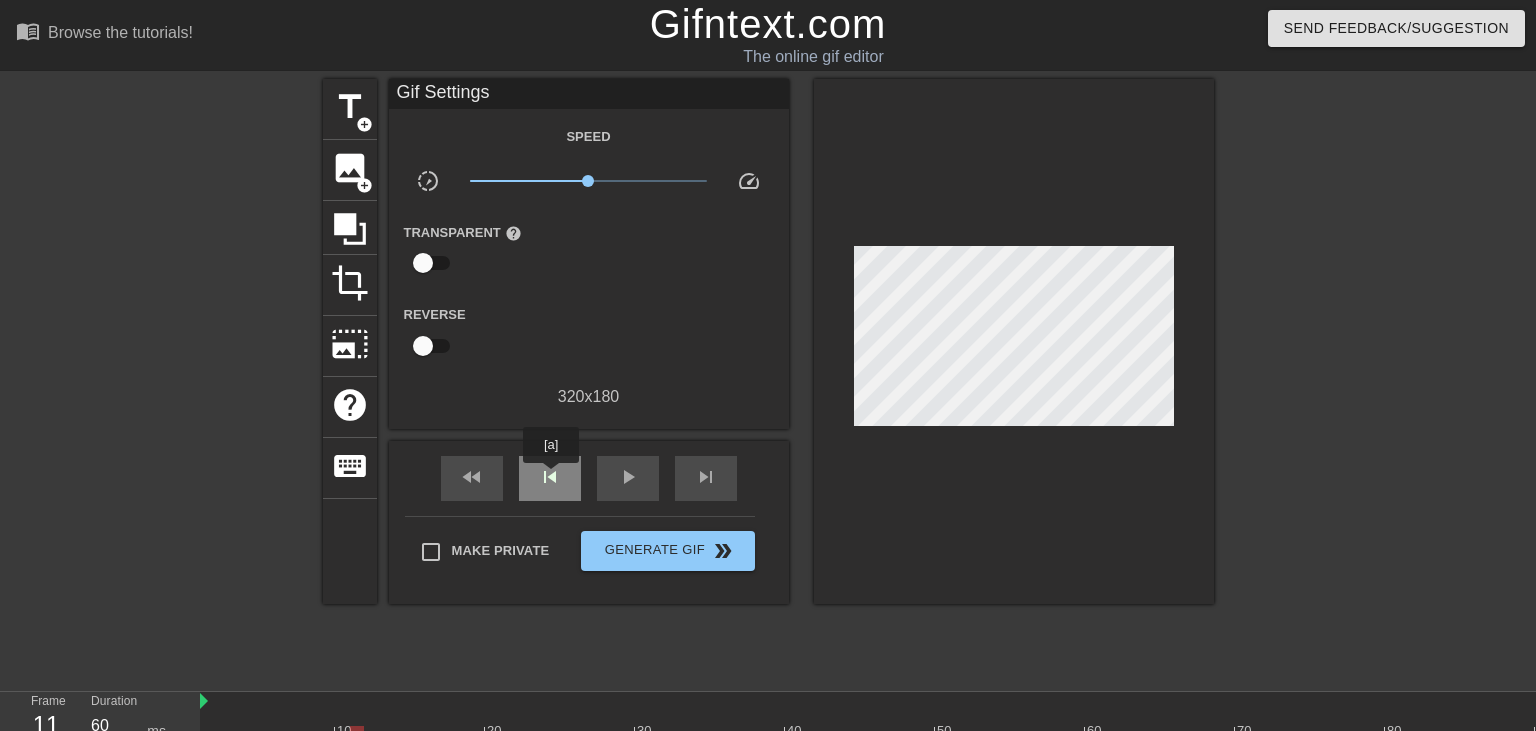 click on "skip_previous" at bounding box center (550, 477) 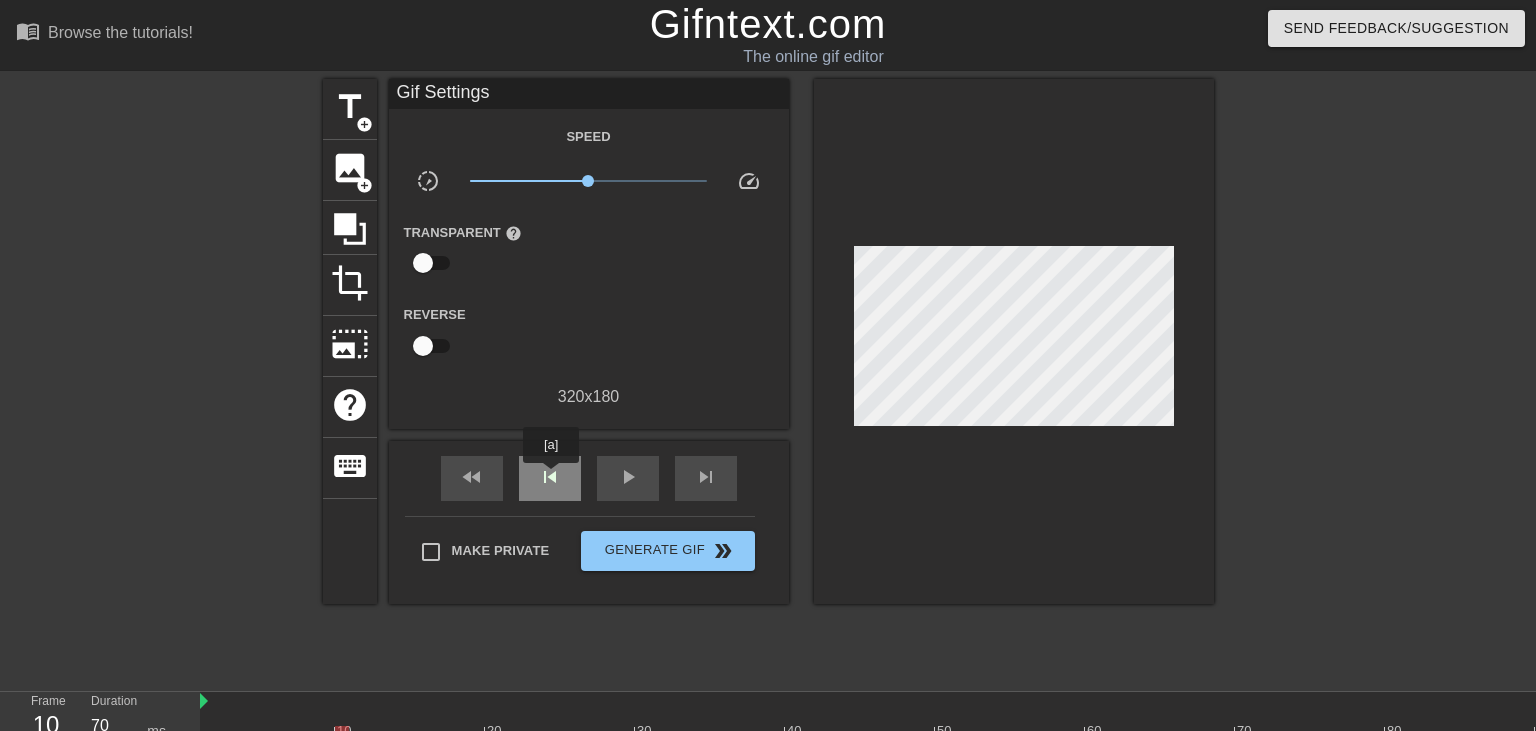 click on "skip_previous" at bounding box center (550, 477) 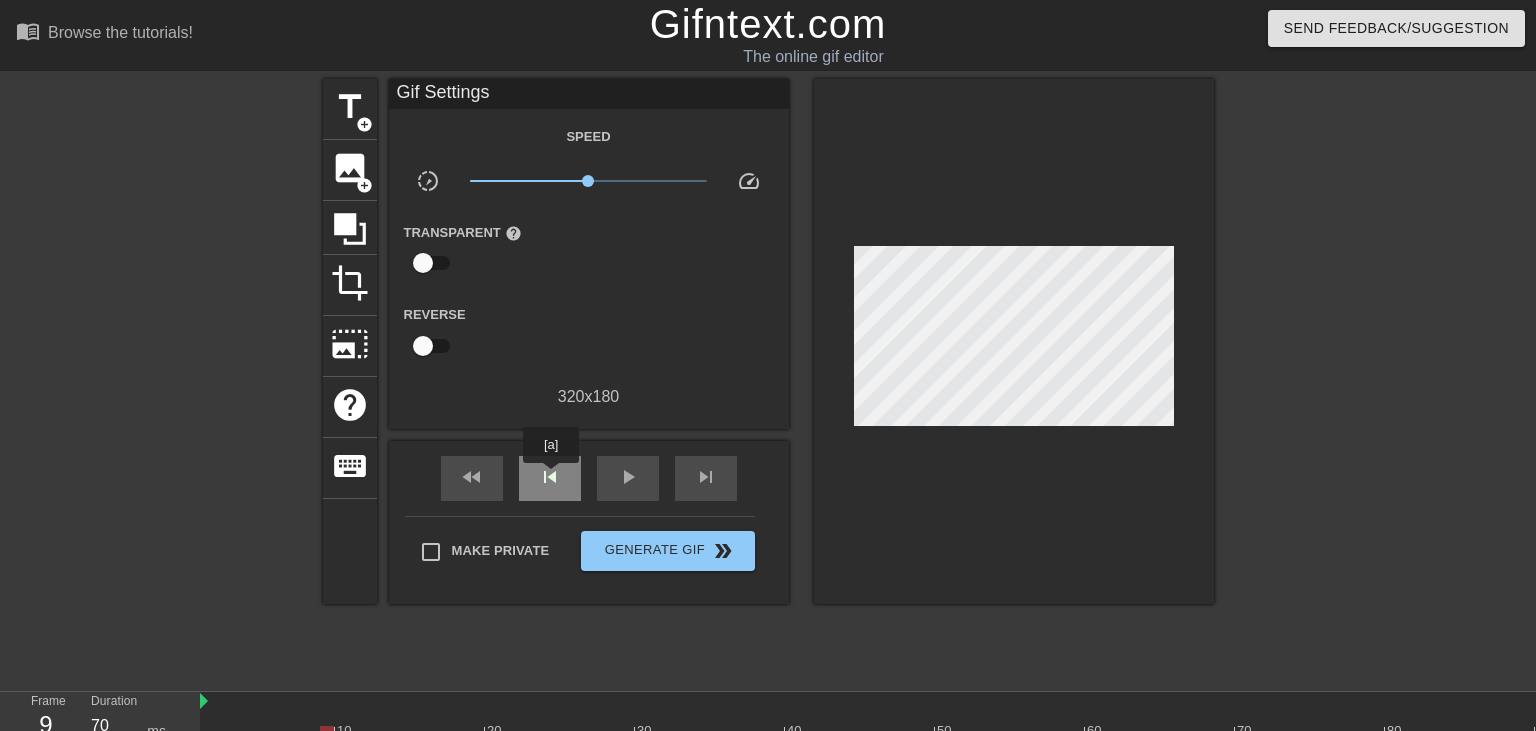 click on "skip_previous" at bounding box center [550, 477] 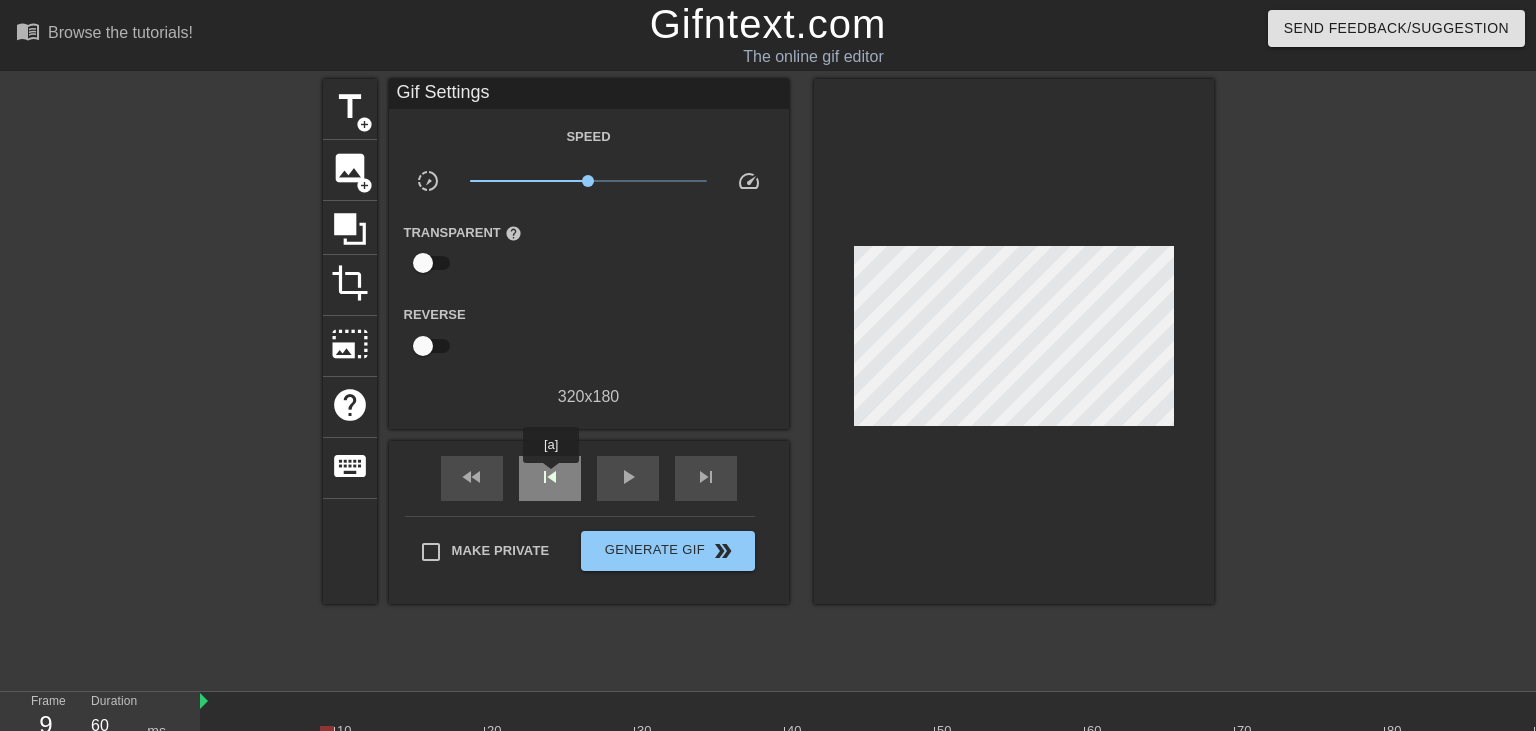 click on "skip_previous" at bounding box center [550, 477] 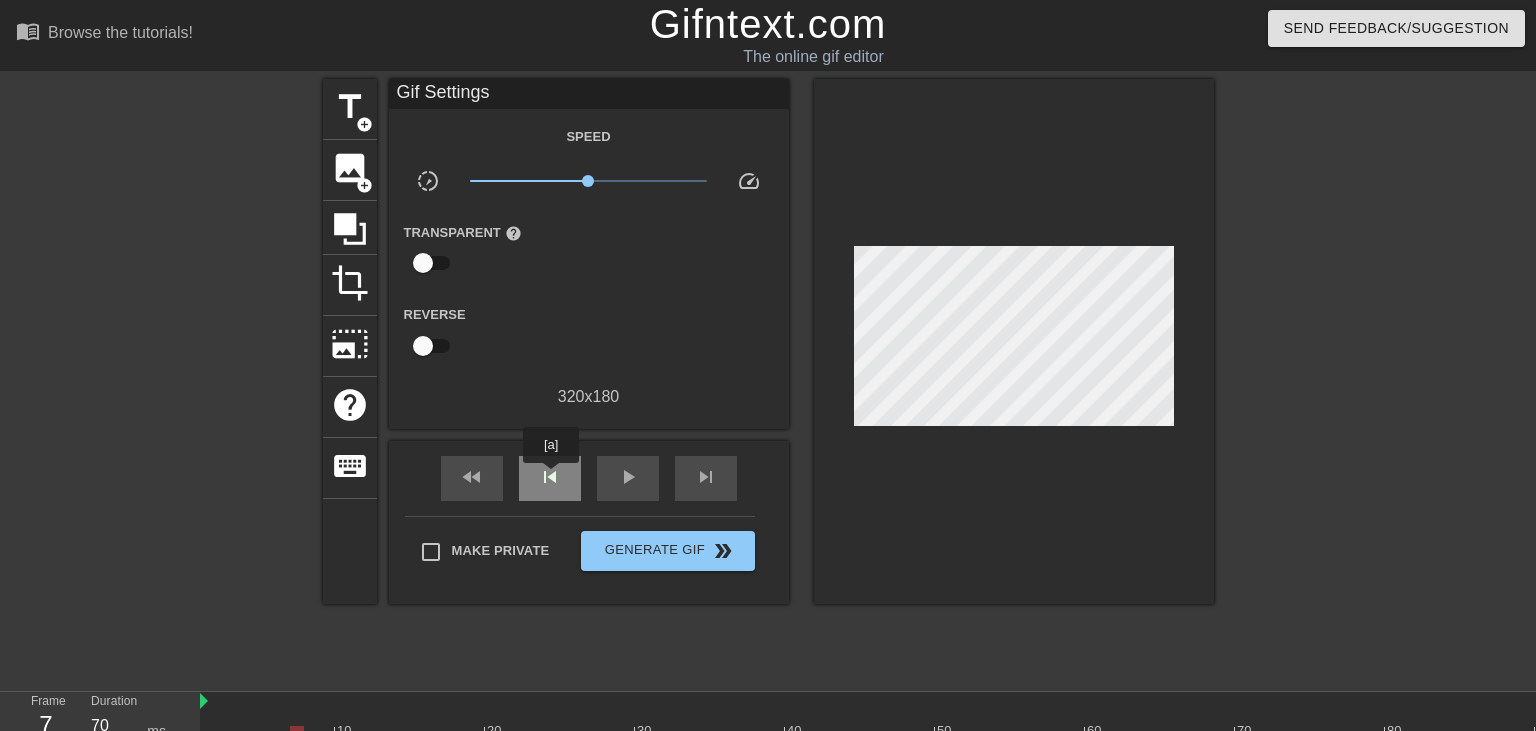 click on "skip_previous" at bounding box center (550, 477) 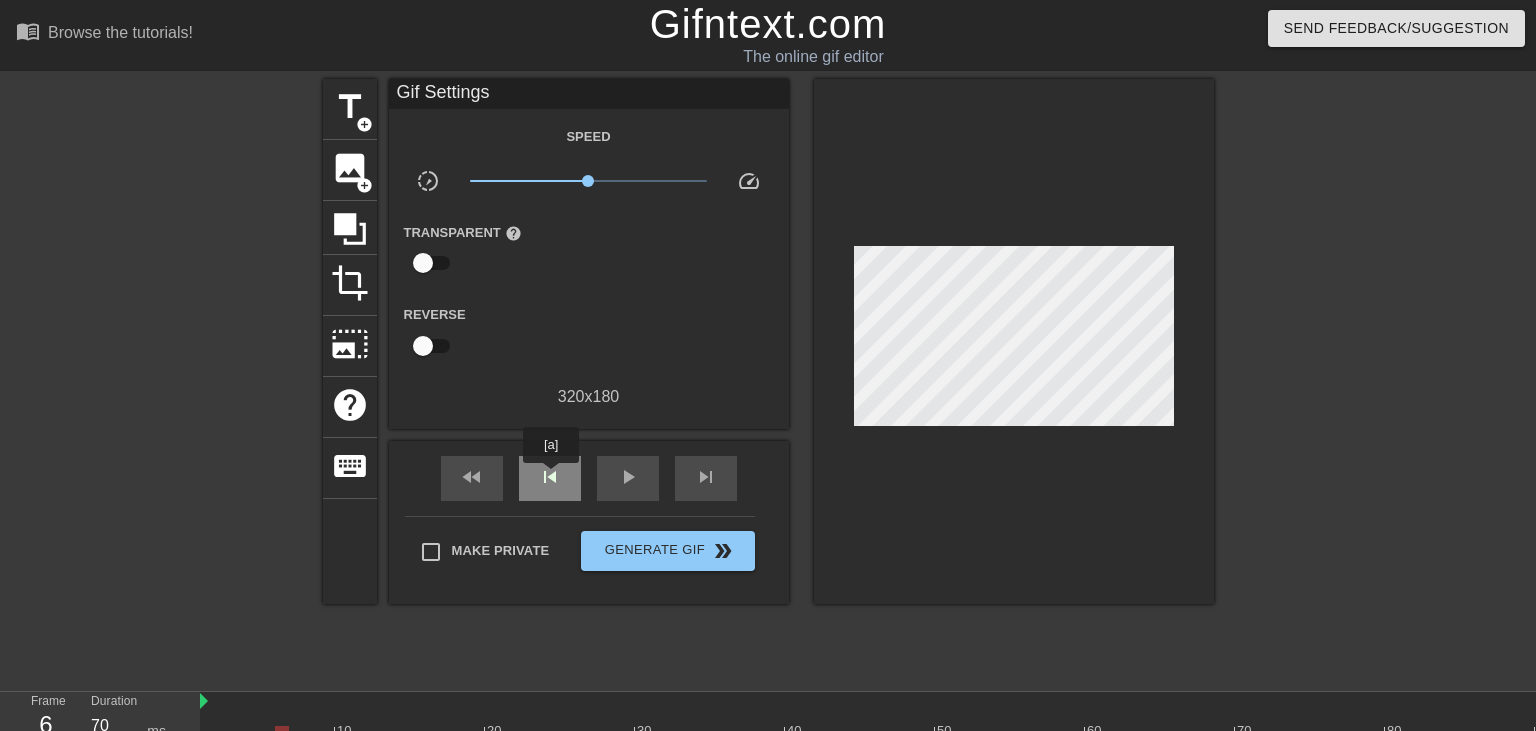 click on "skip_previous" at bounding box center (550, 477) 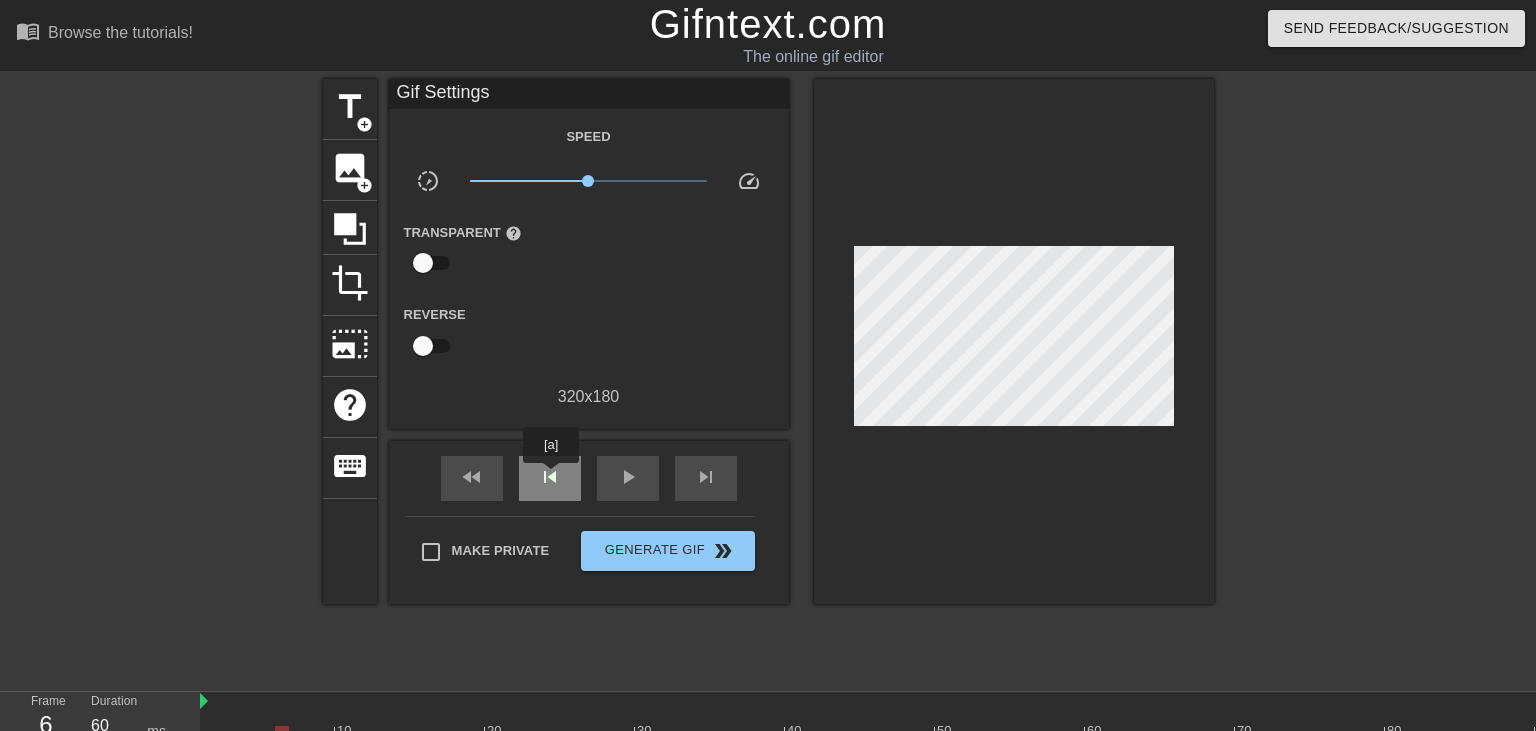 click on "skip_previous" at bounding box center [550, 477] 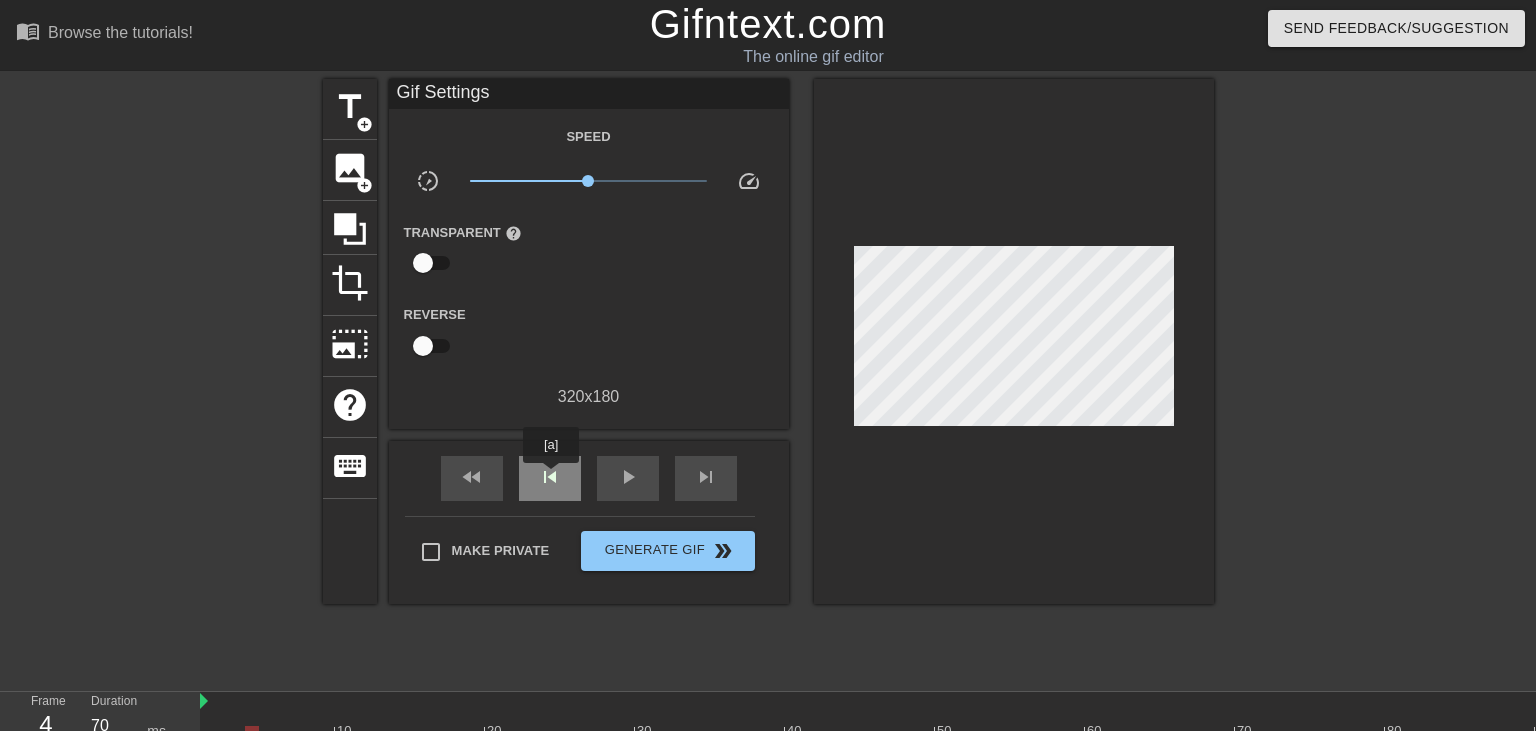 click on "skip_previous" at bounding box center (550, 477) 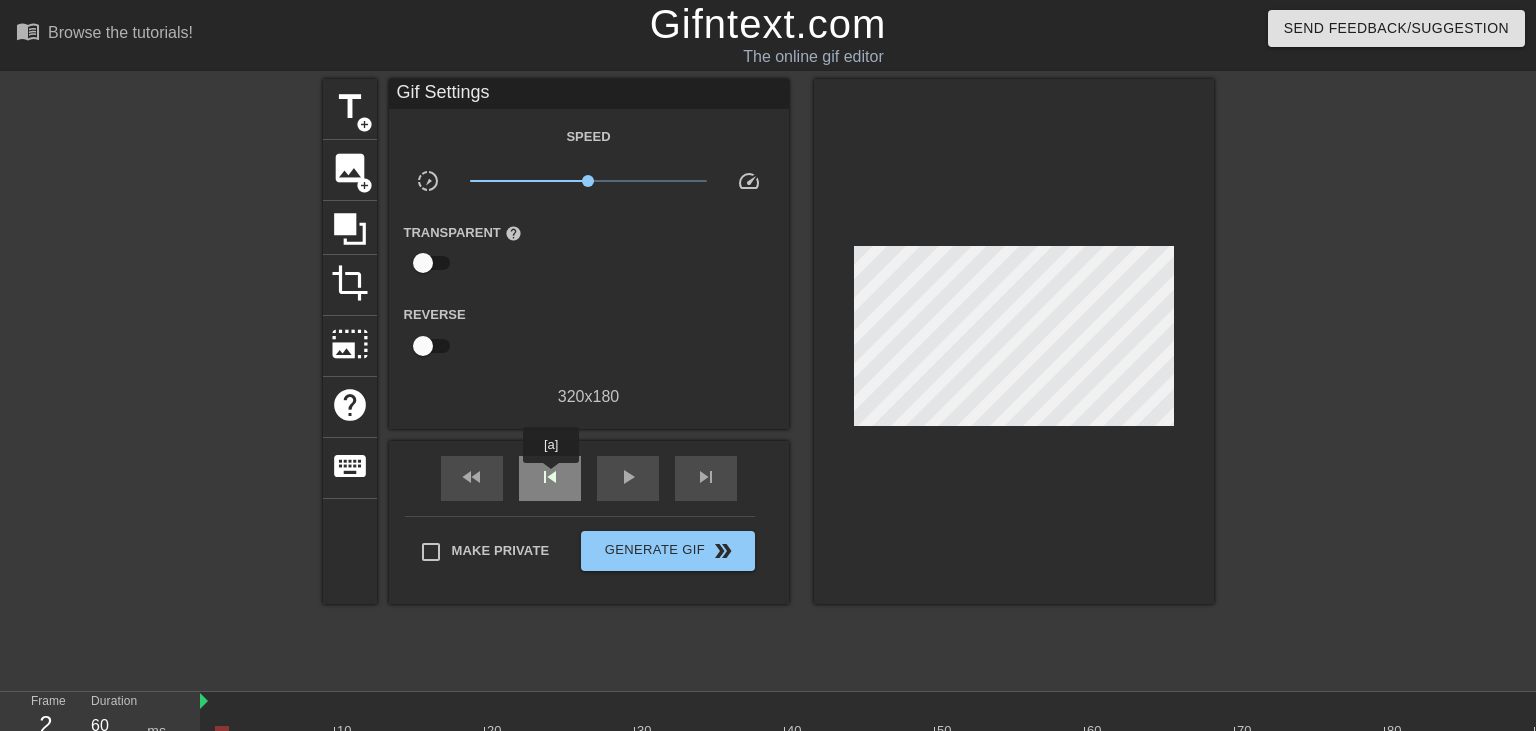 click on "skip_previous" at bounding box center (550, 477) 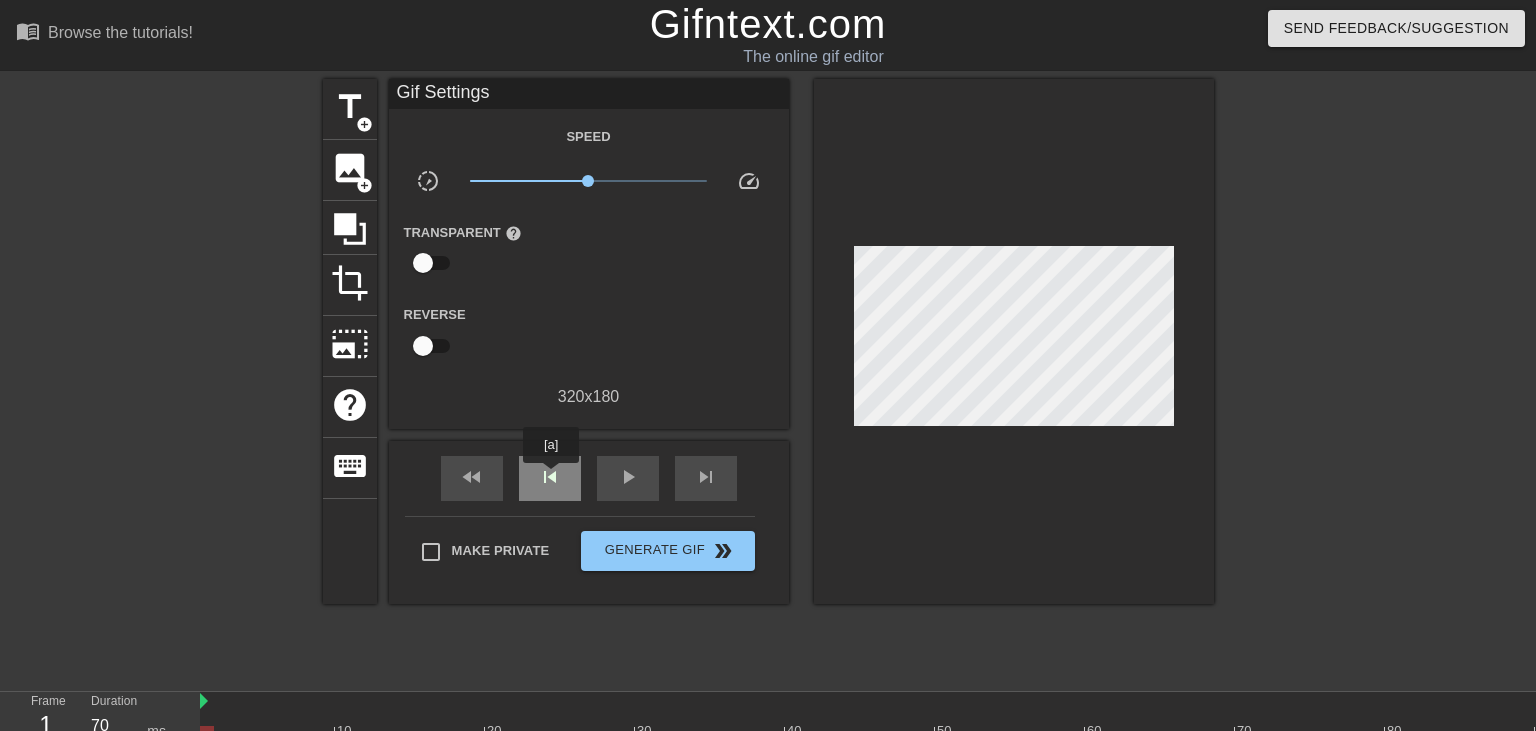 click on "skip_previous" at bounding box center (550, 477) 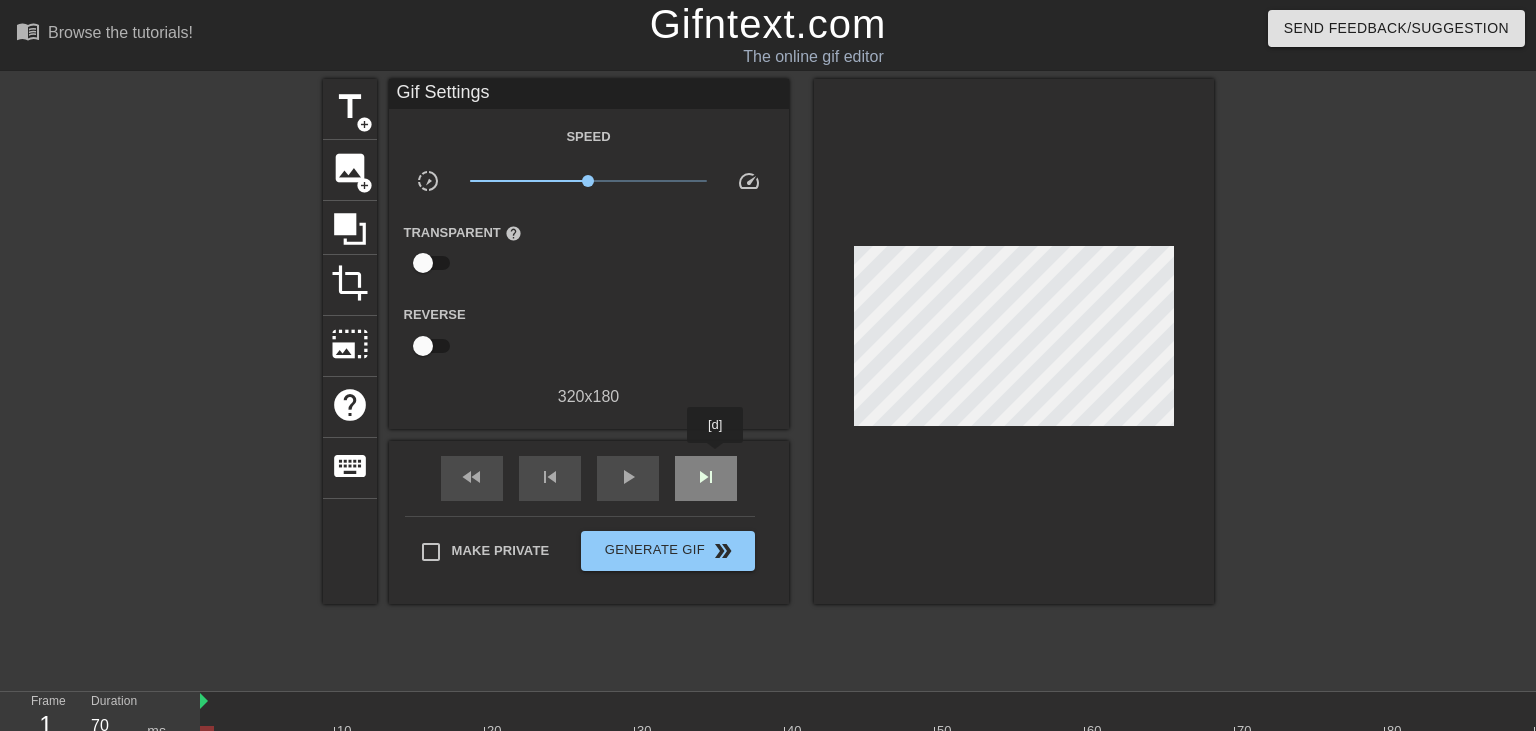 click on "skip_next" at bounding box center [706, 478] 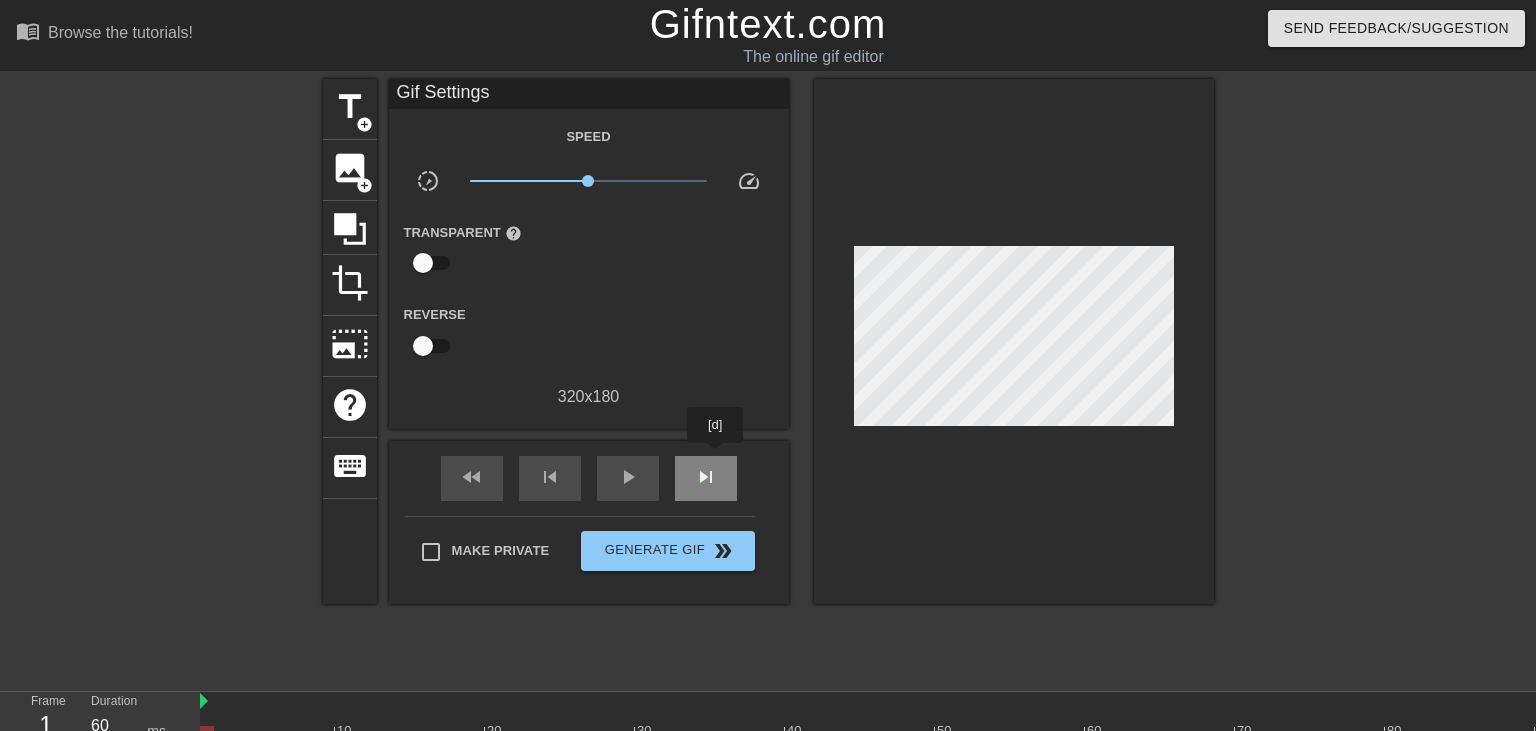 click on "skip_next" at bounding box center (706, 478) 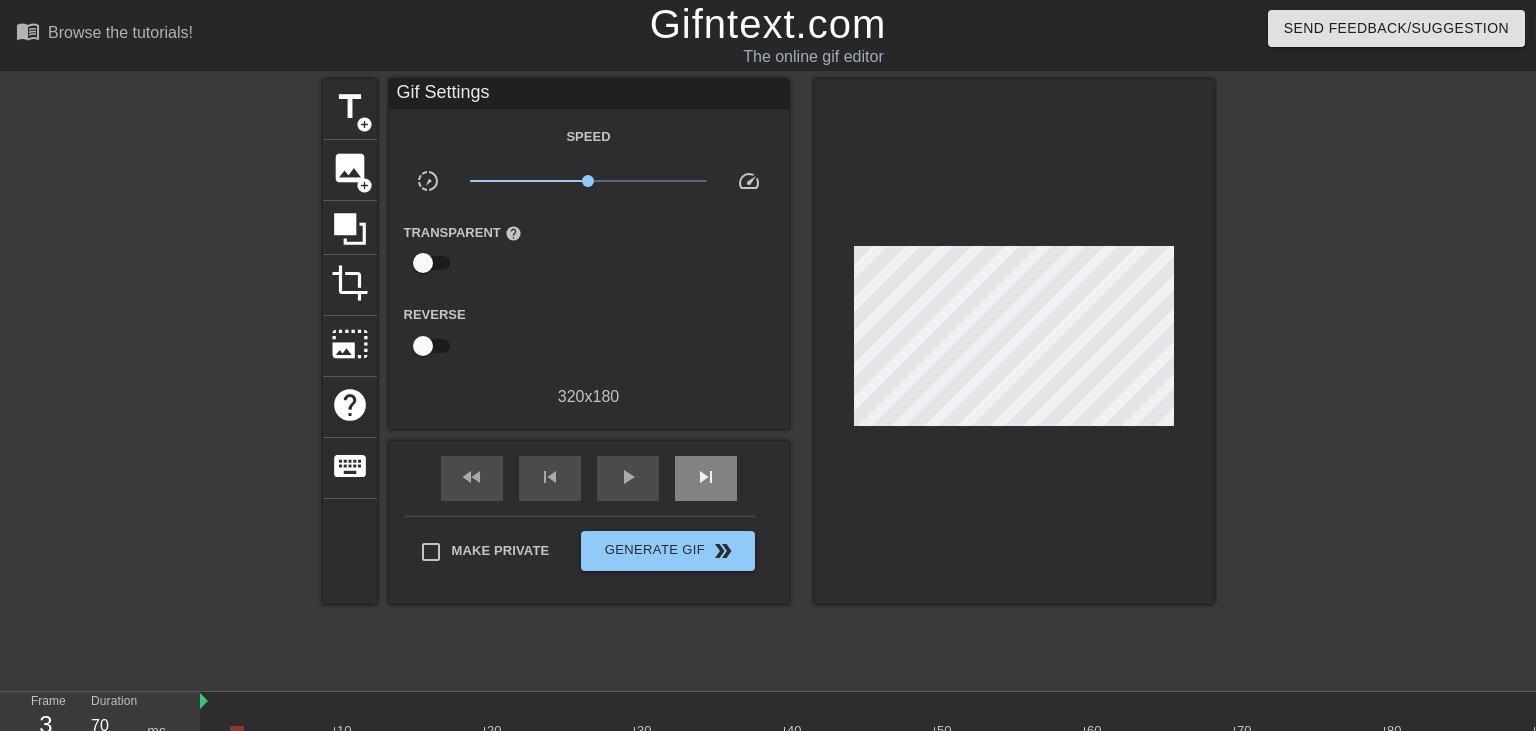 click on "fast_rewind skip_previous play_arrow skip_next" at bounding box center [589, 478] 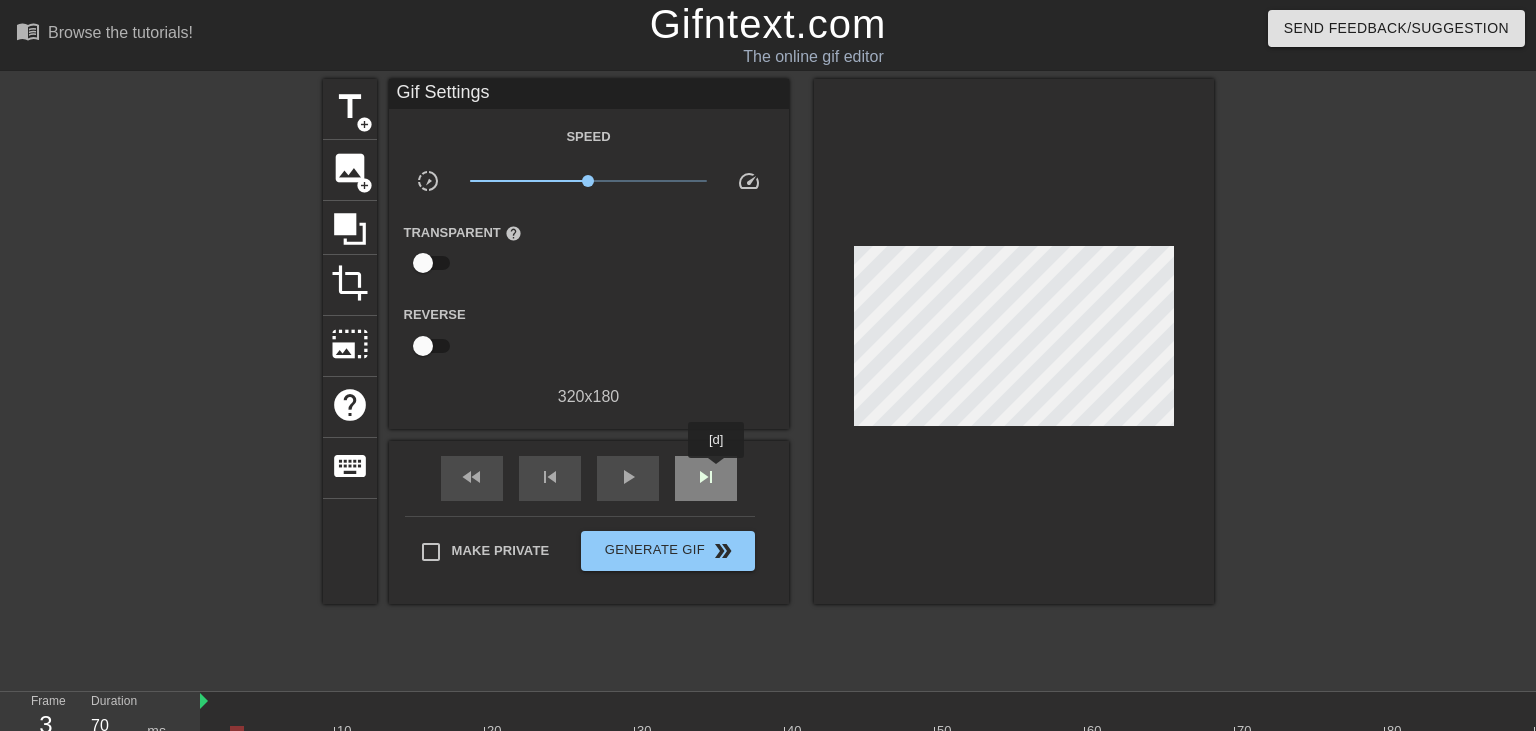 click on "skip_next" at bounding box center [706, 477] 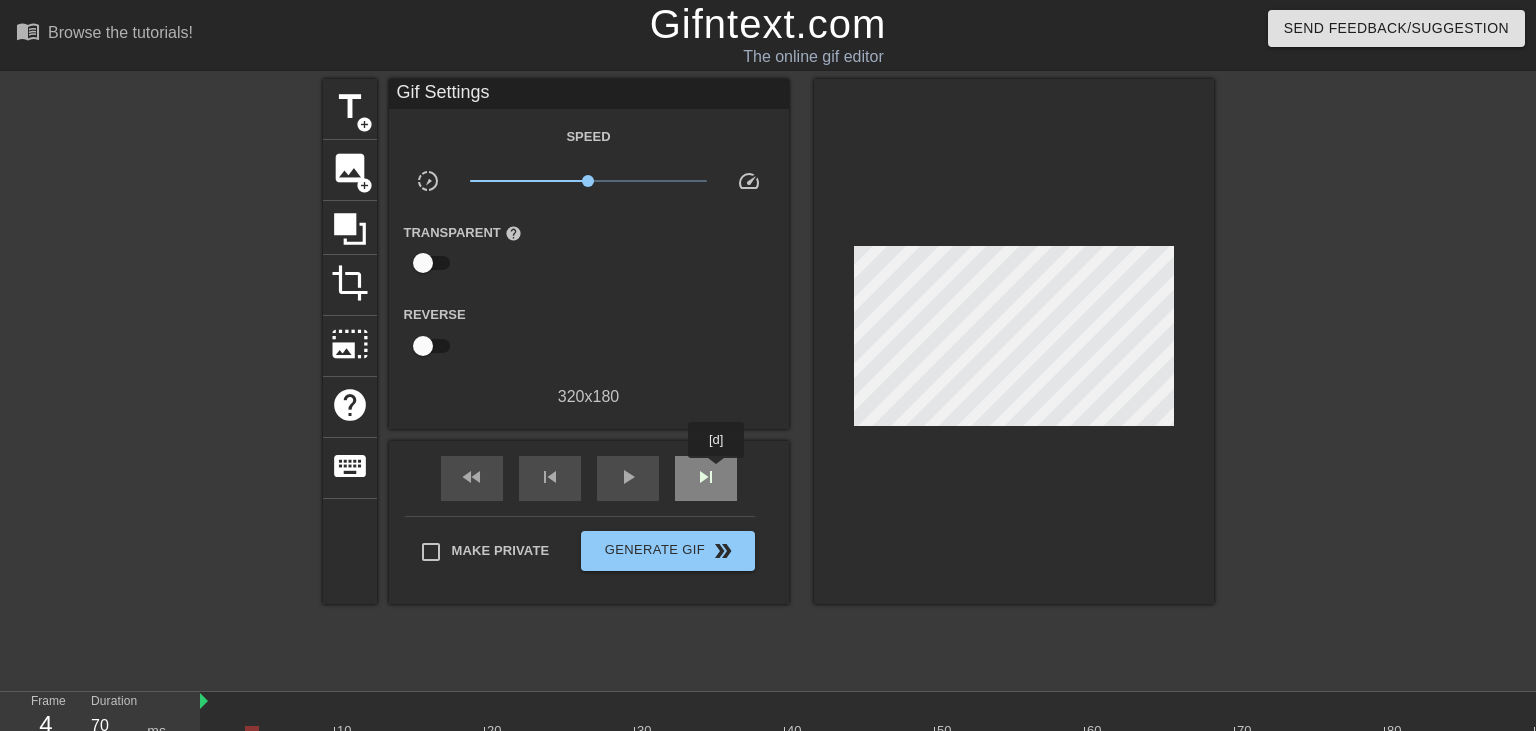 click on "skip_next" at bounding box center [706, 477] 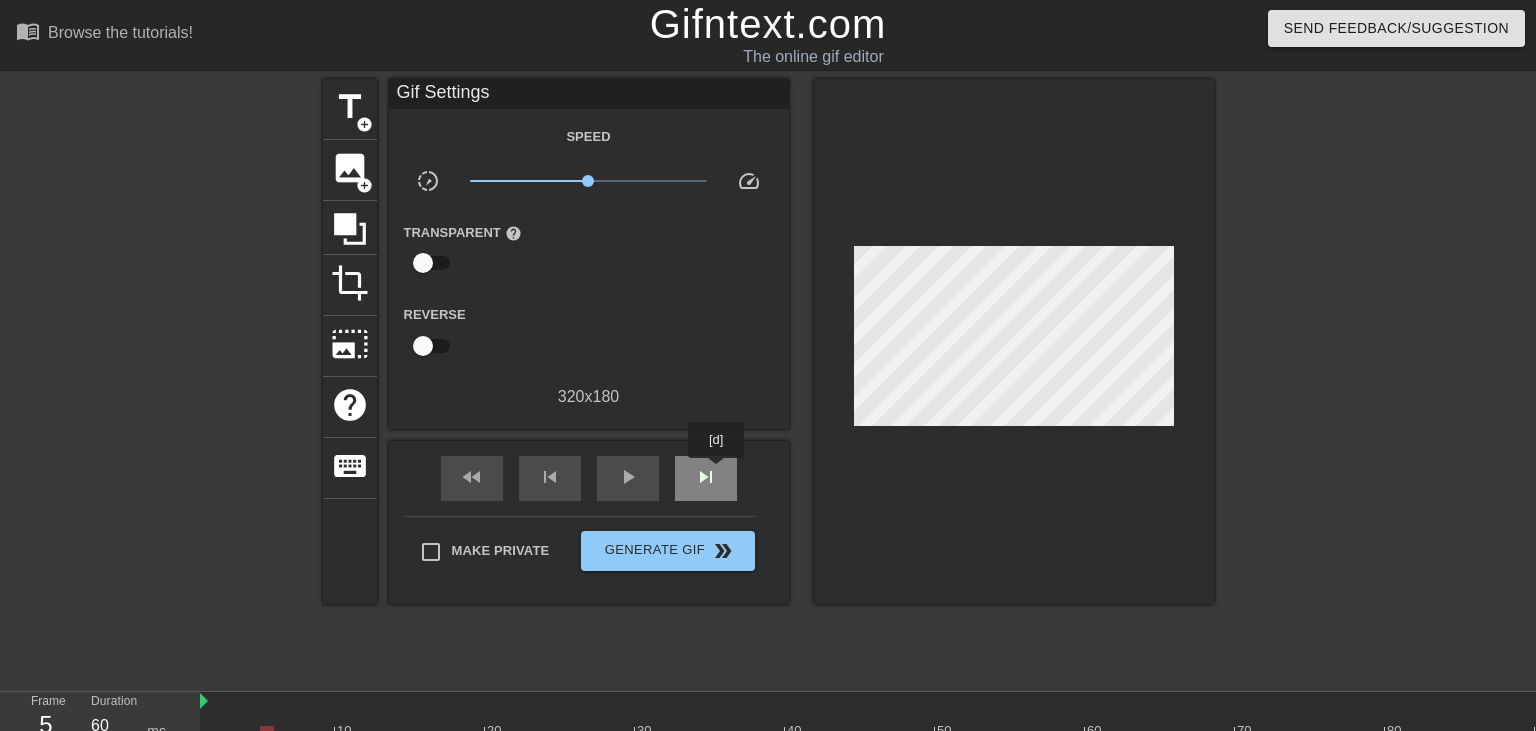 click on "skip_next" at bounding box center [706, 477] 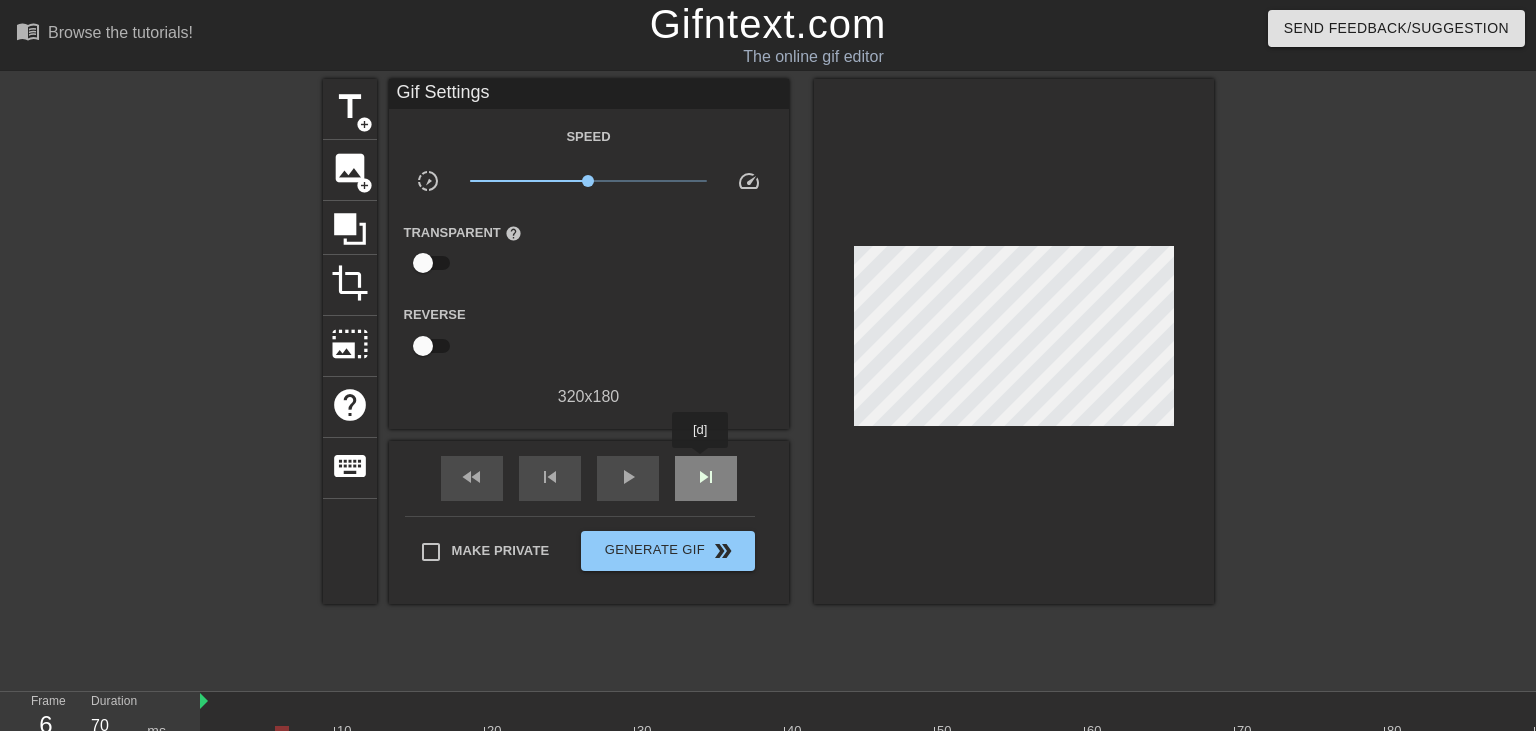 click on "skip_next" at bounding box center (706, 478) 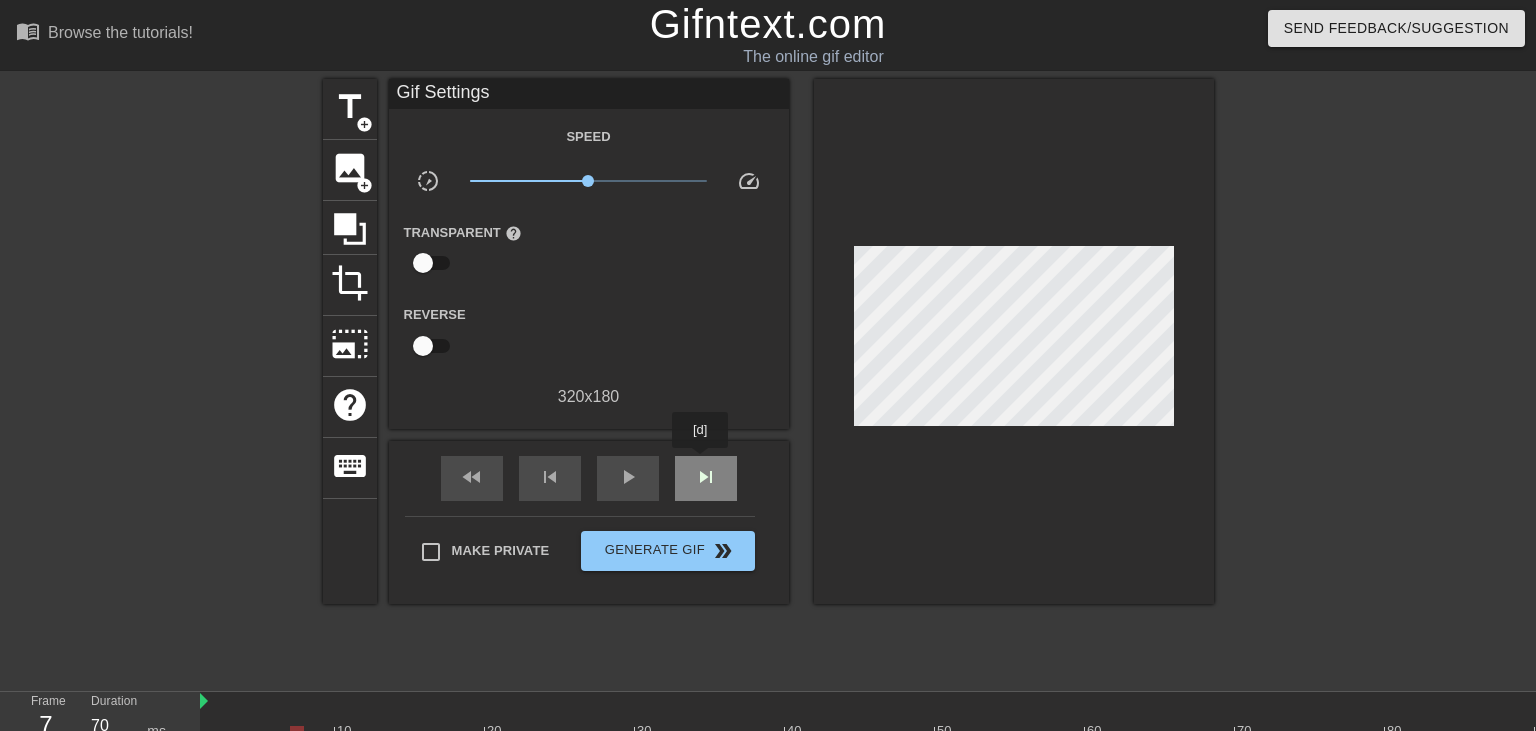 click on "skip_next" at bounding box center (706, 478) 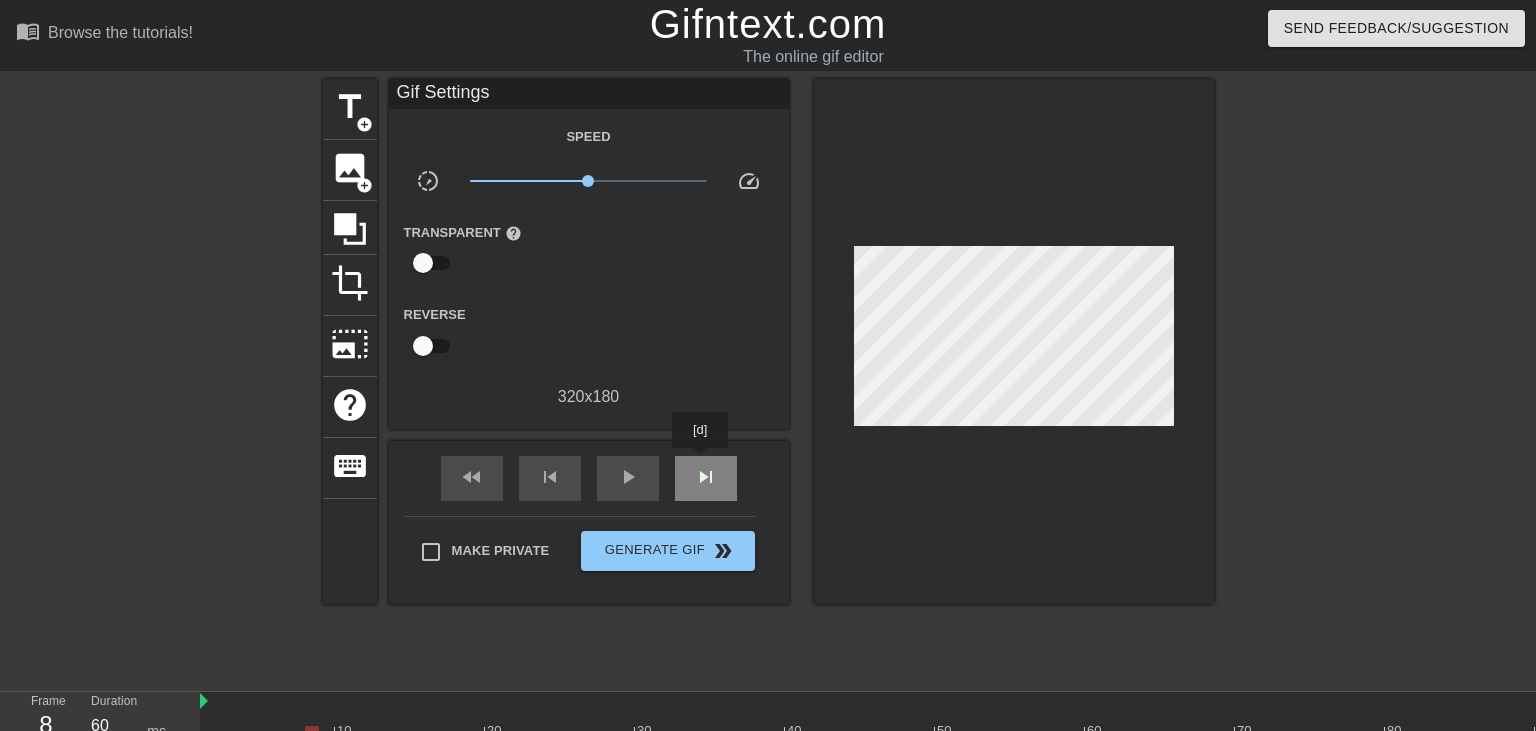 click on "skip_next" at bounding box center (706, 478) 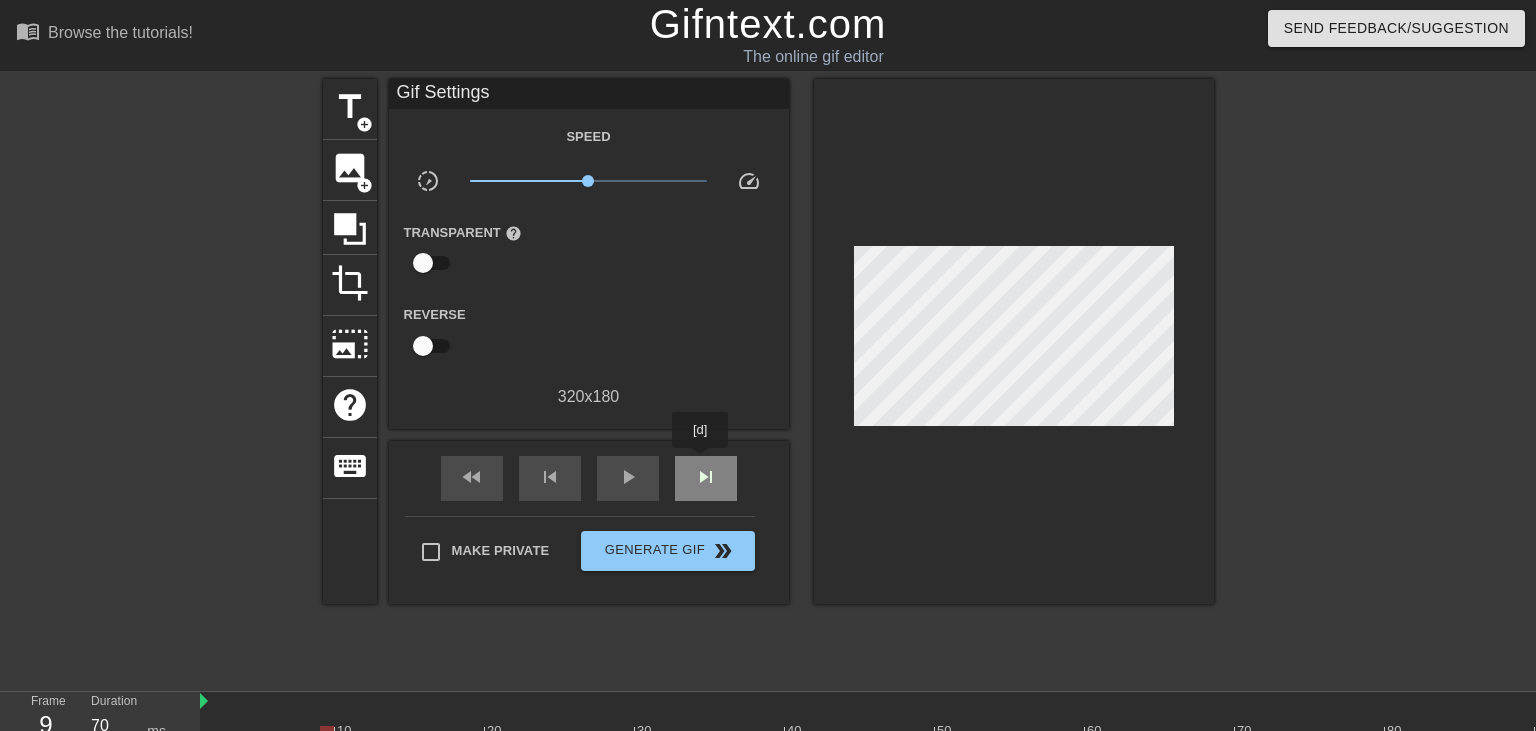 click on "skip_next" at bounding box center (706, 478) 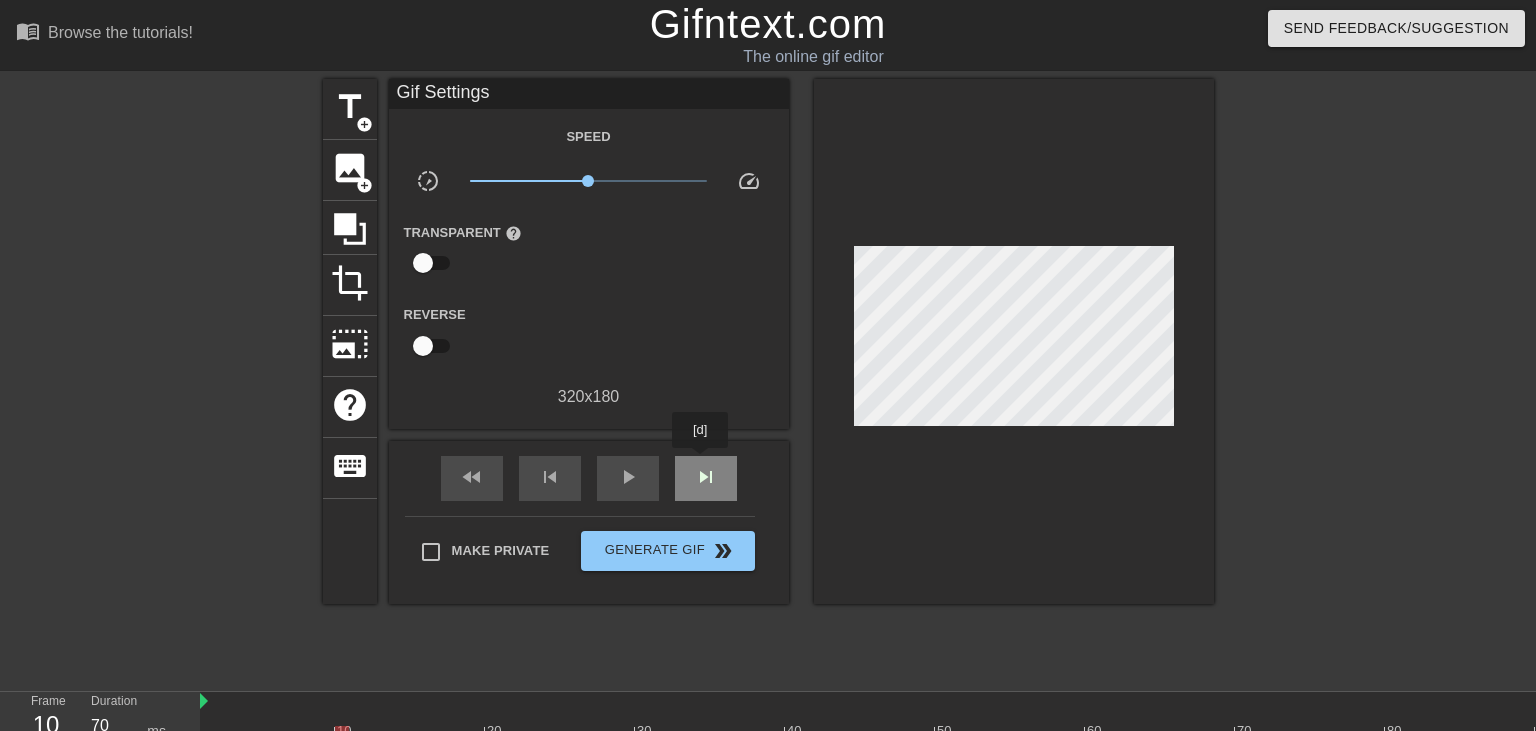 click on "skip_next" at bounding box center [706, 478] 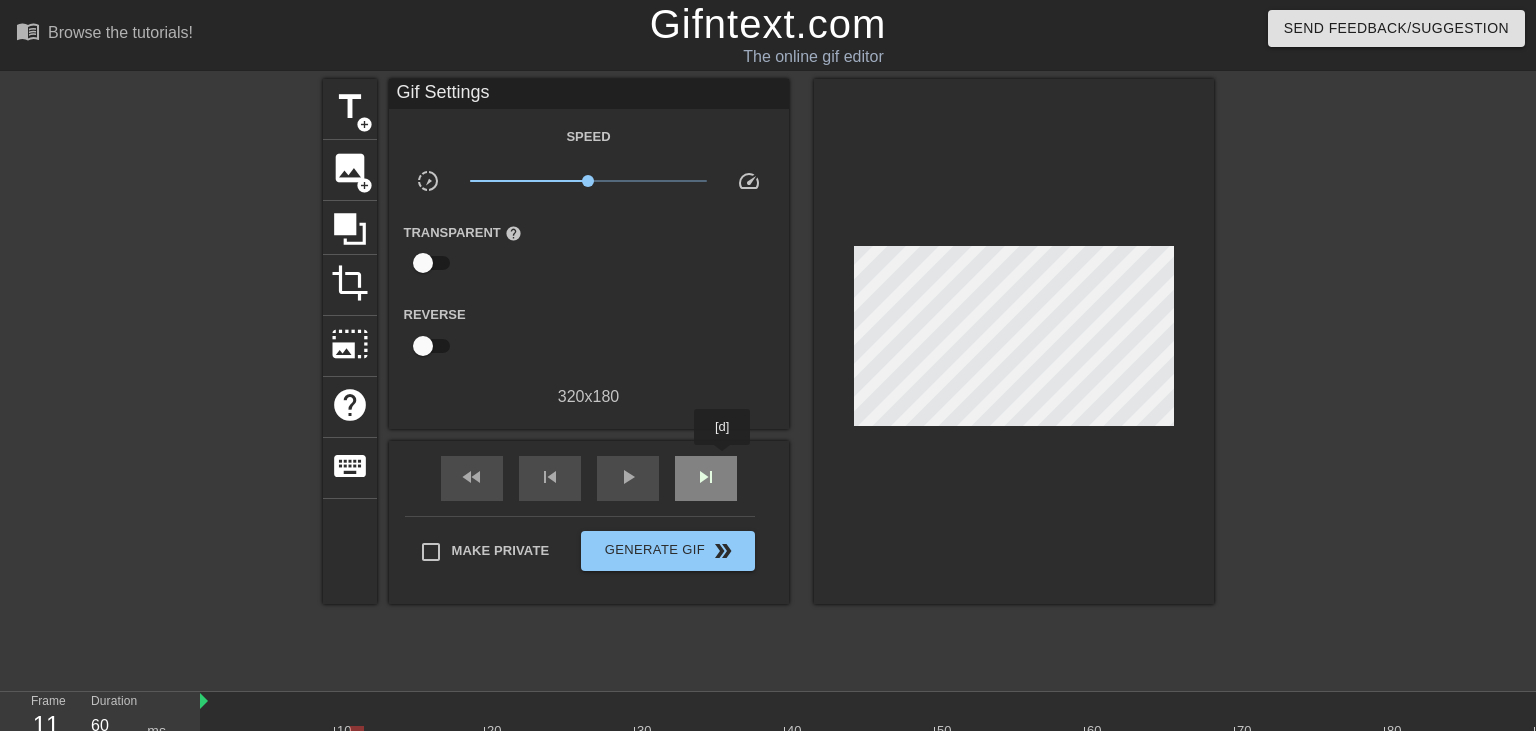 click on "skip_next" at bounding box center [706, 478] 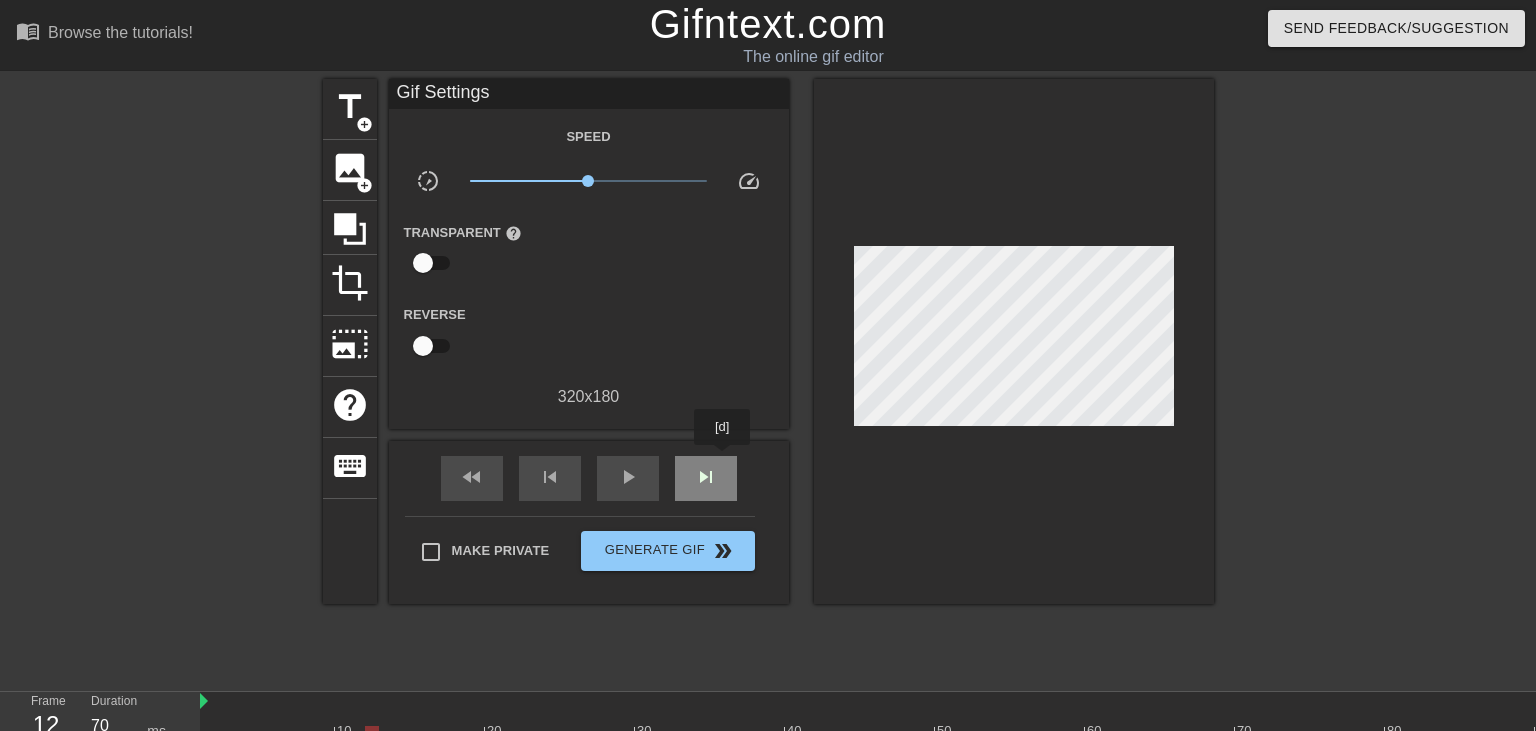 click on "skip_next" at bounding box center (706, 478) 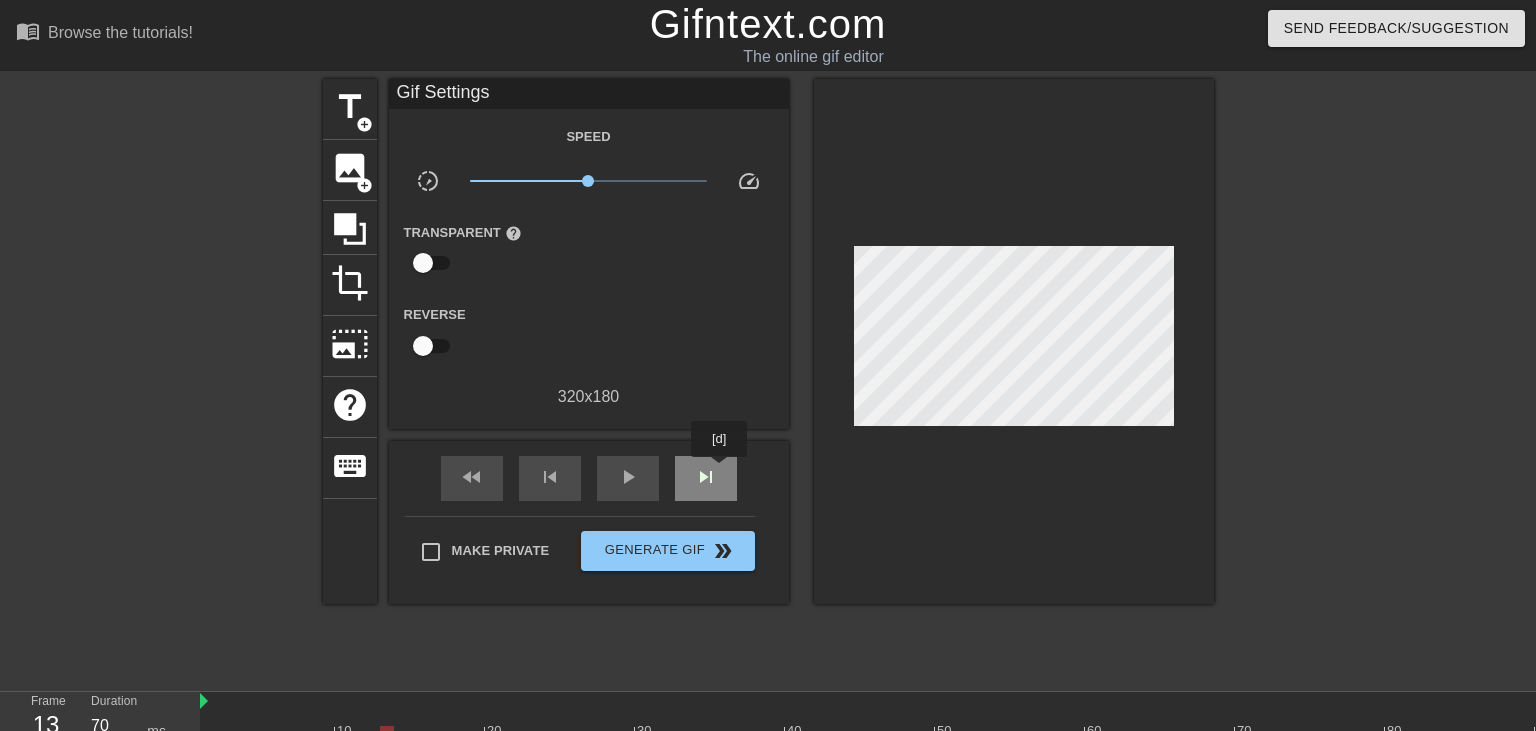 click on "skip_next" at bounding box center (706, 478) 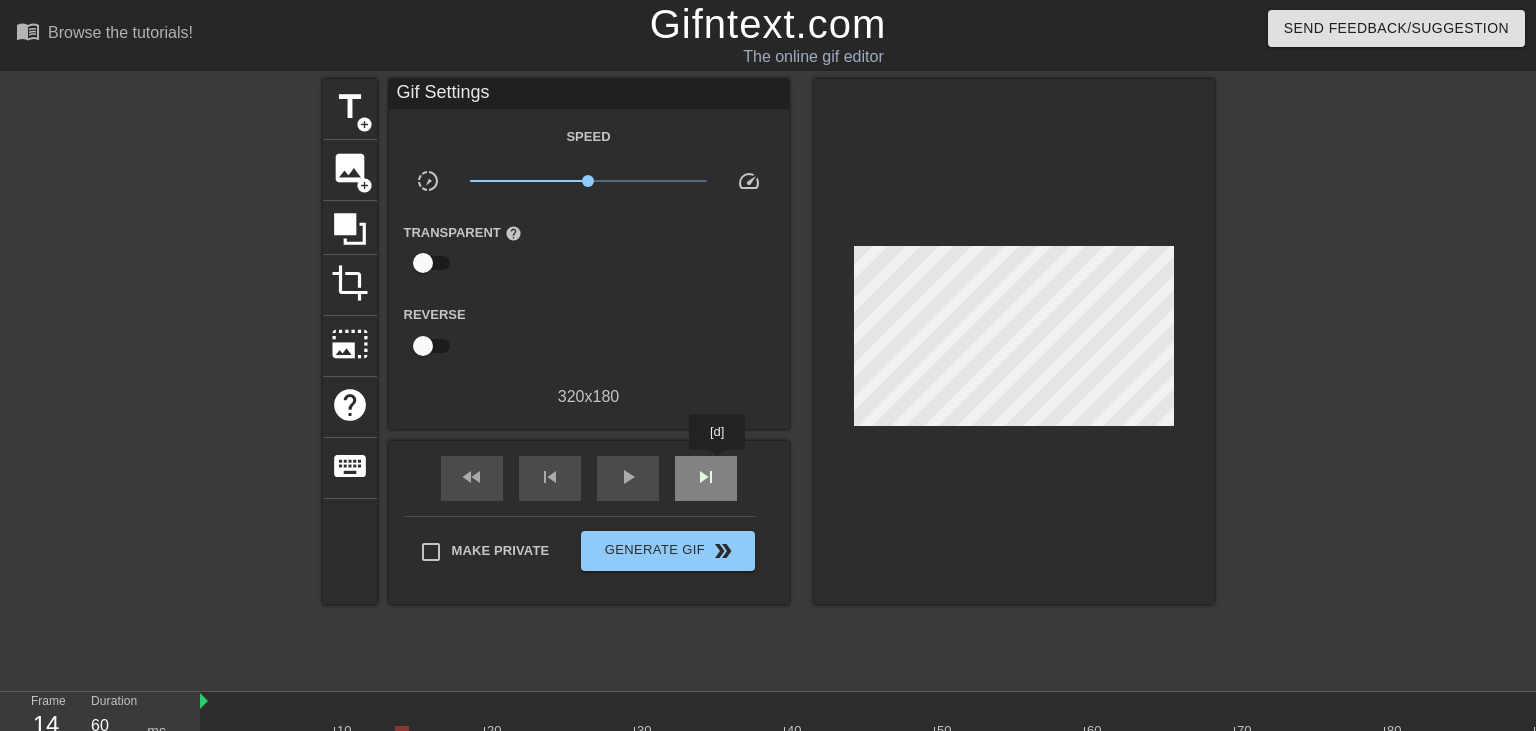 click on "skip_next" at bounding box center (706, 478) 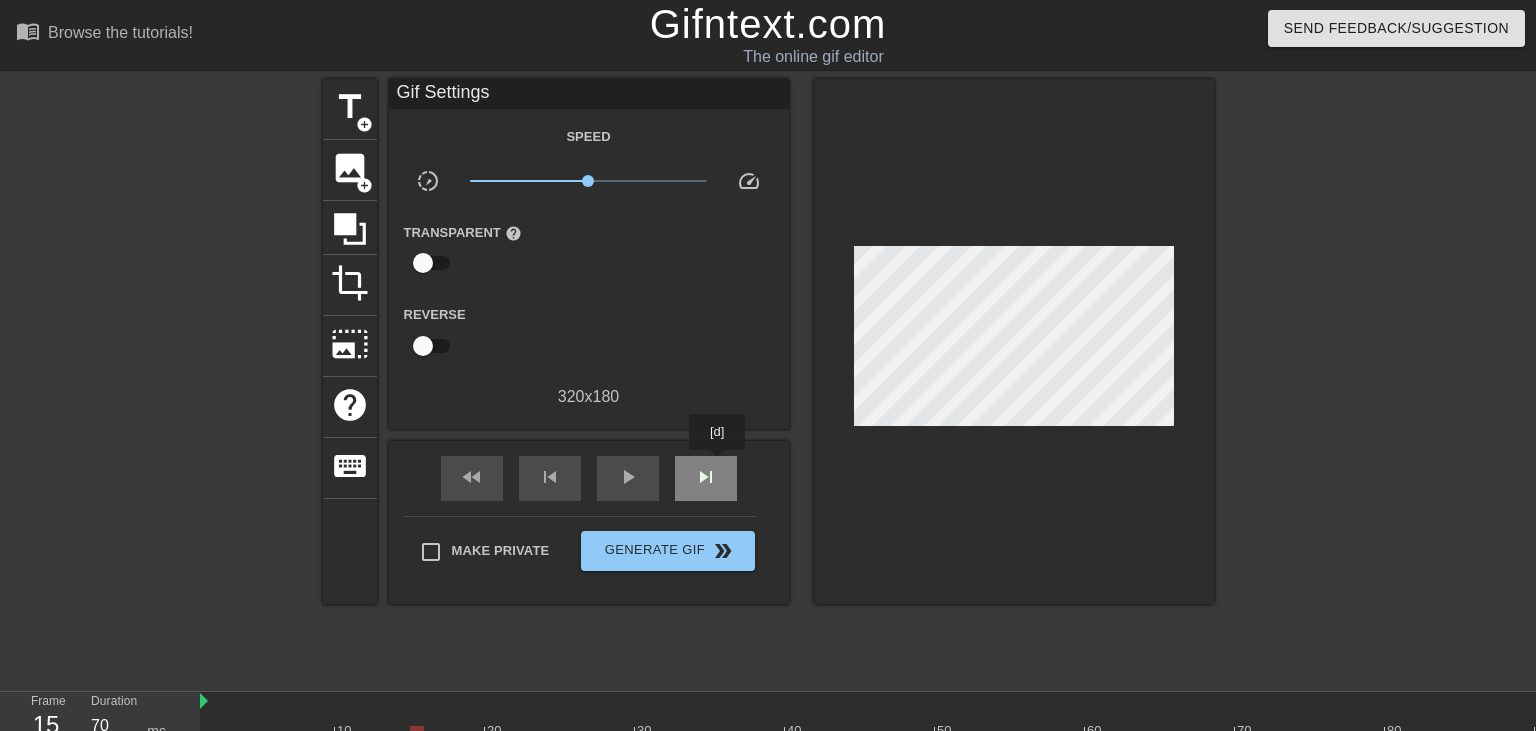 click on "skip_next" at bounding box center [706, 478] 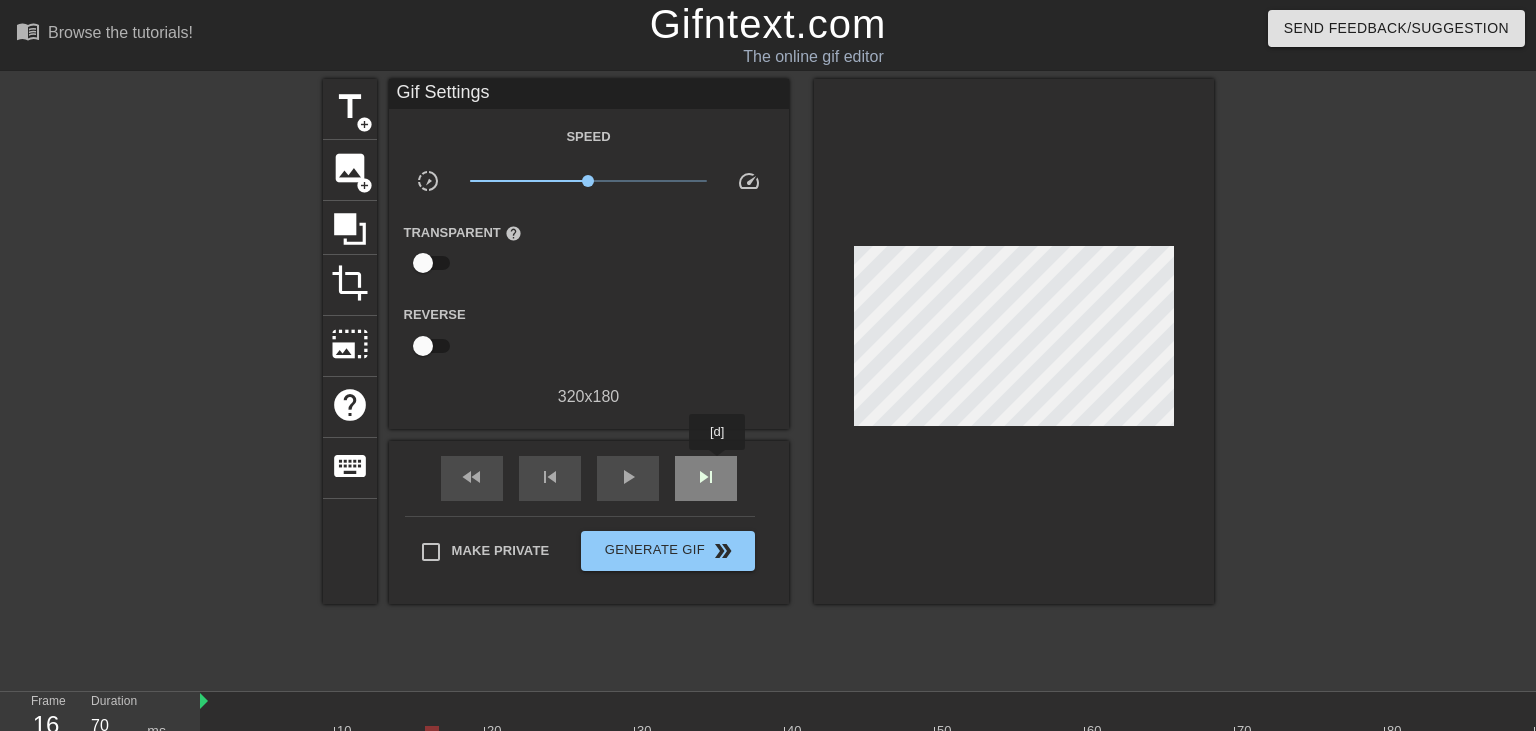 click on "skip_next" at bounding box center [706, 478] 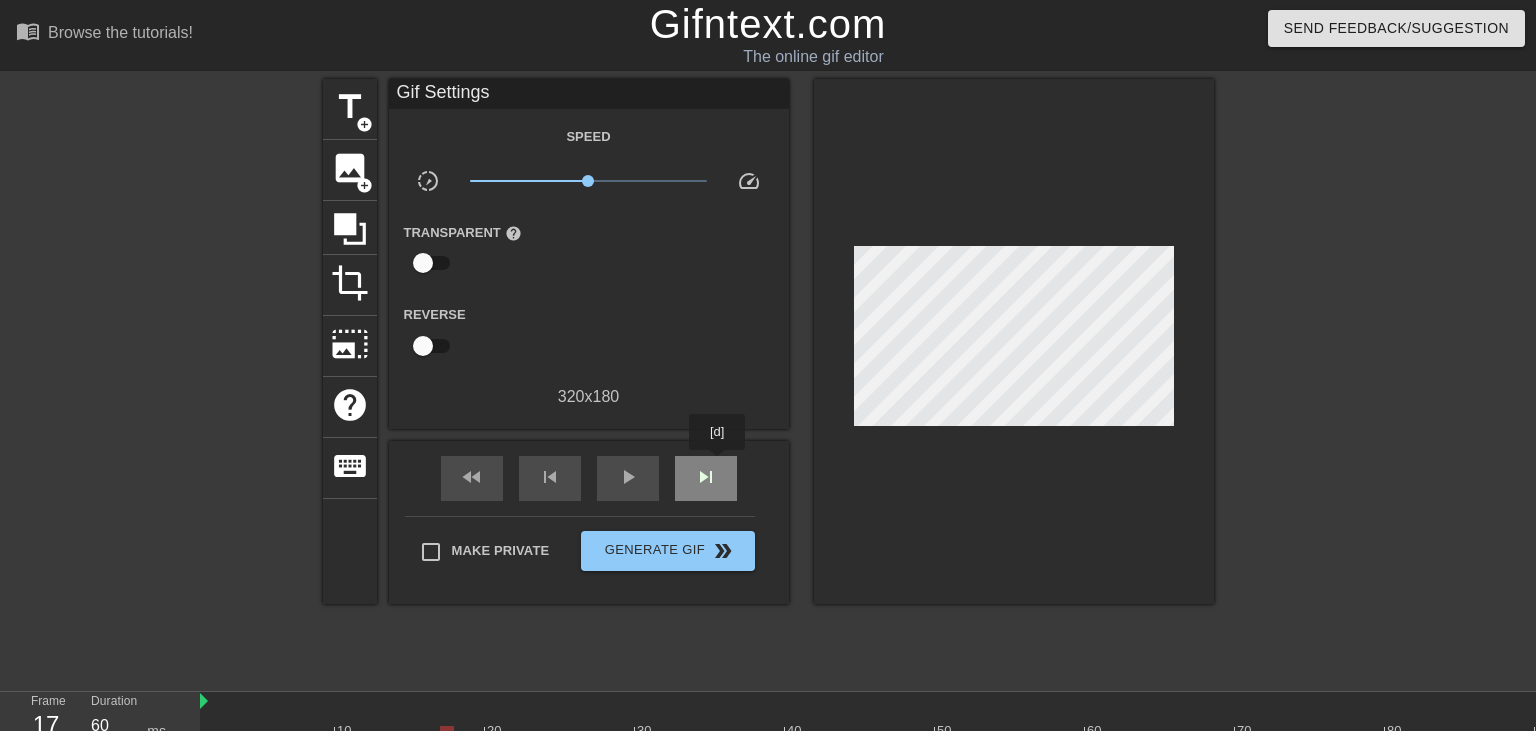click on "skip_next" at bounding box center [706, 478] 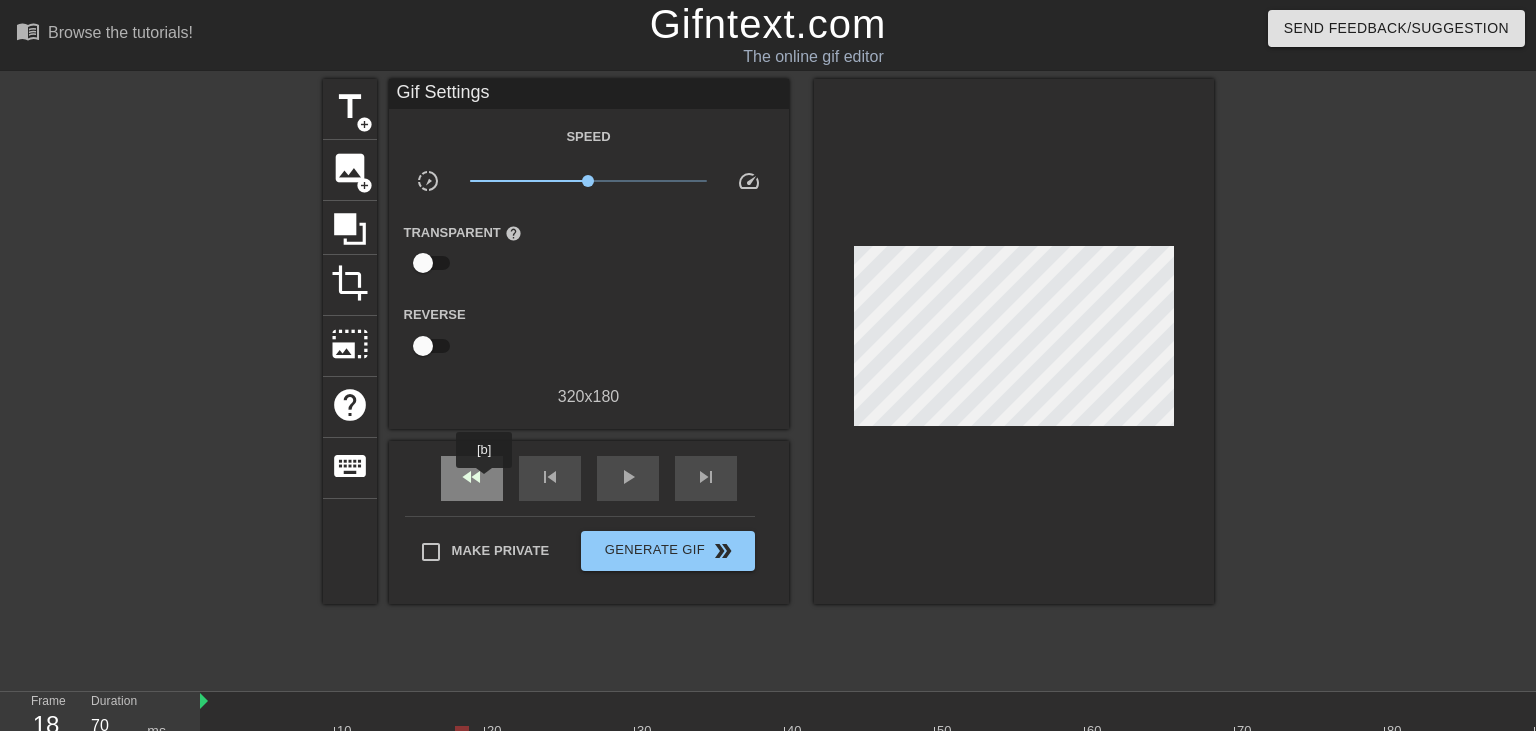 click on "fast_rewind" at bounding box center [472, 478] 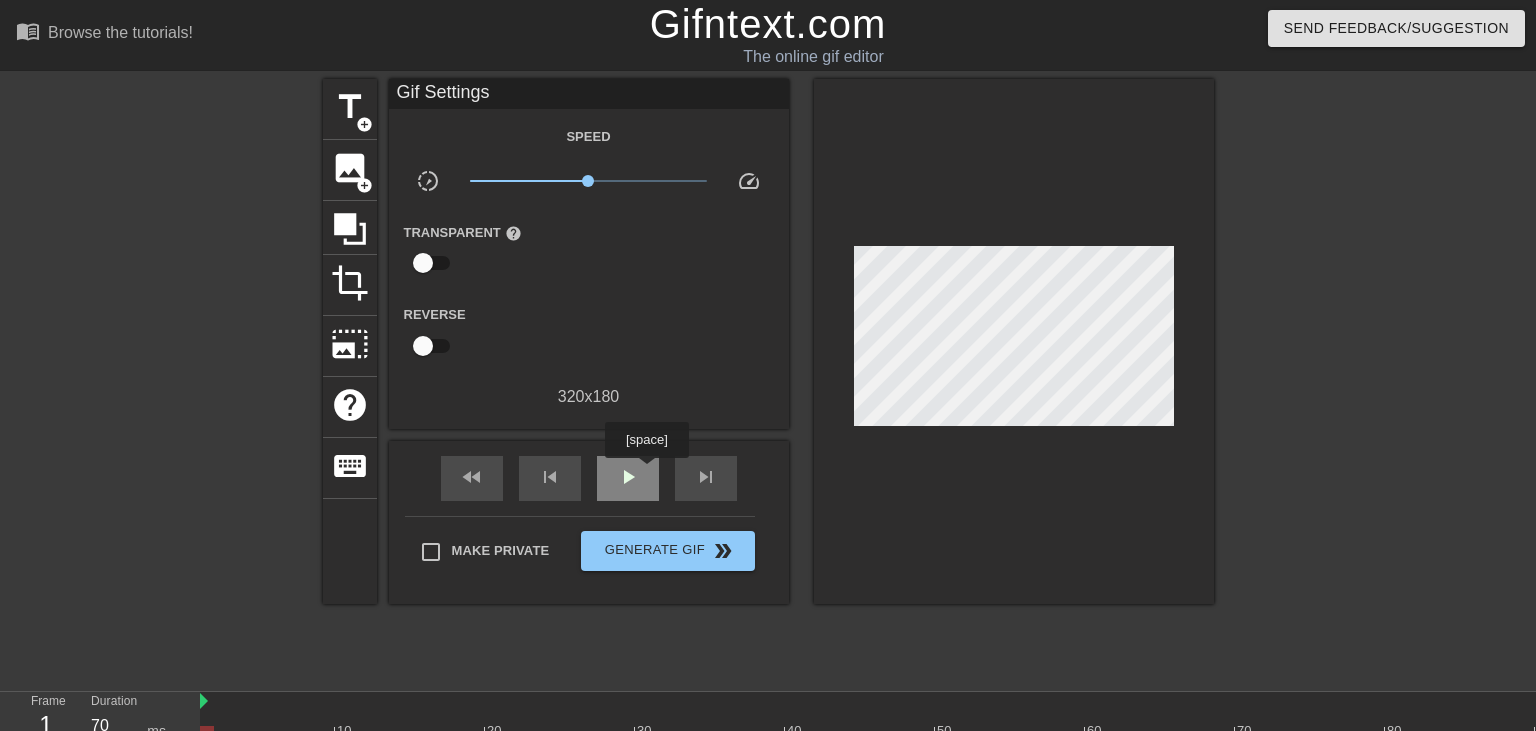 click on "play_arrow" at bounding box center (628, 478) 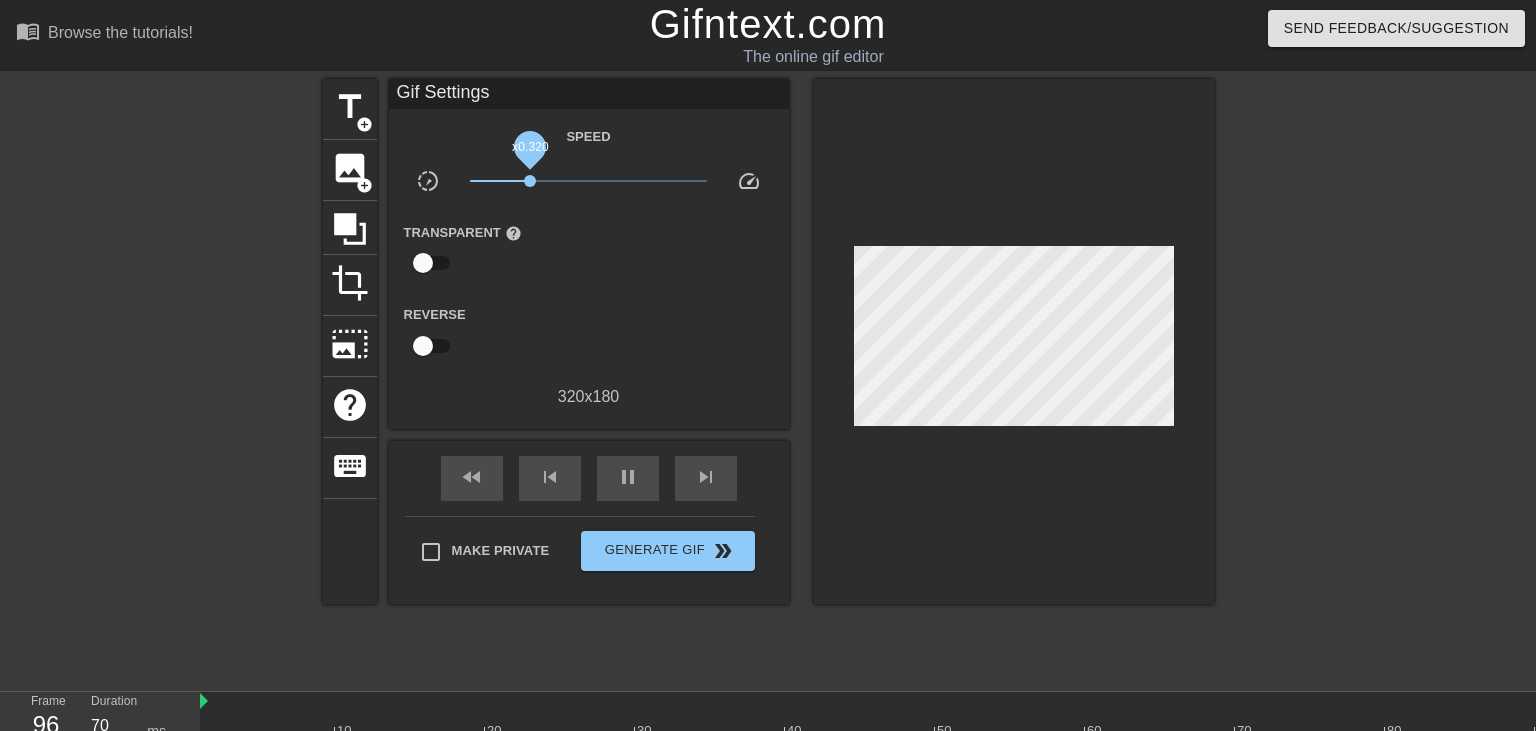 drag, startPoint x: 592, startPoint y: 185, endPoint x: 518, endPoint y: 184, distance: 74.00676 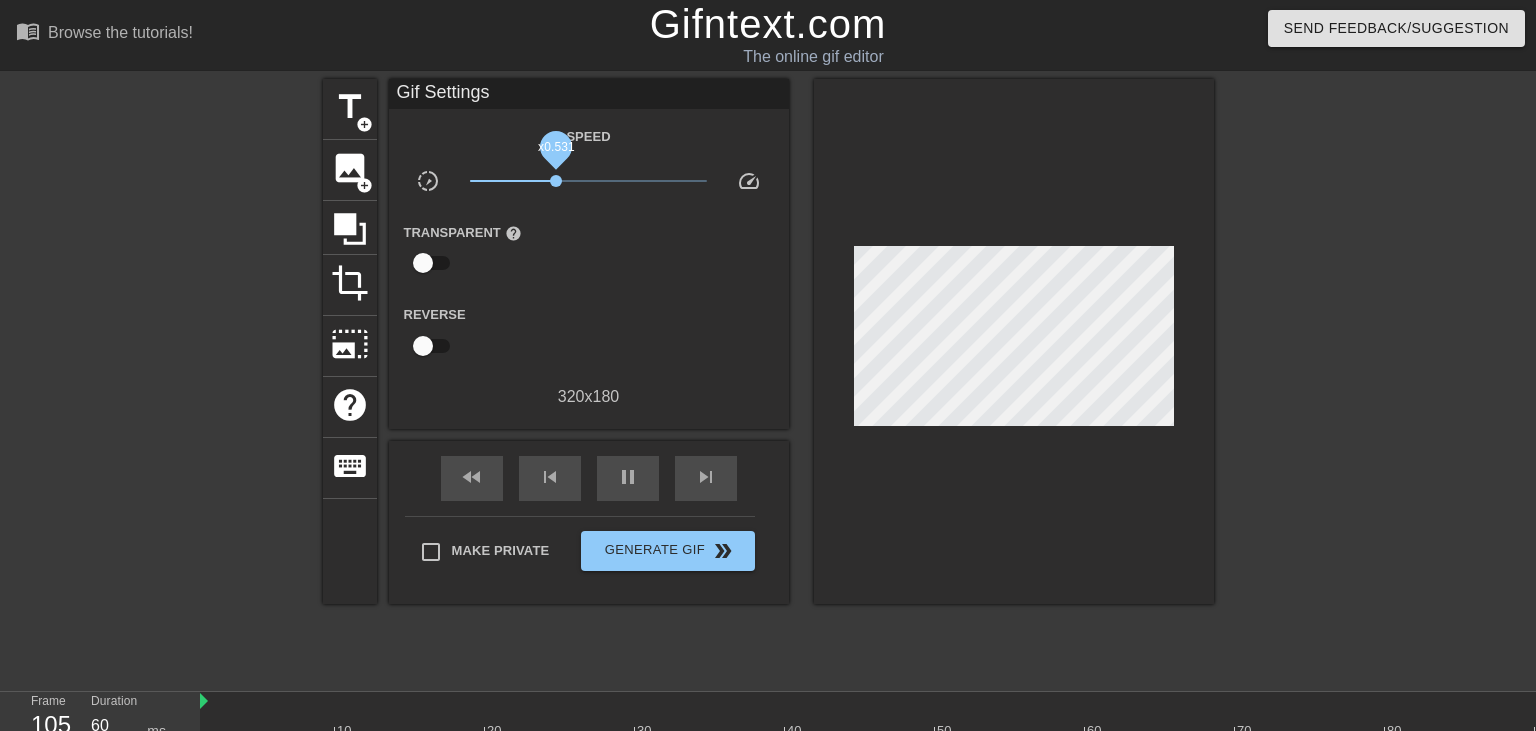 drag, startPoint x: 518, startPoint y: 178, endPoint x: 572, endPoint y: 178, distance: 54 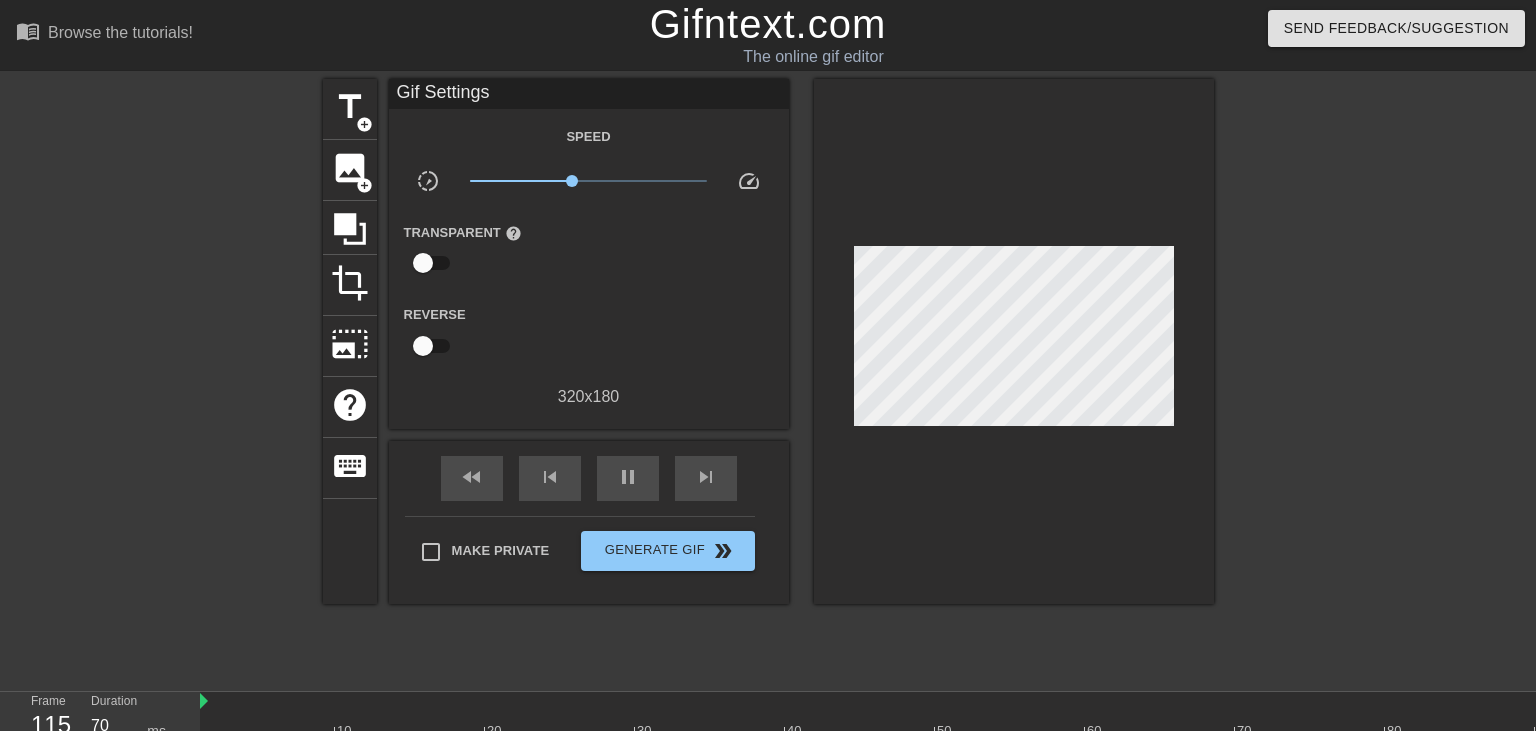 click at bounding box center [521, 333] 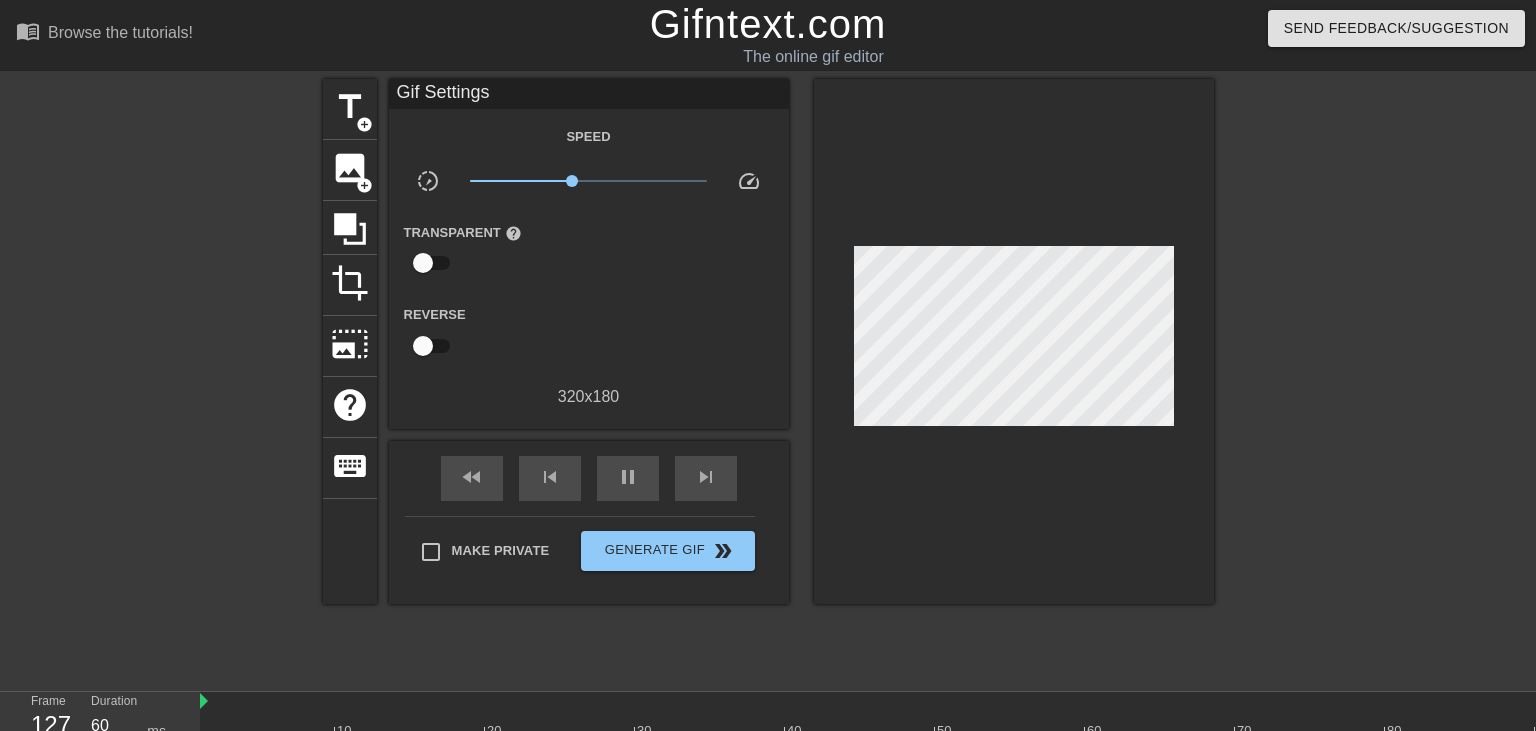 click at bounding box center [149, 379] 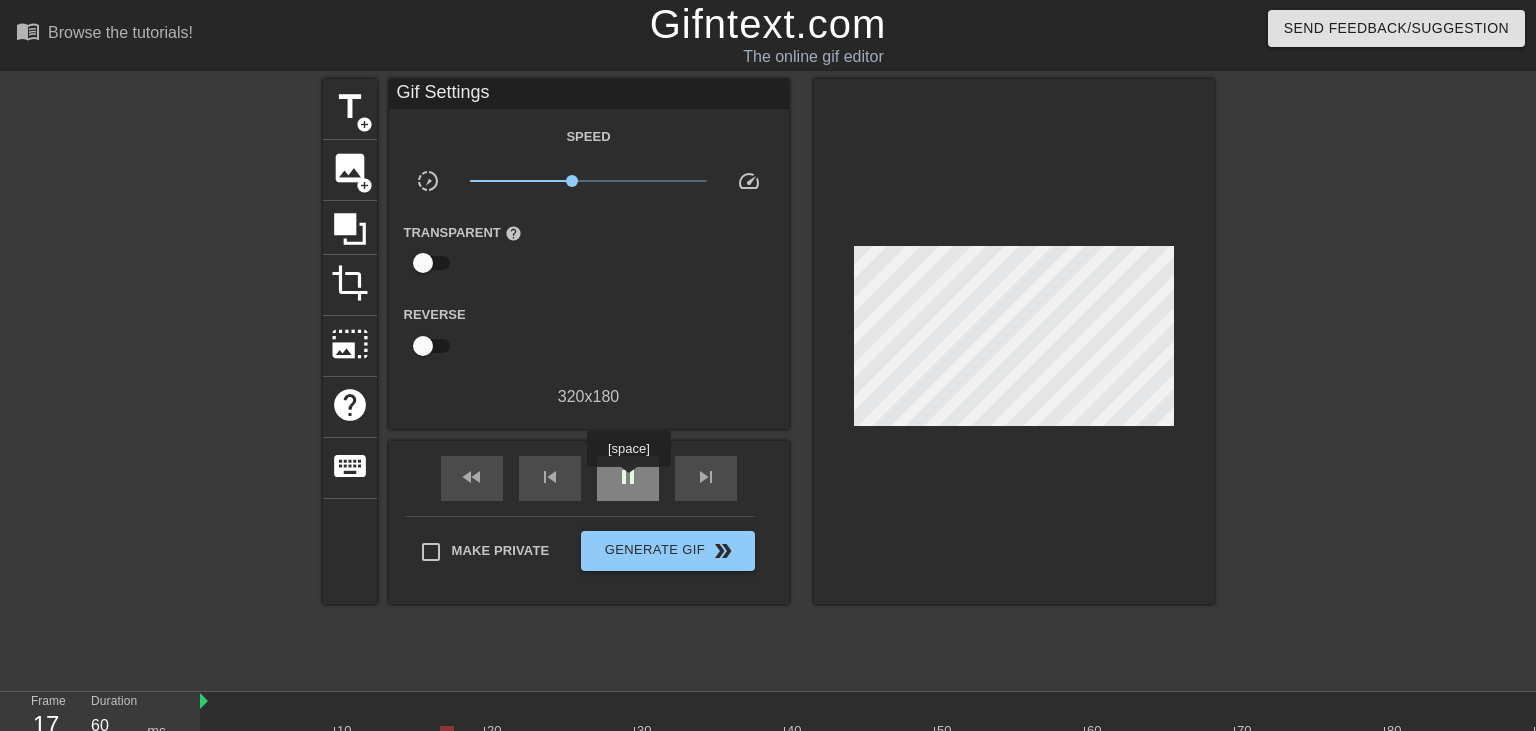 type on "70" 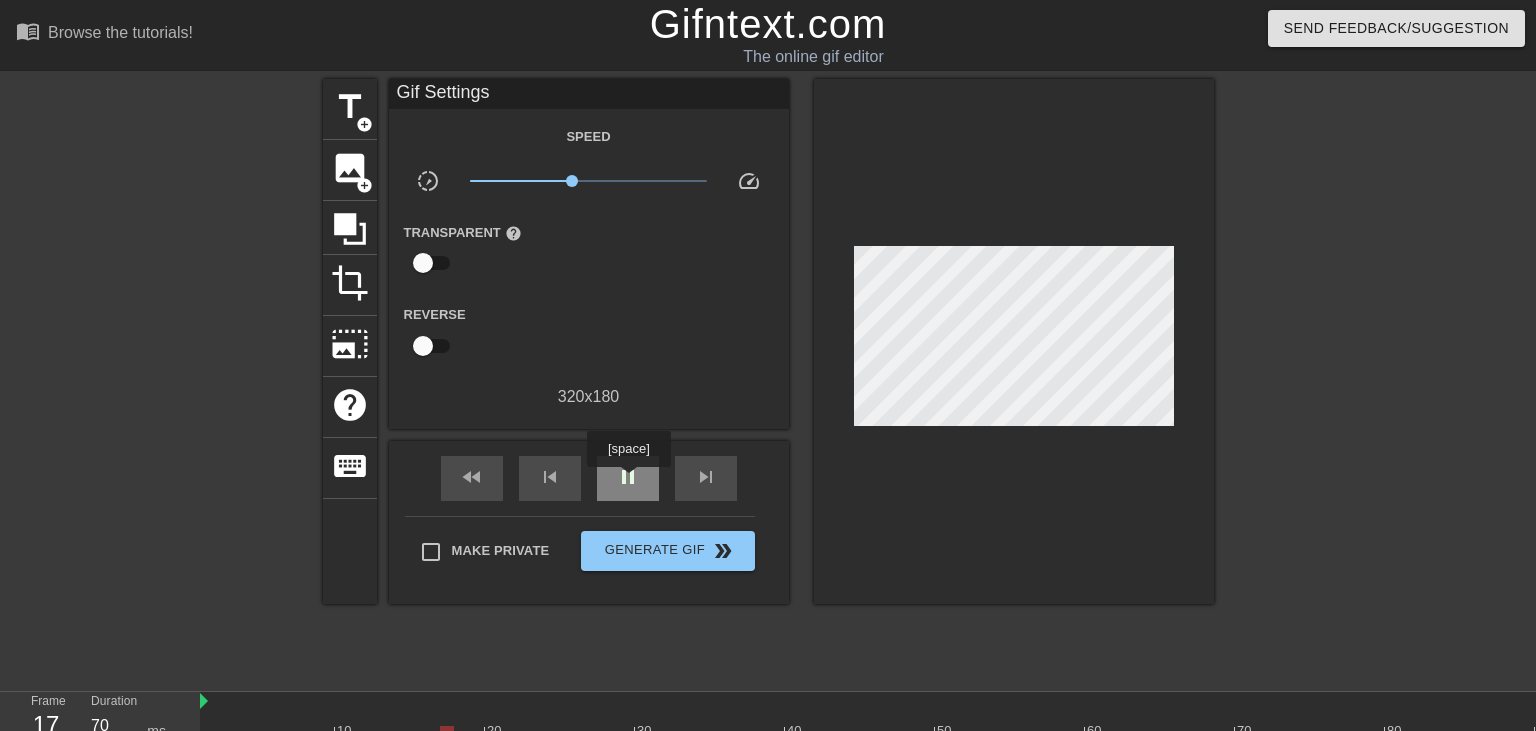 click on "pause" at bounding box center (628, 477) 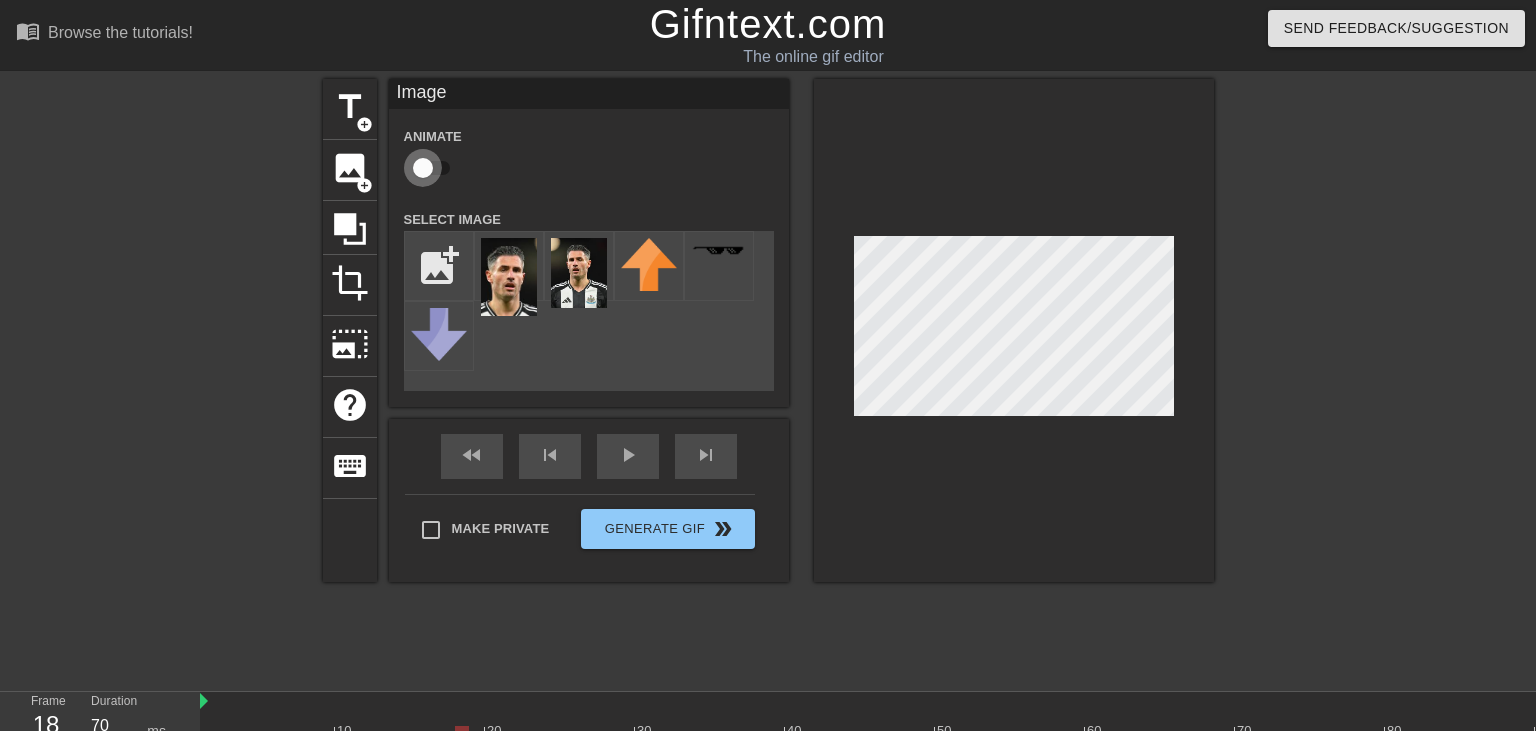 click at bounding box center (423, 168) 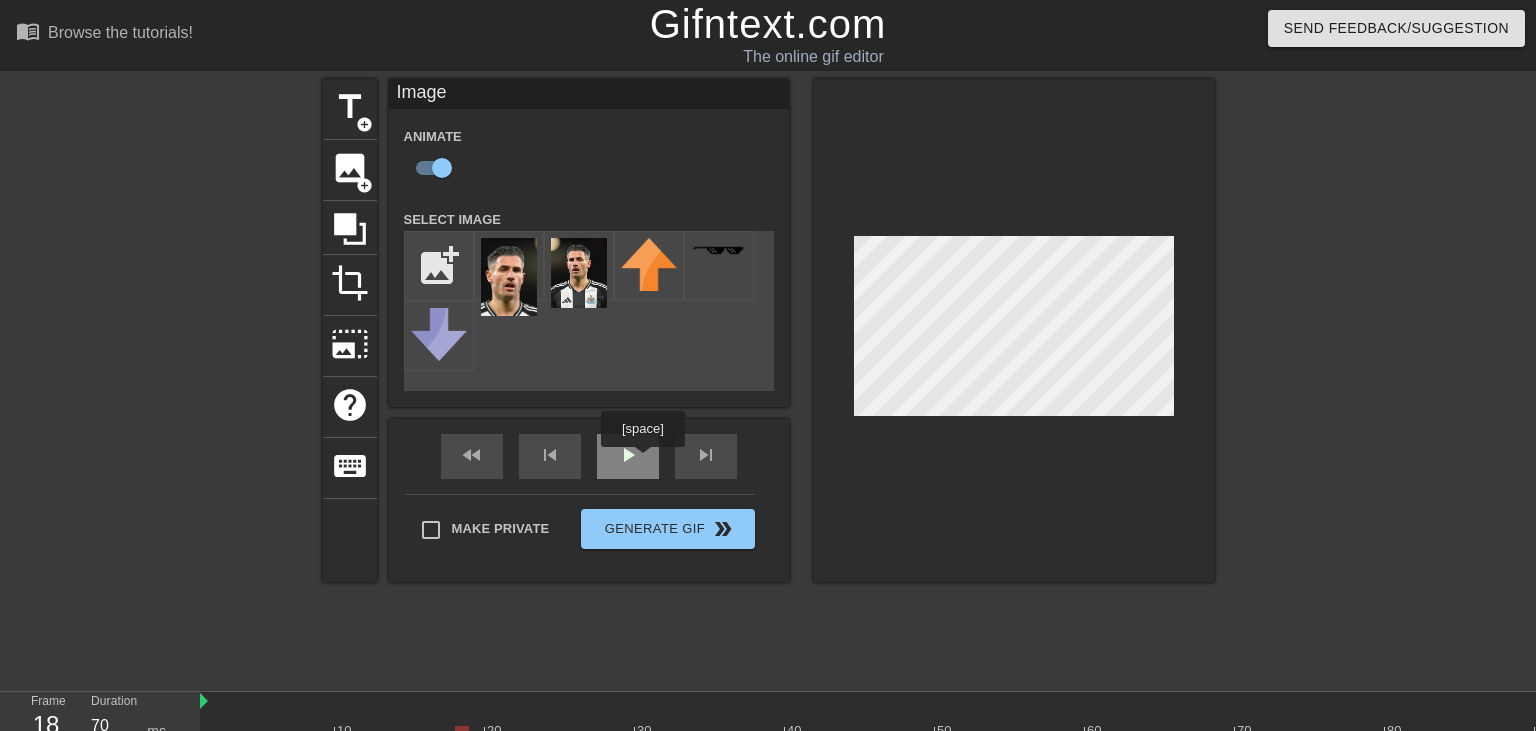 click on "play_arrow" at bounding box center (628, 456) 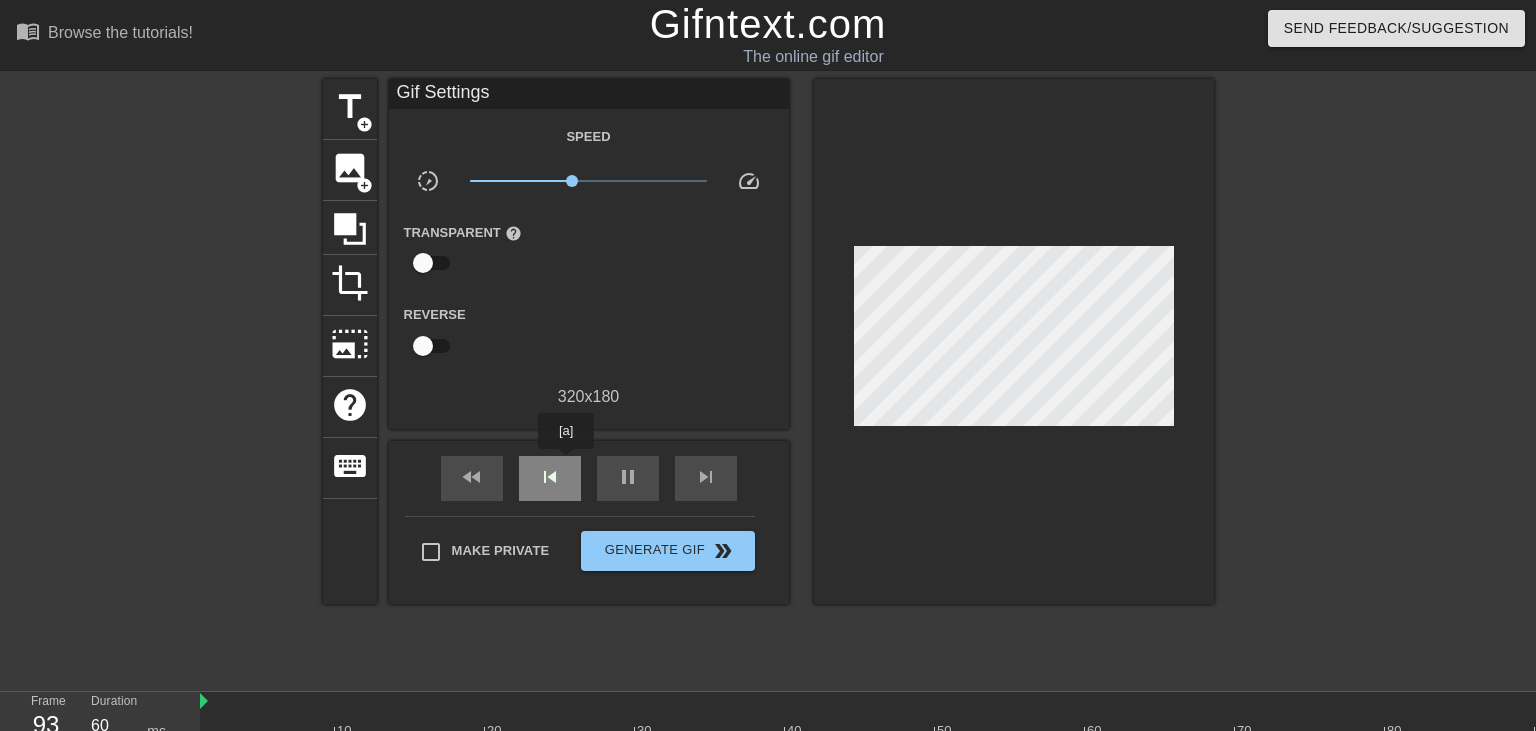 click on "skip_previous" at bounding box center (550, 478) 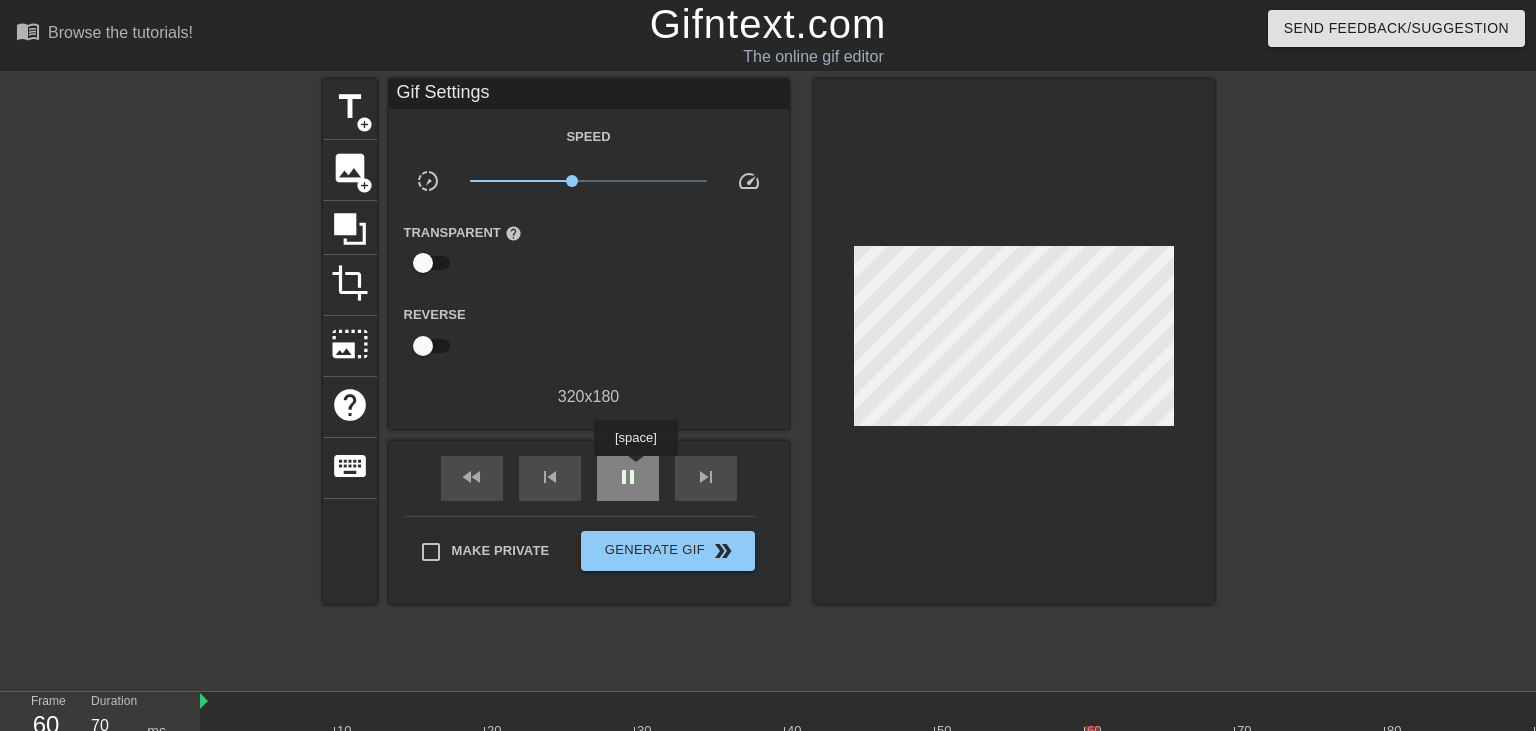 click on "pause" at bounding box center [628, 477] 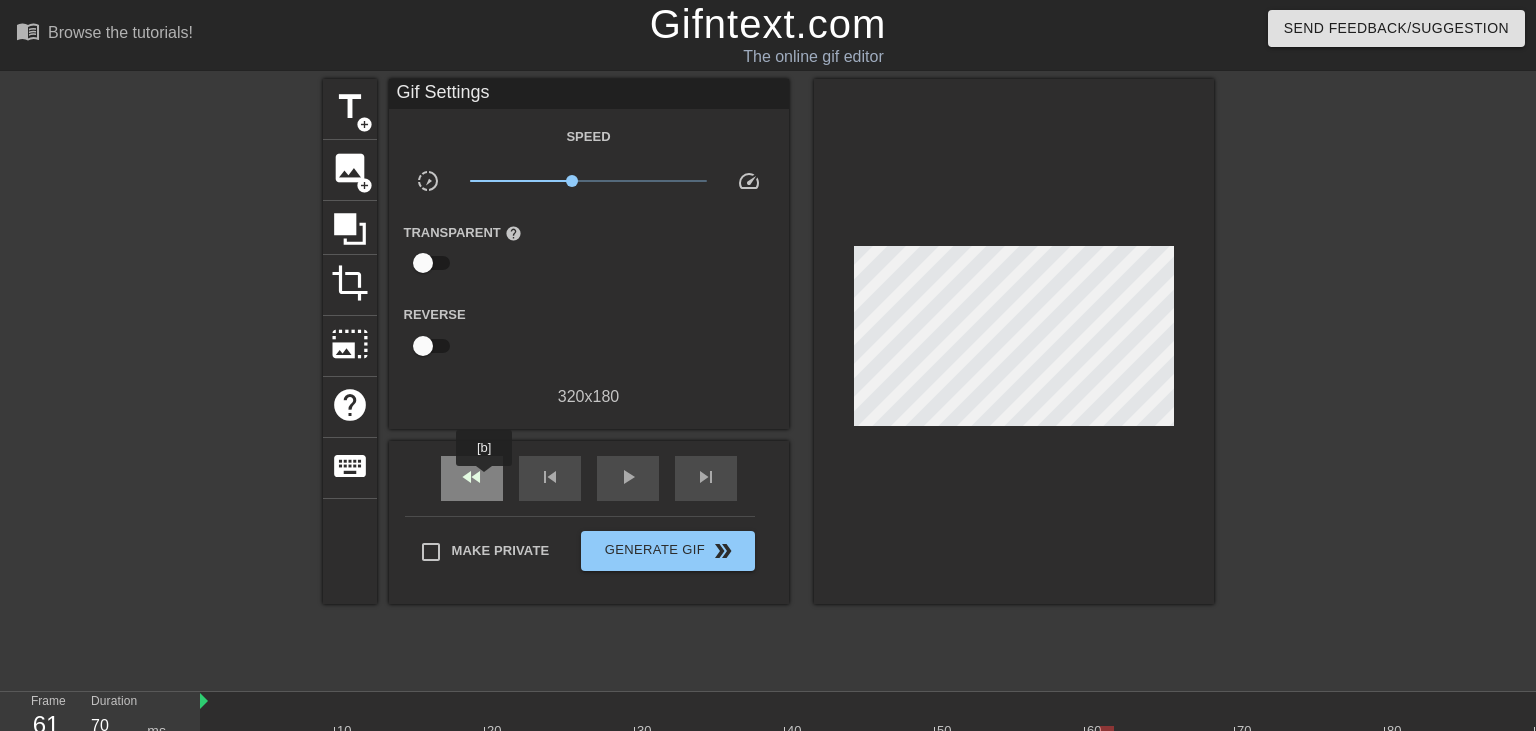 click on "fast_rewind" at bounding box center (472, 478) 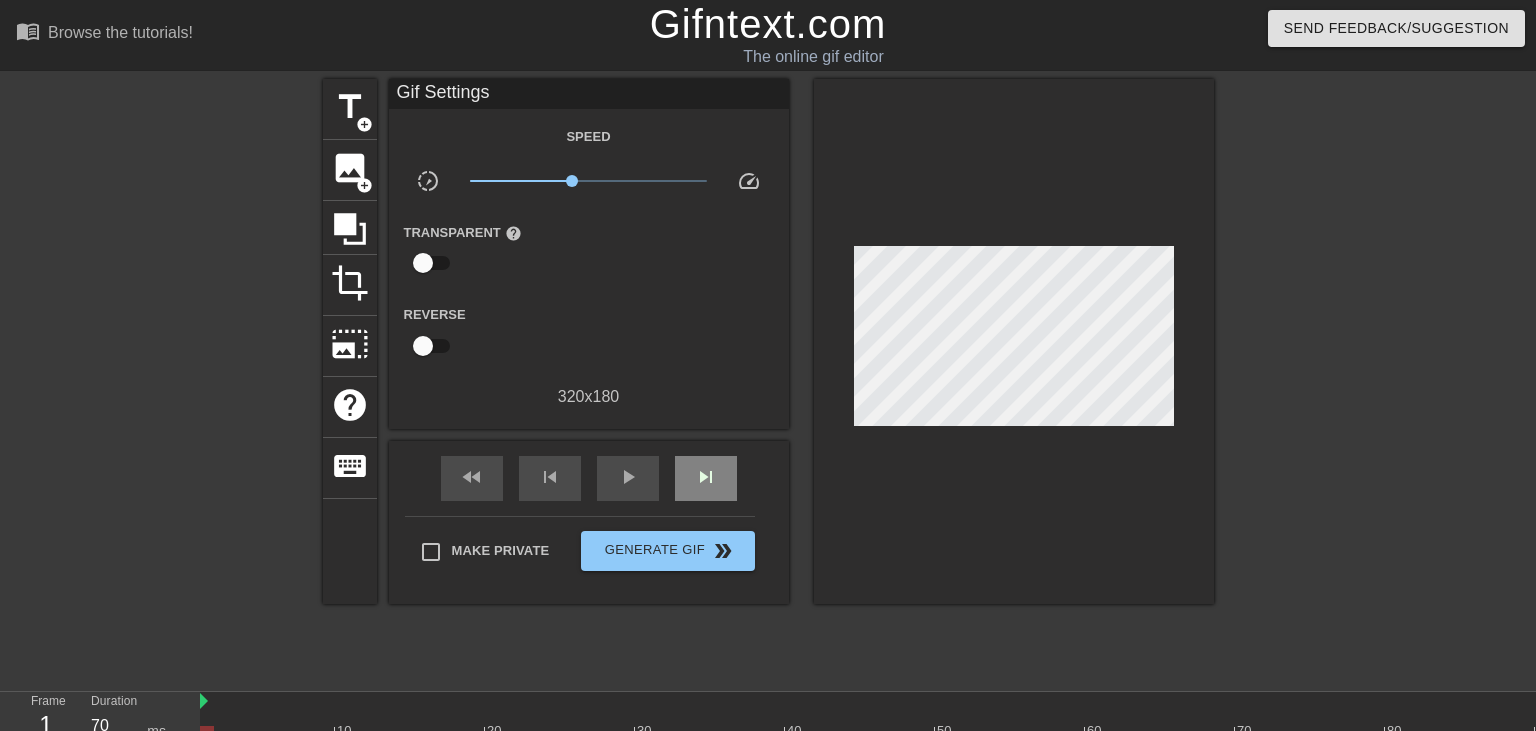 click on "fast_rewind skip_previous play_arrow skip_next" at bounding box center (589, 478) 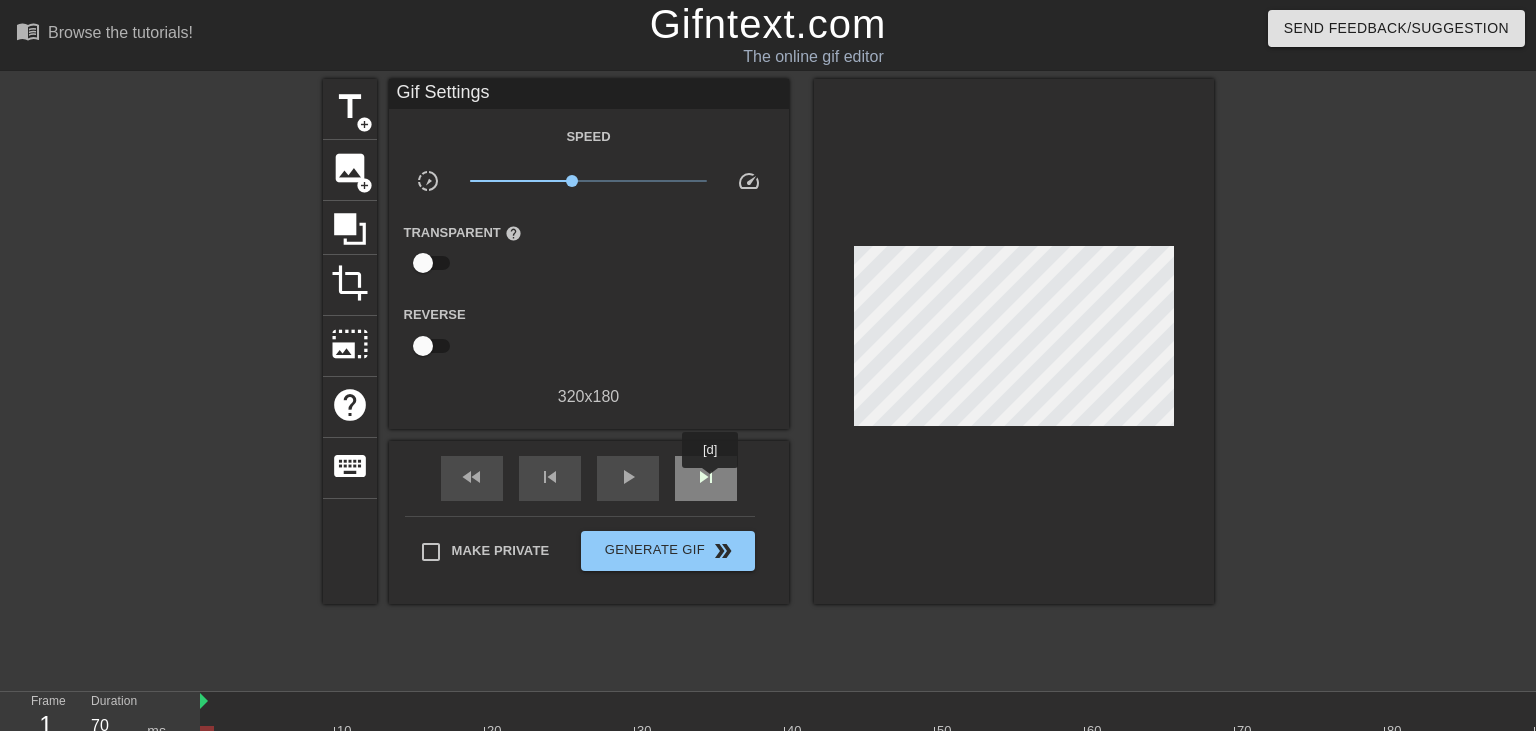 click on "skip_next" at bounding box center (706, 477) 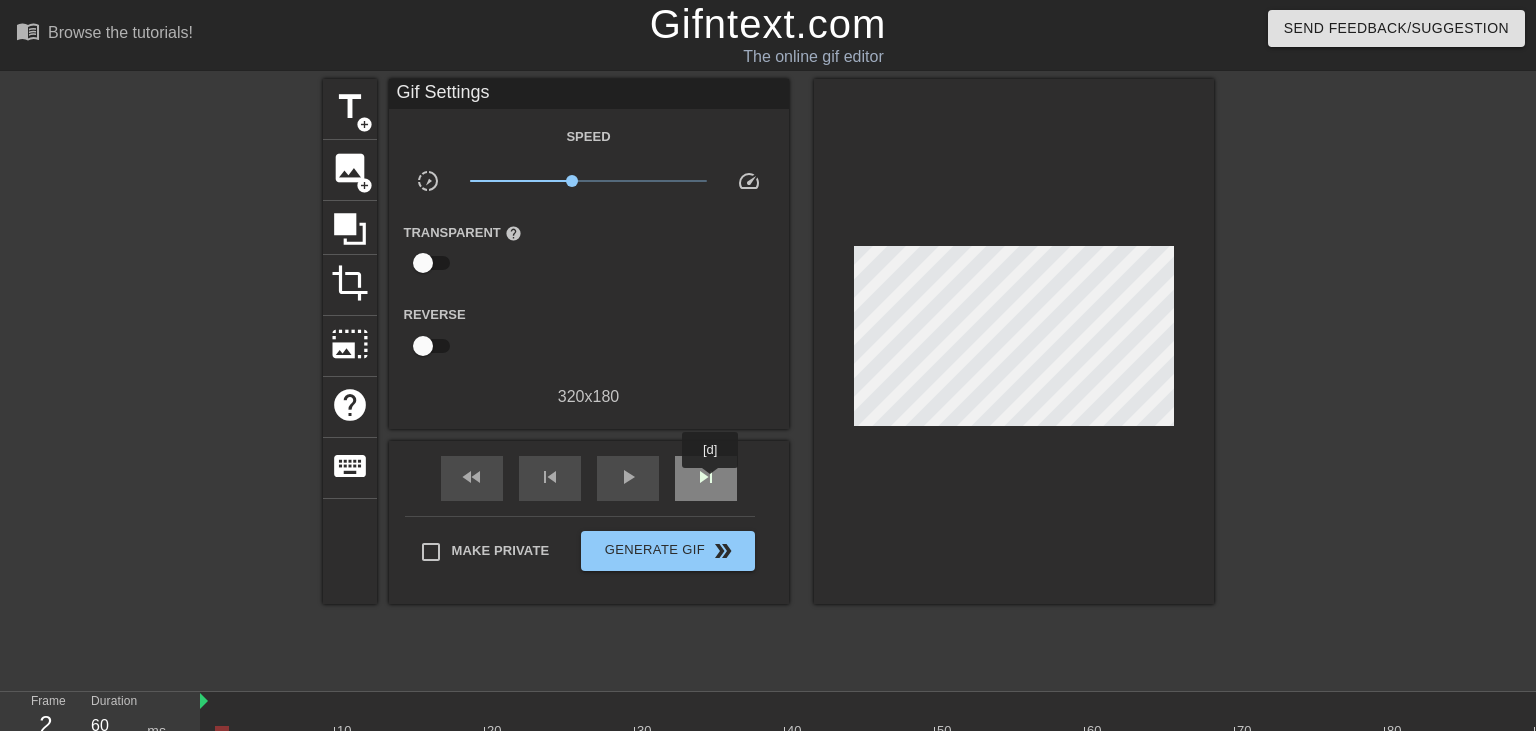click on "skip_next" at bounding box center [706, 477] 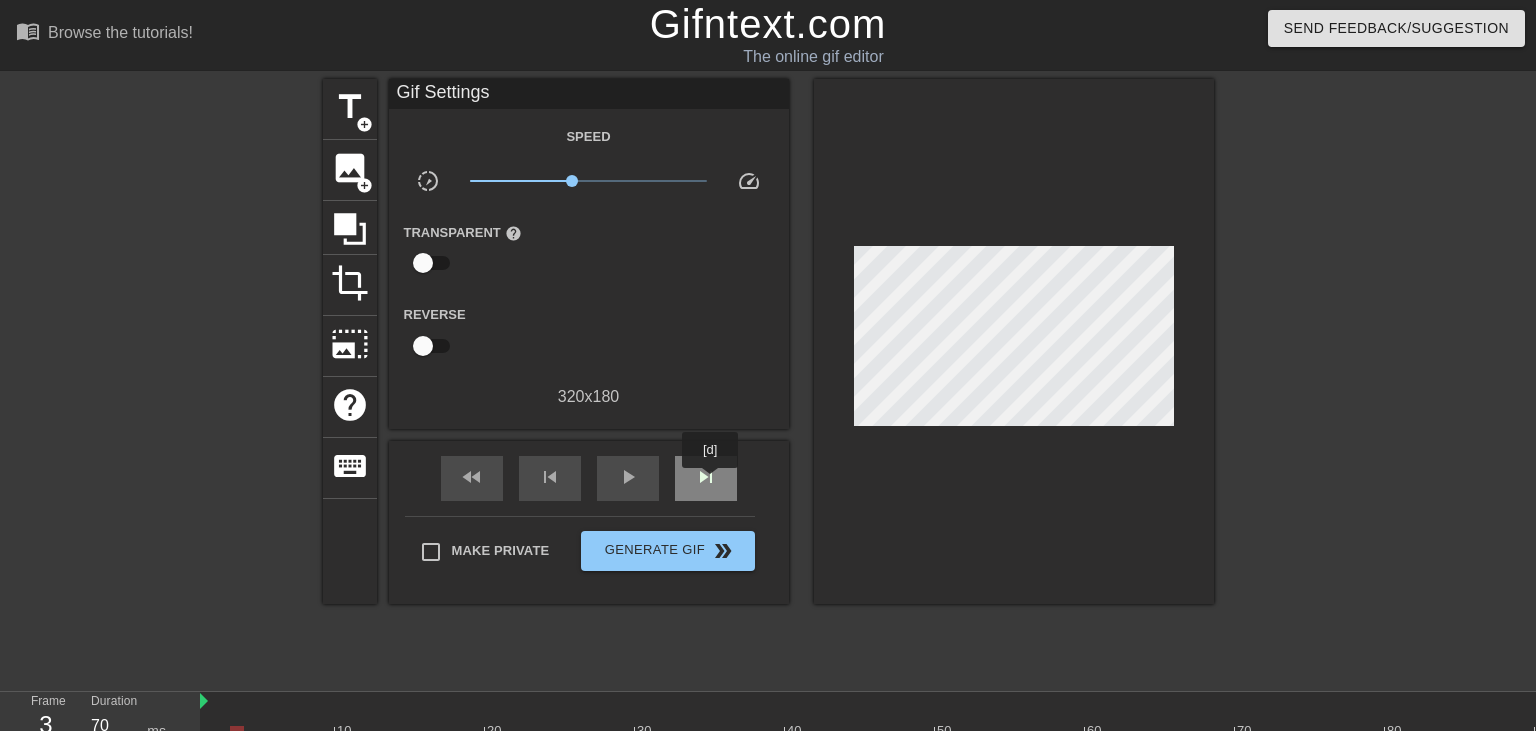 click on "skip_next" at bounding box center (706, 477) 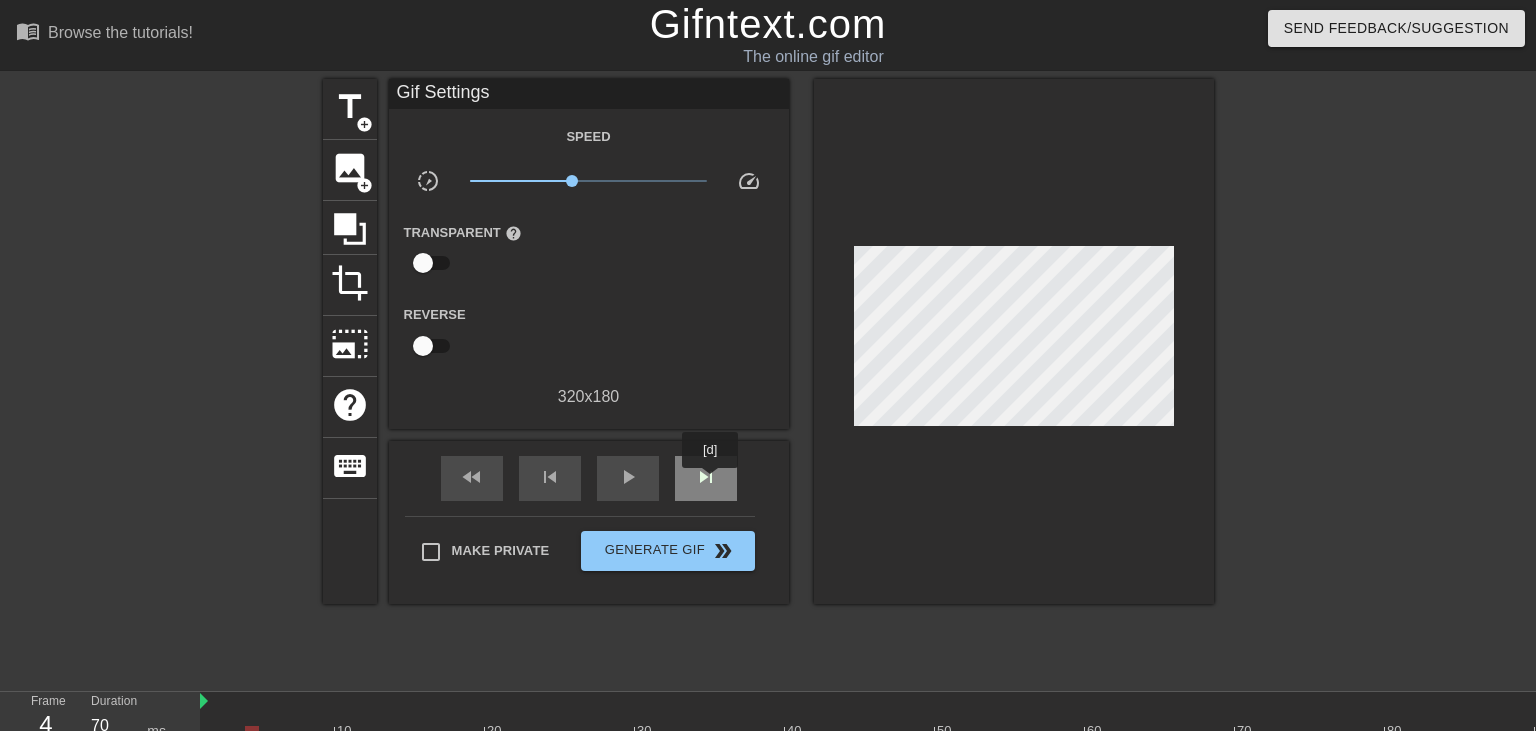 click on "skip_next" at bounding box center [706, 477] 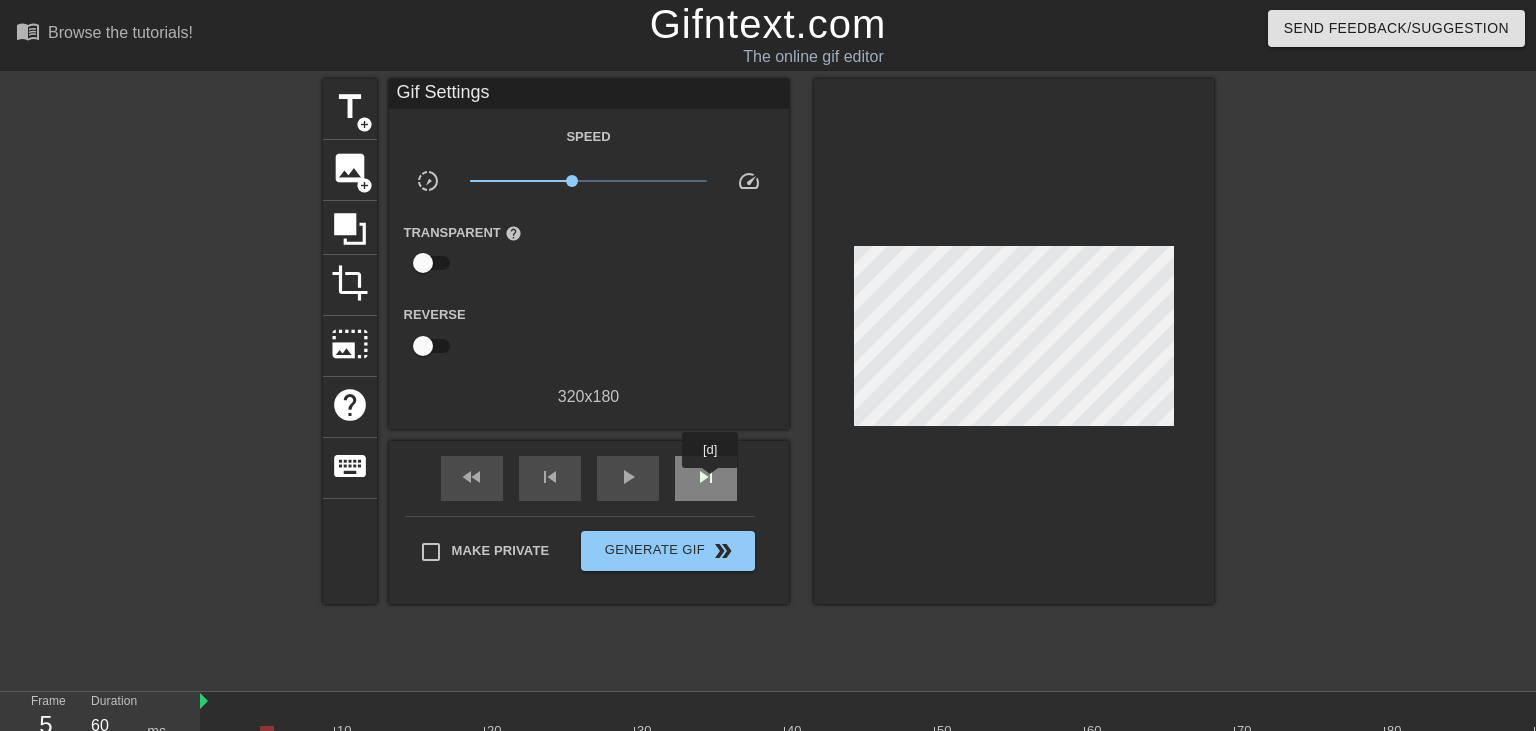 click on "skip_next" at bounding box center (706, 477) 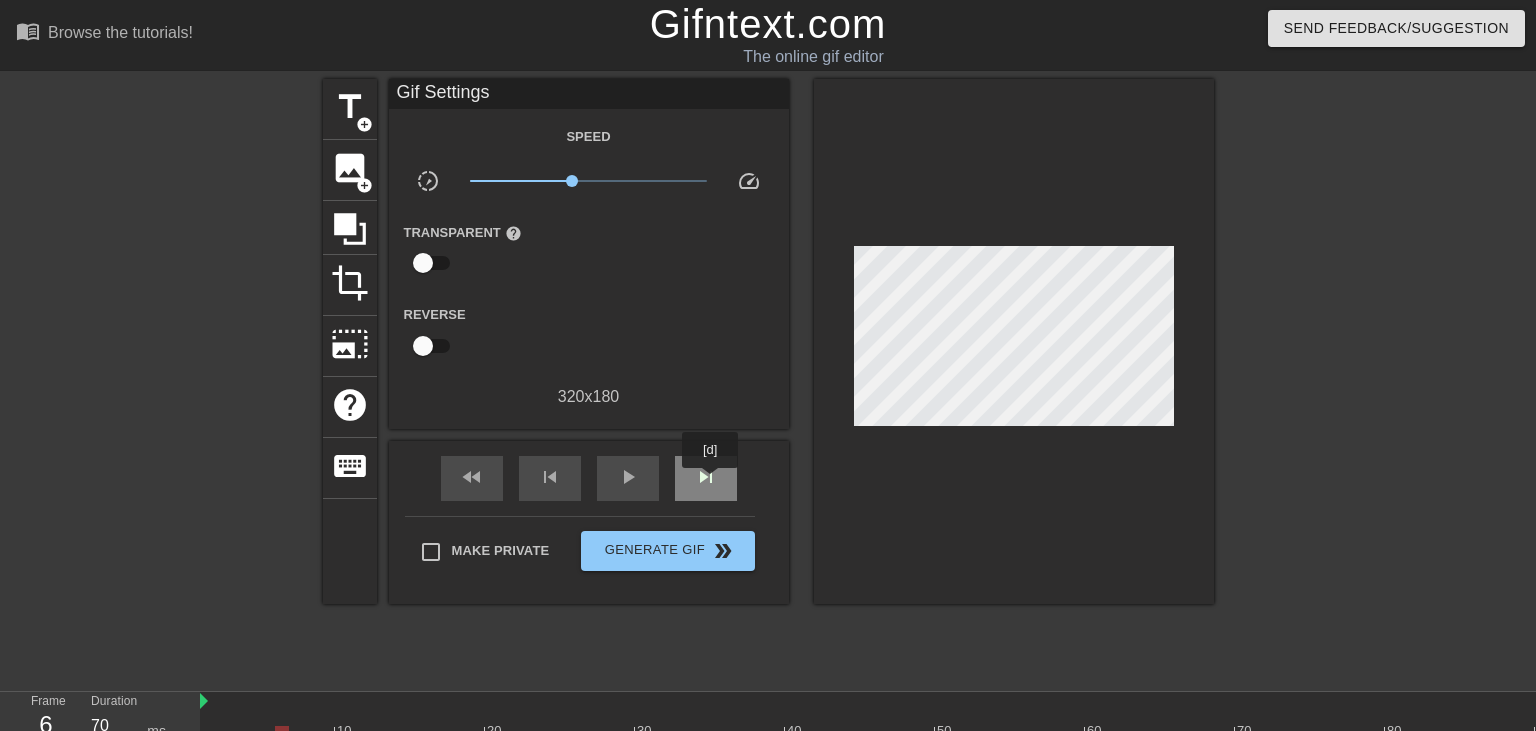 click on "skip_next" at bounding box center [706, 477] 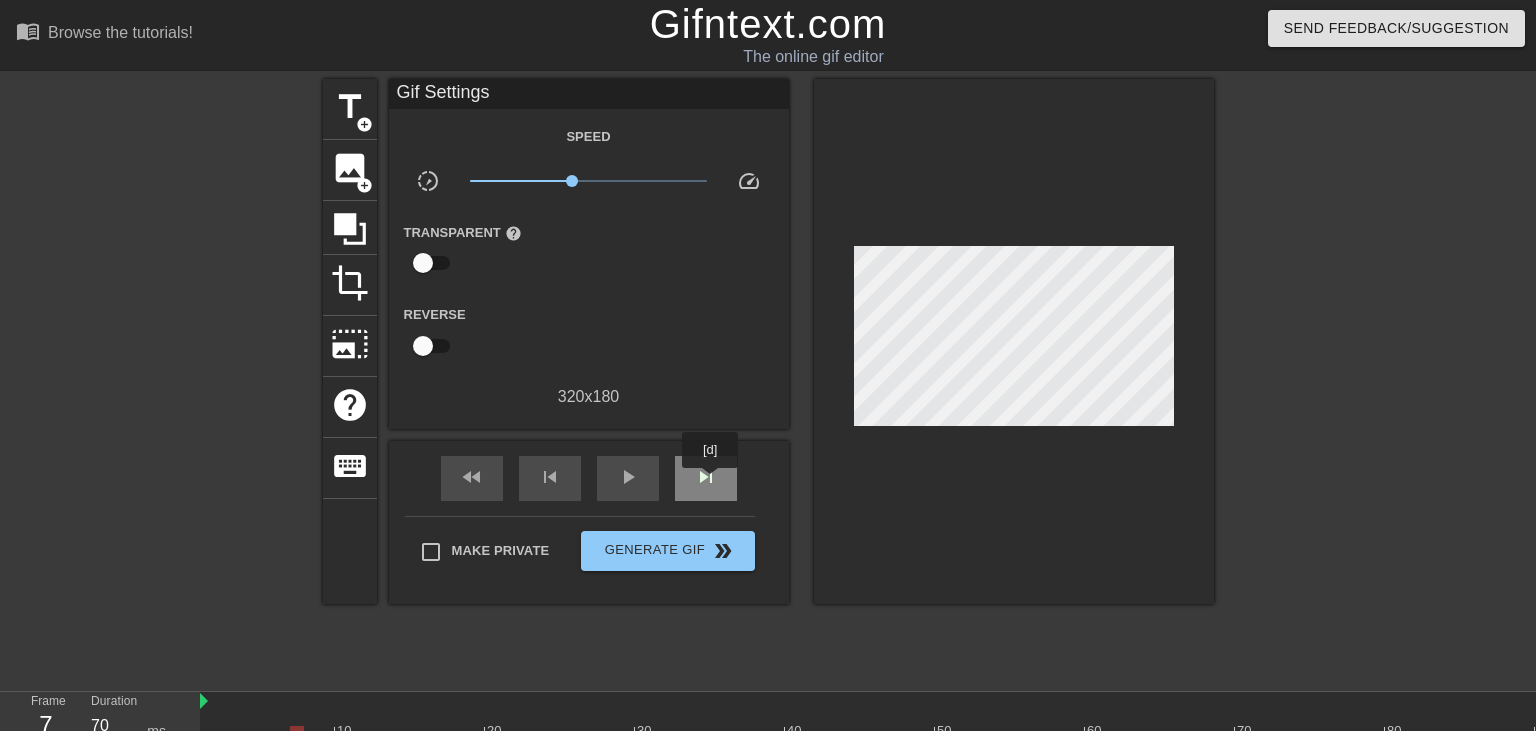click on "skip_next" at bounding box center [706, 477] 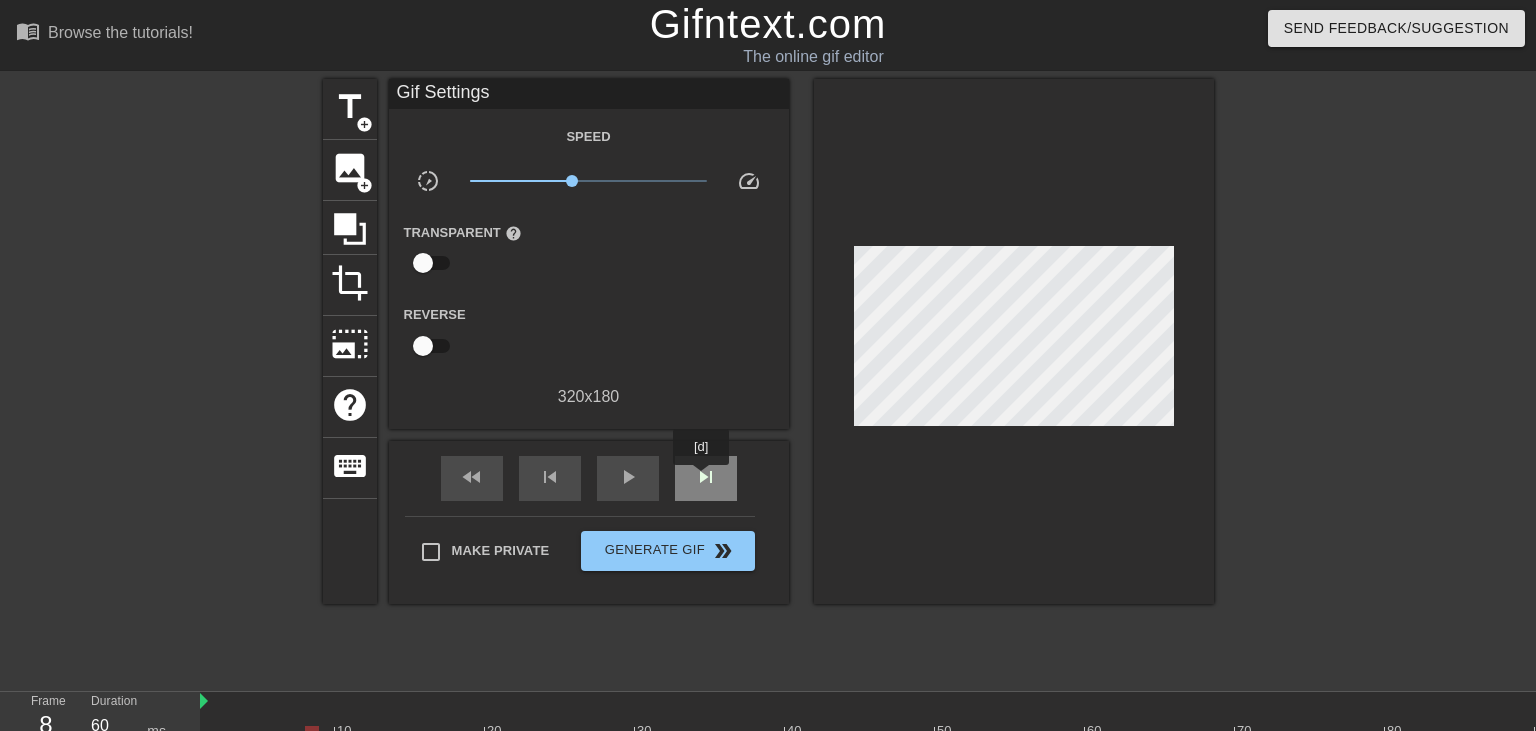 click on "skip_next" at bounding box center [706, 477] 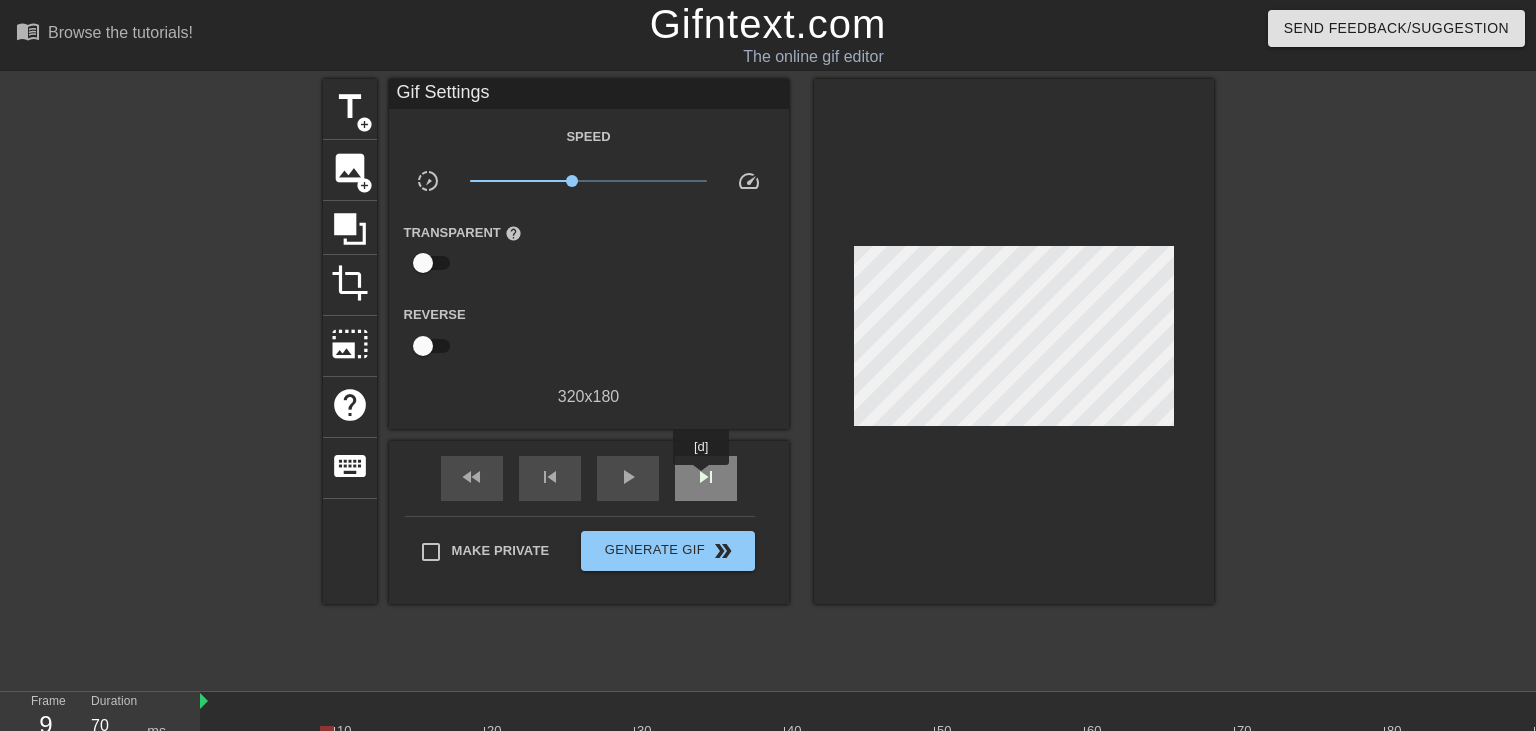click on "skip_next" at bounding box center (706, 477) 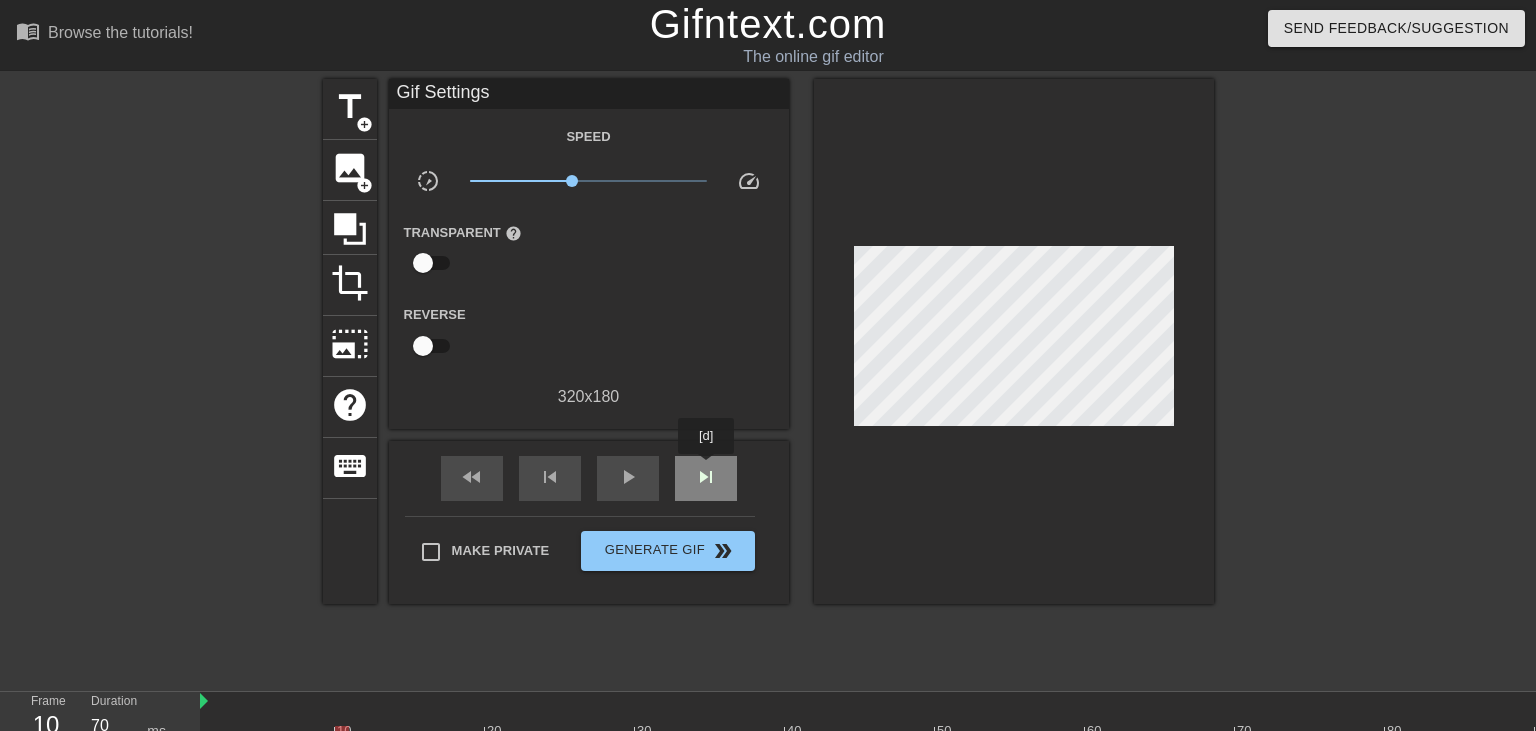 click on "skip_next" at bounding box center (706, 477) 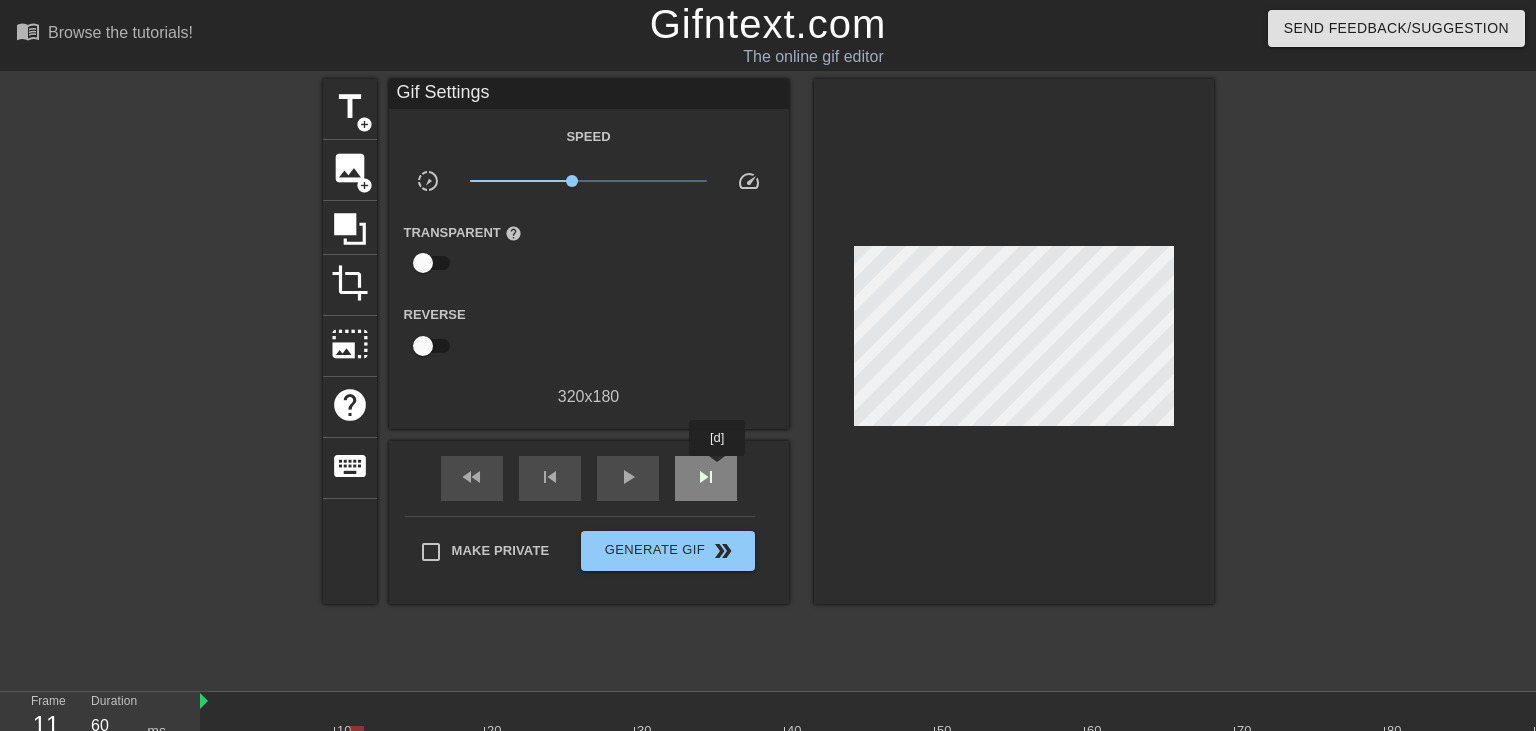 click on "skip_next" at bounding box center (706, 478) 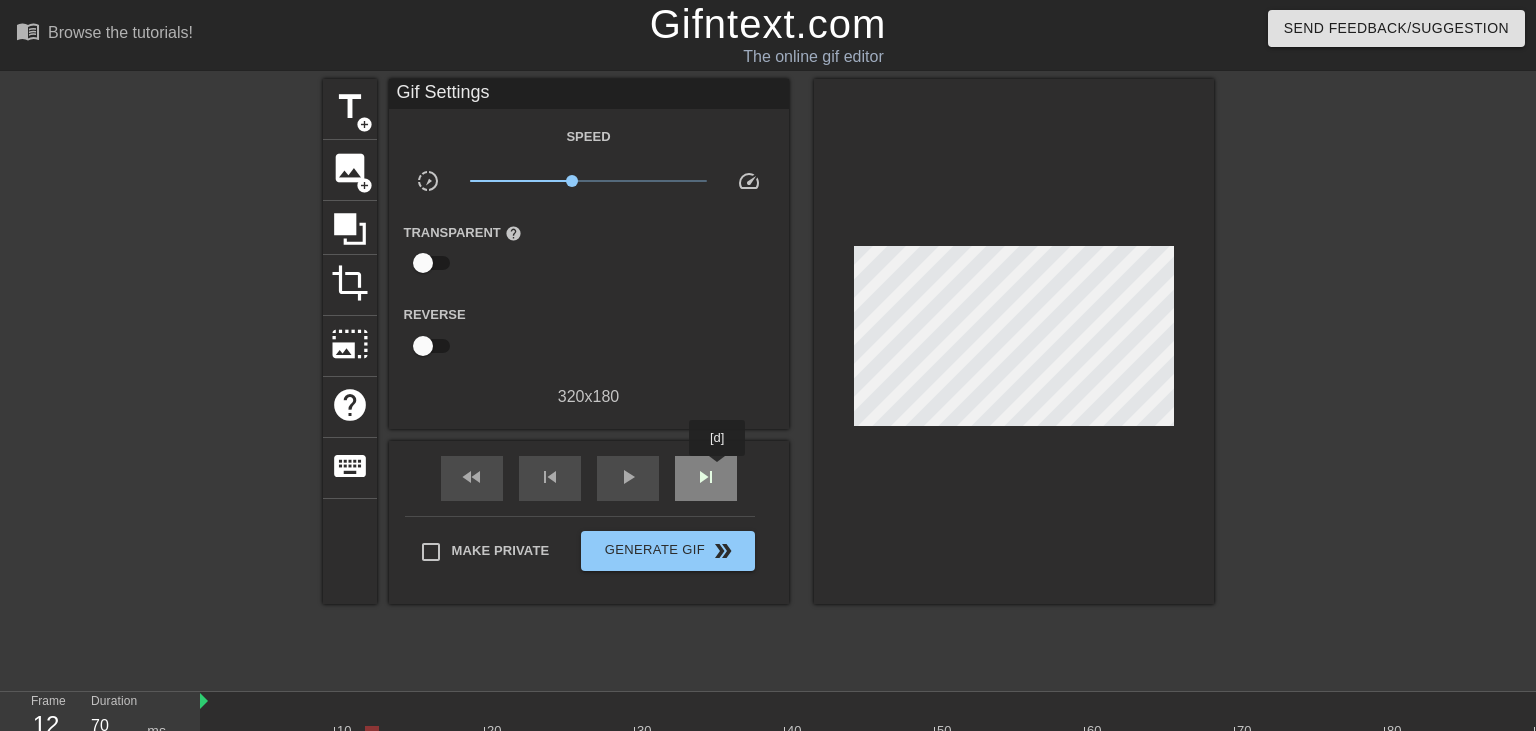 click on "skip_next" at bounding box center (706, 478) 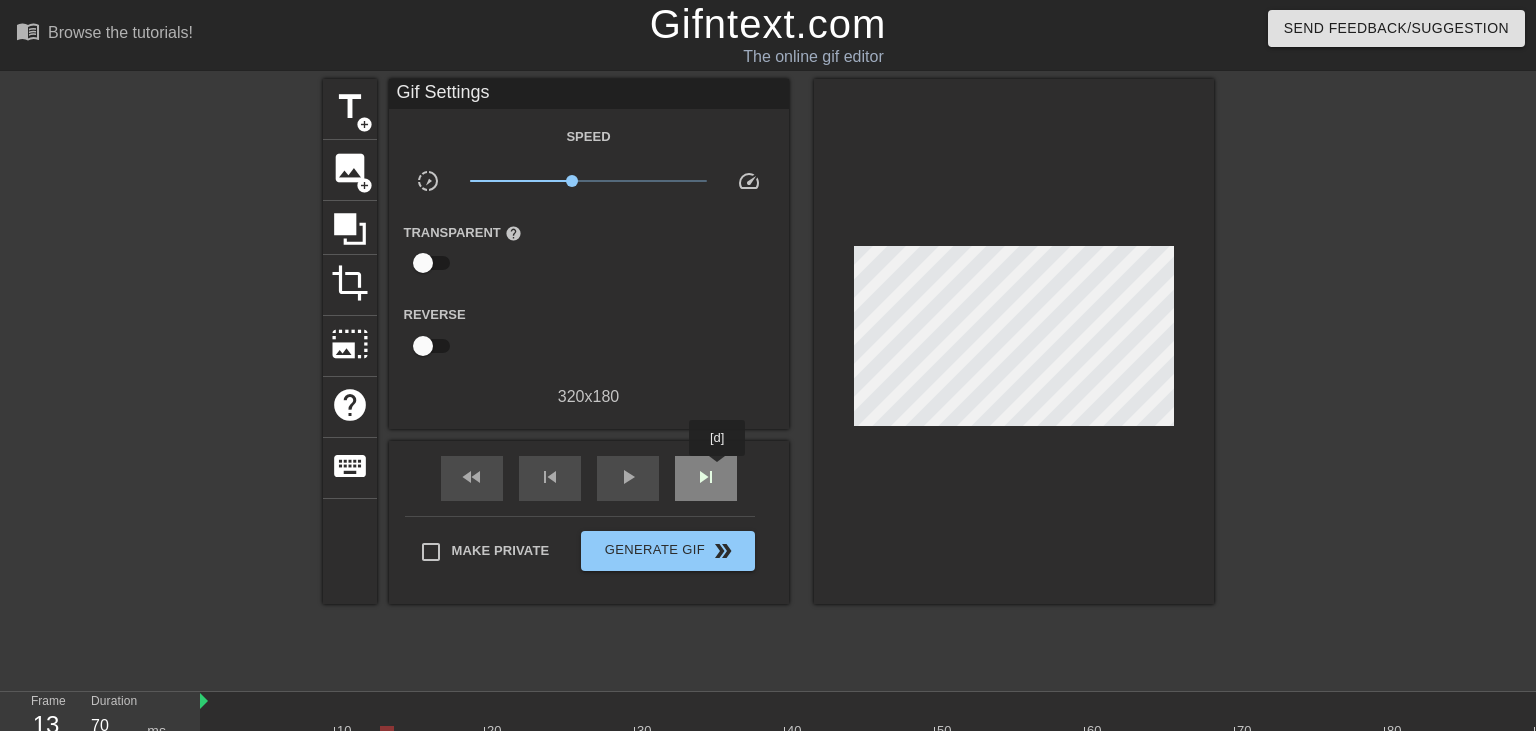 click on "skip_next" at bounding box center (706, 478) 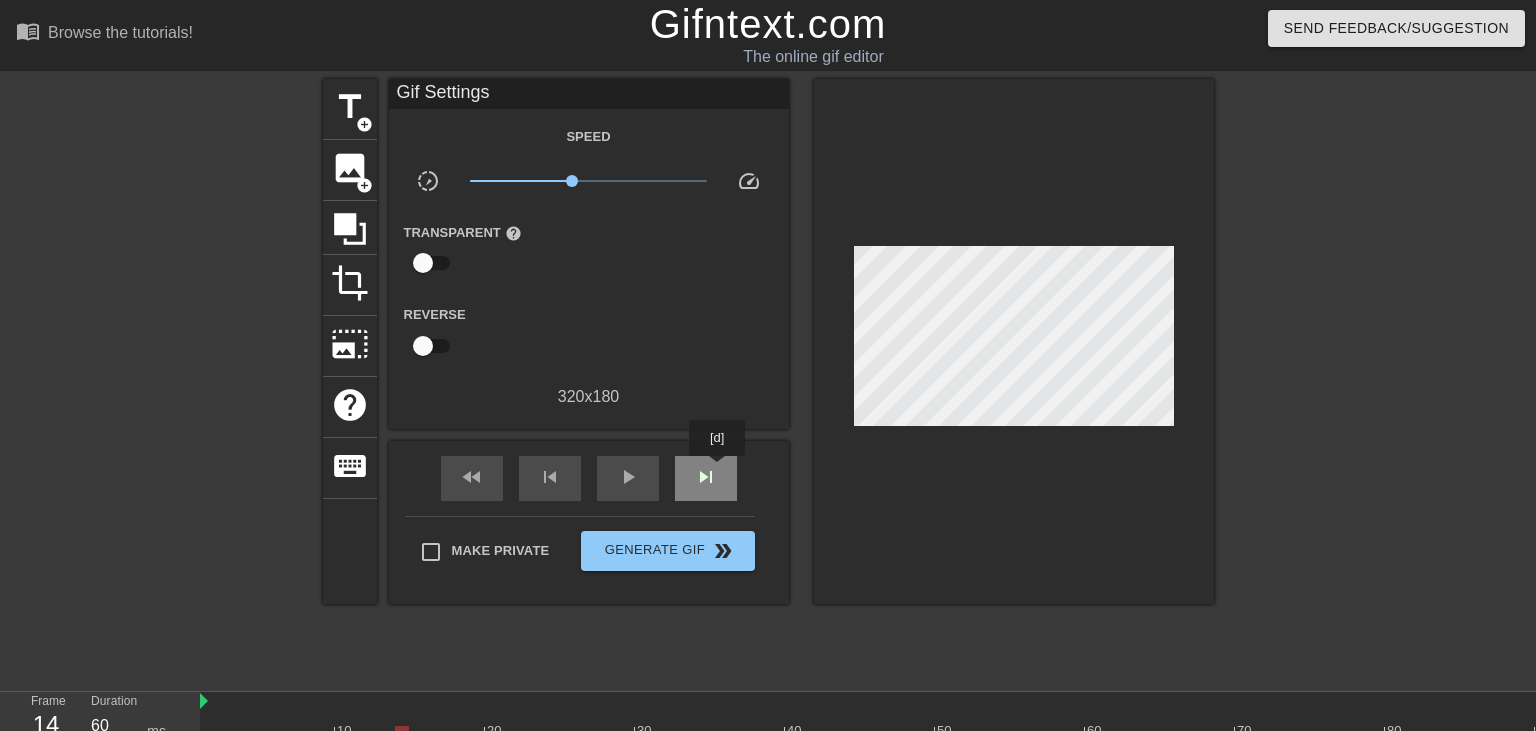 click on "skip_next" at bounding box center [706, 478] 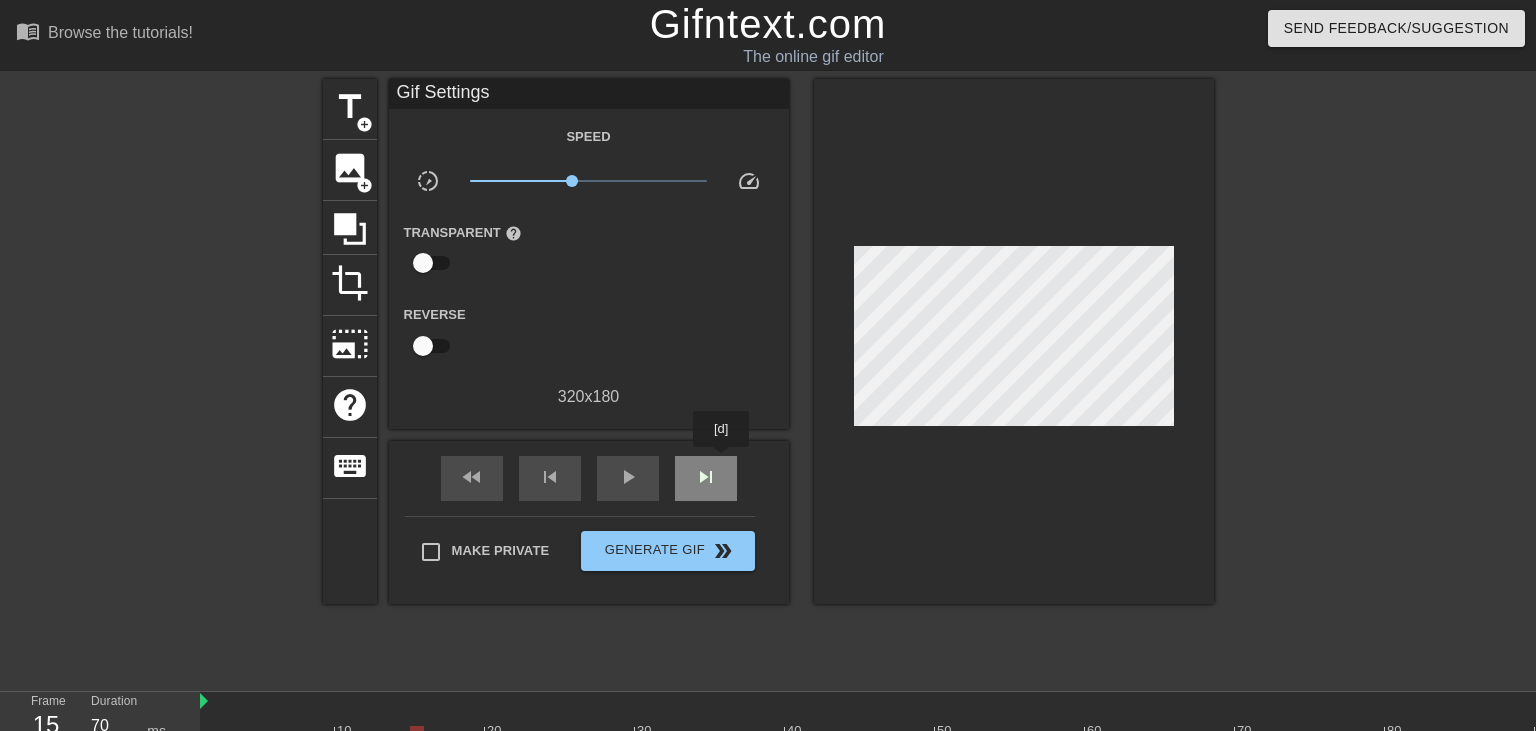 click on "skip_next" at bounding box center [706, 478] 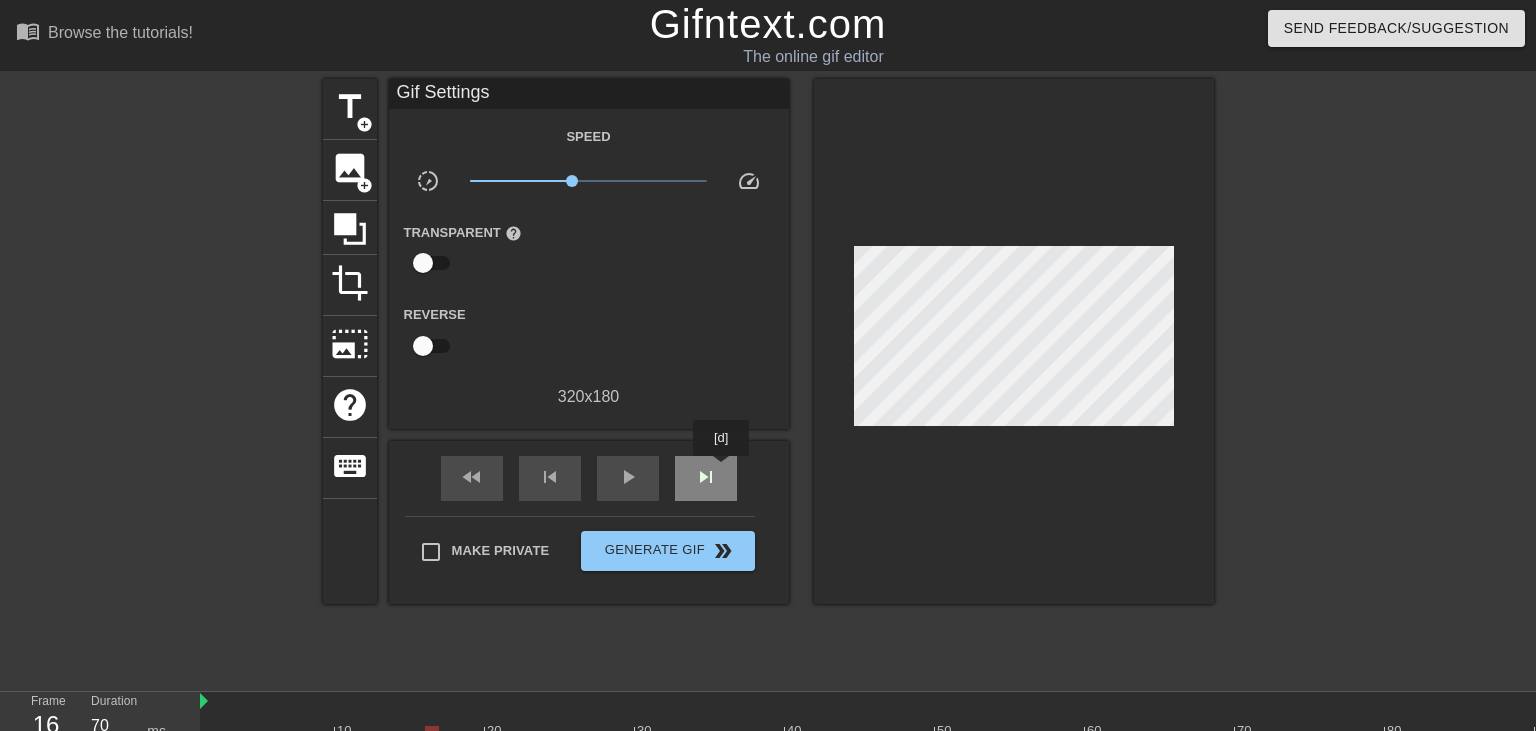 click on "skip_next" at bounding box center [706, 478] 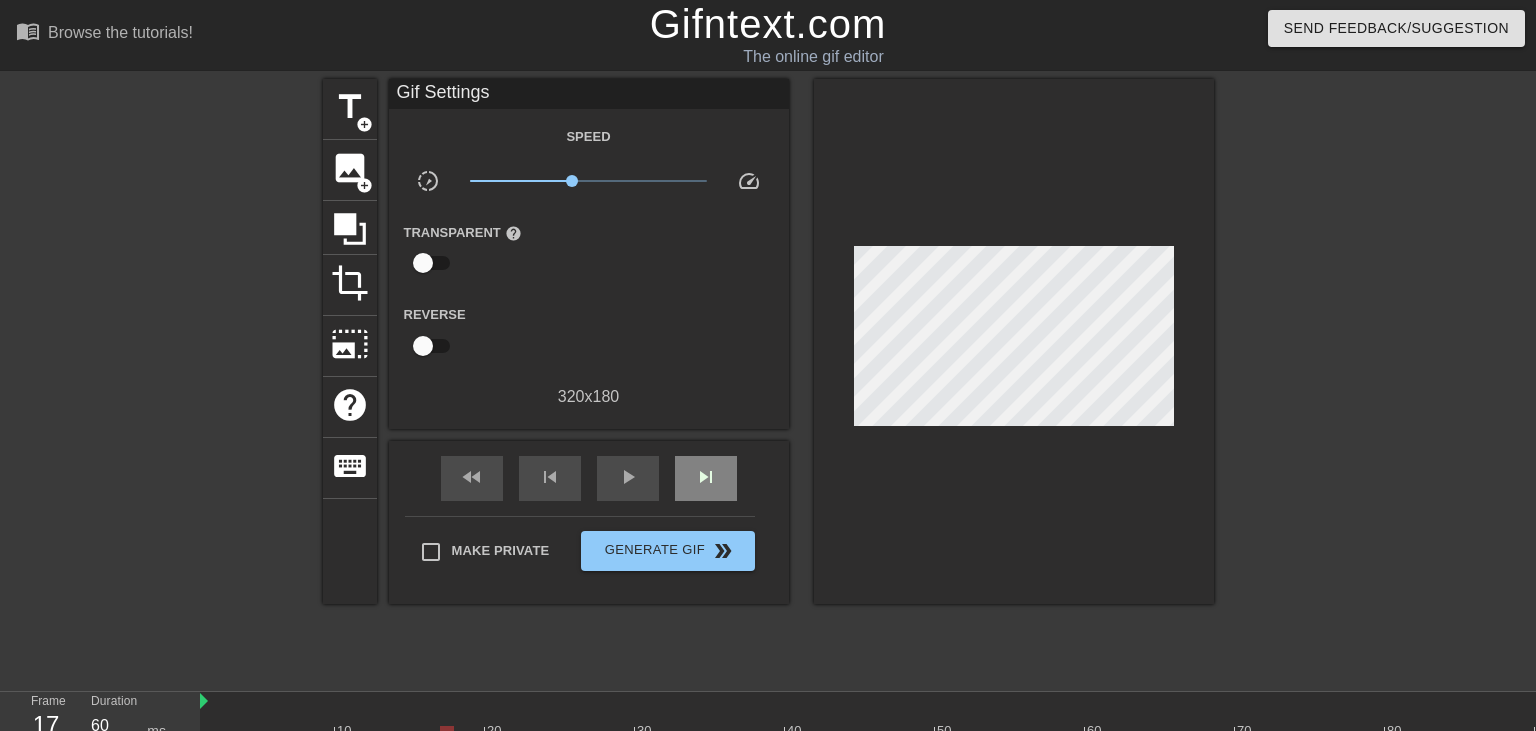 click on "fast_rewind skip_previous play_arrow skip_next" at bounding box center (589, 478) 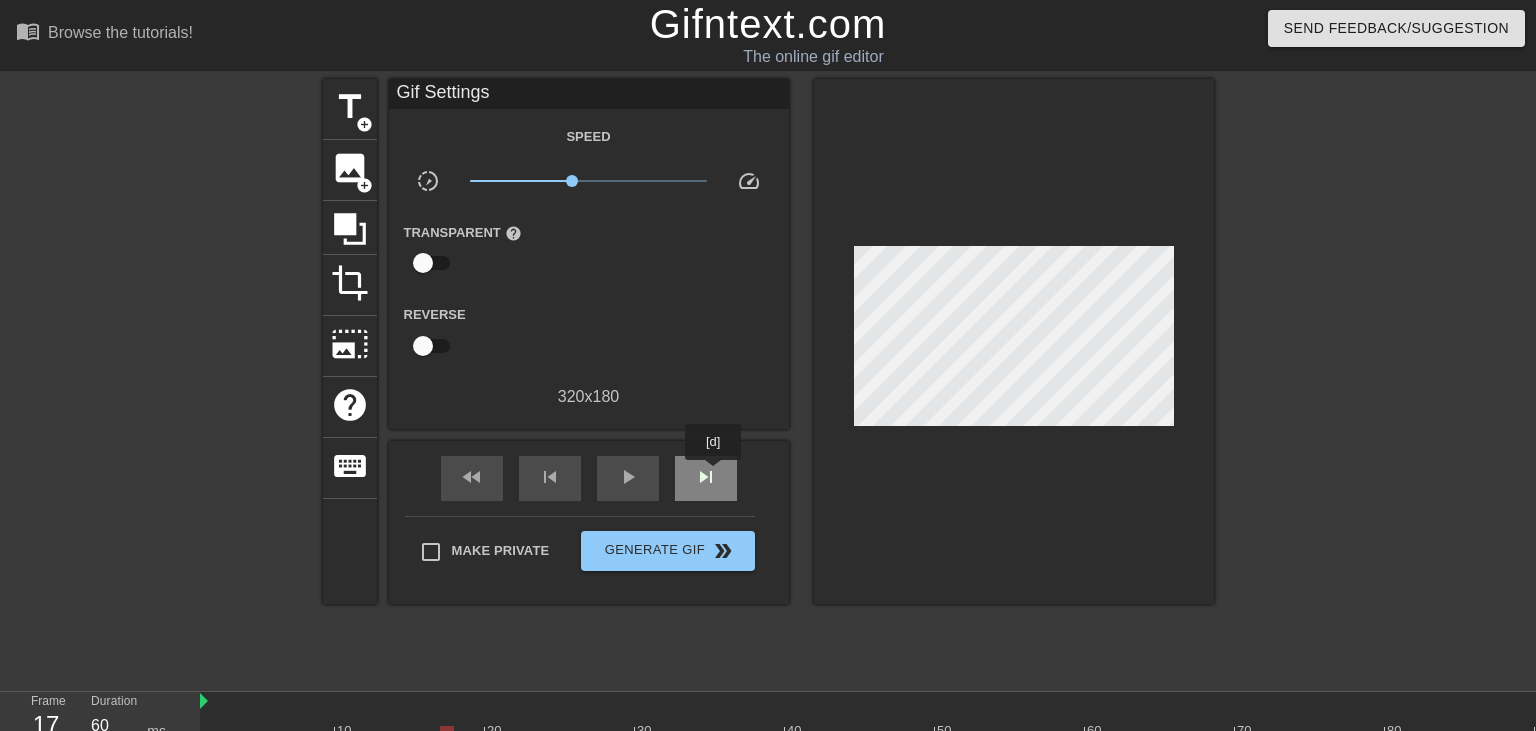 click on "skip_next" at bounding box center [706, 477] 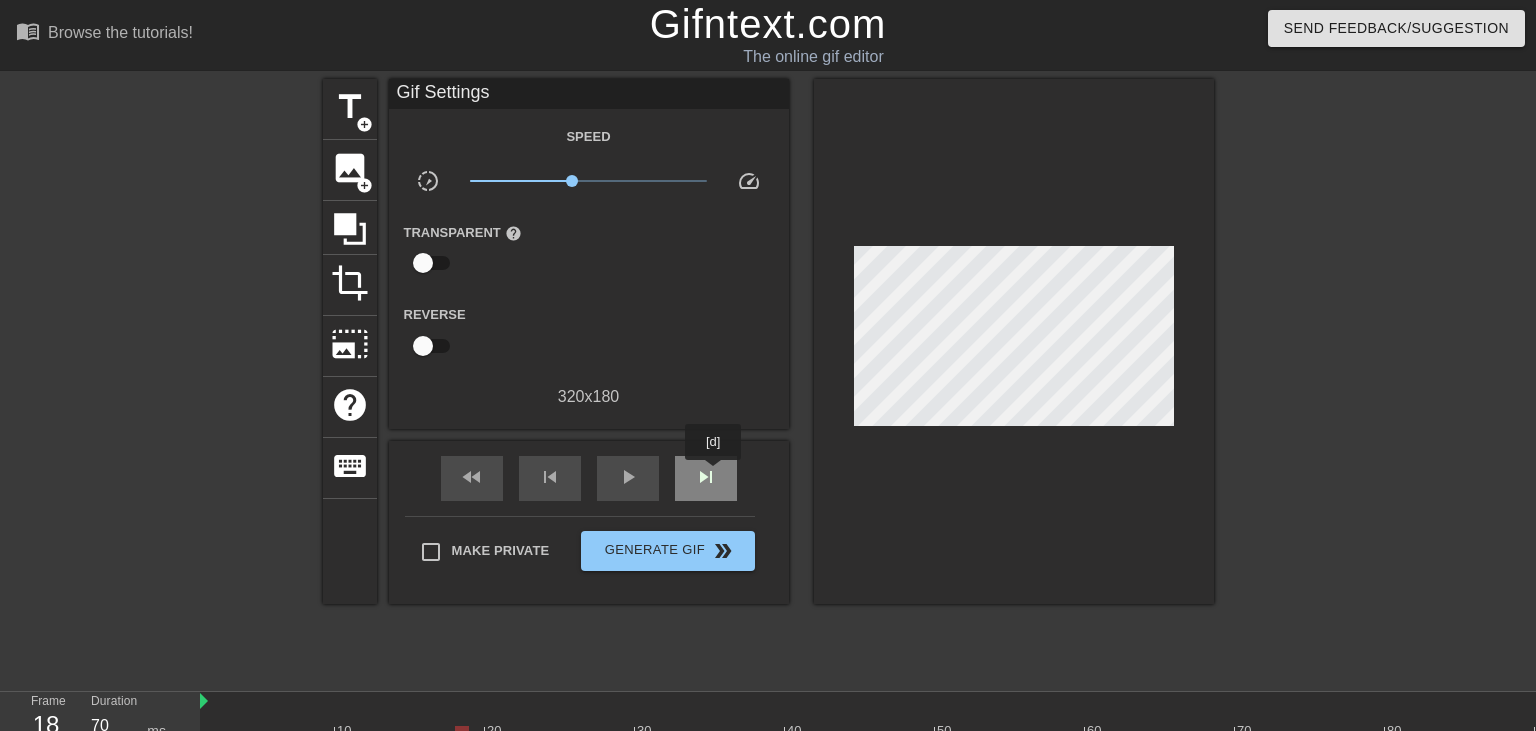 click on "skip_next" at bounding box center (706, 477) 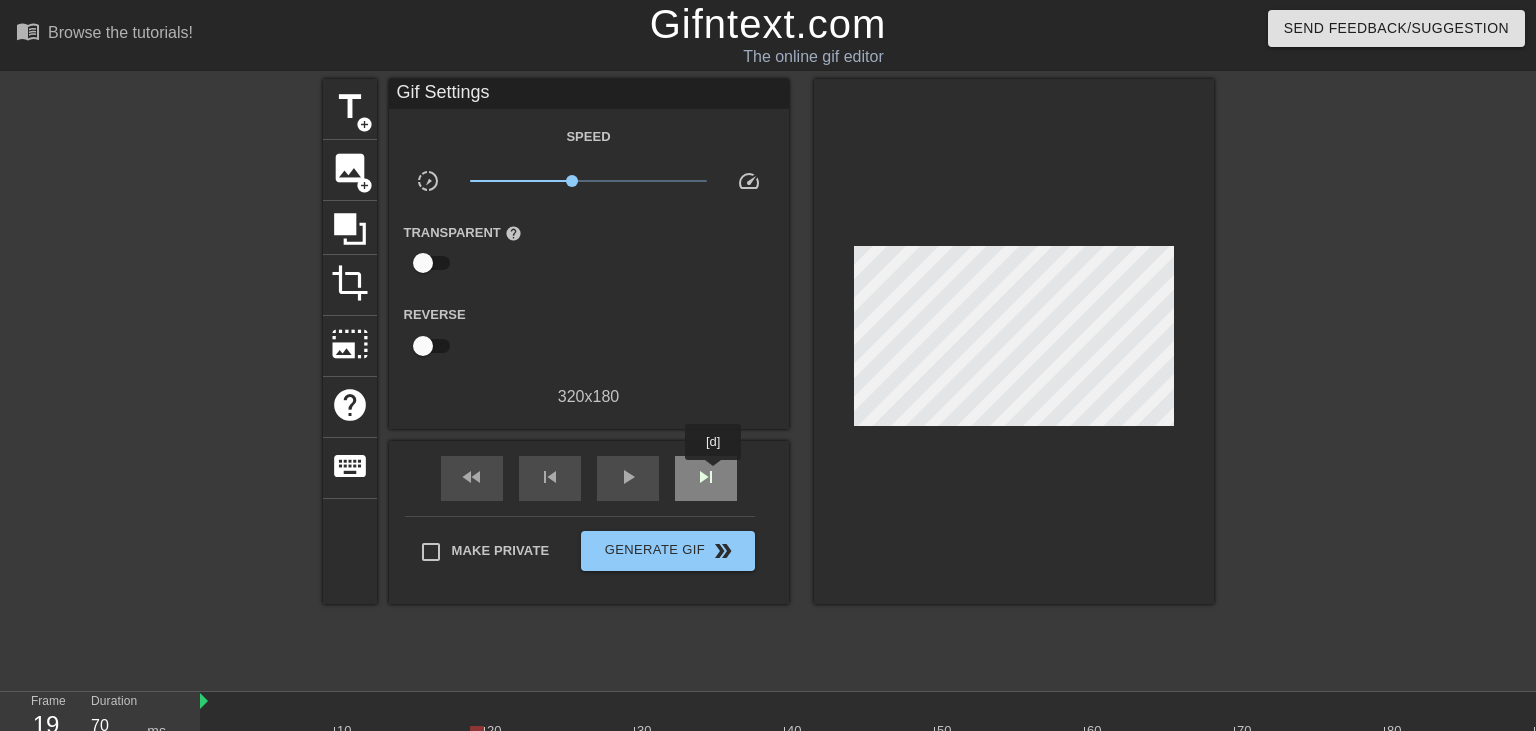click on "skip_next" at bounding box center (706, 477) 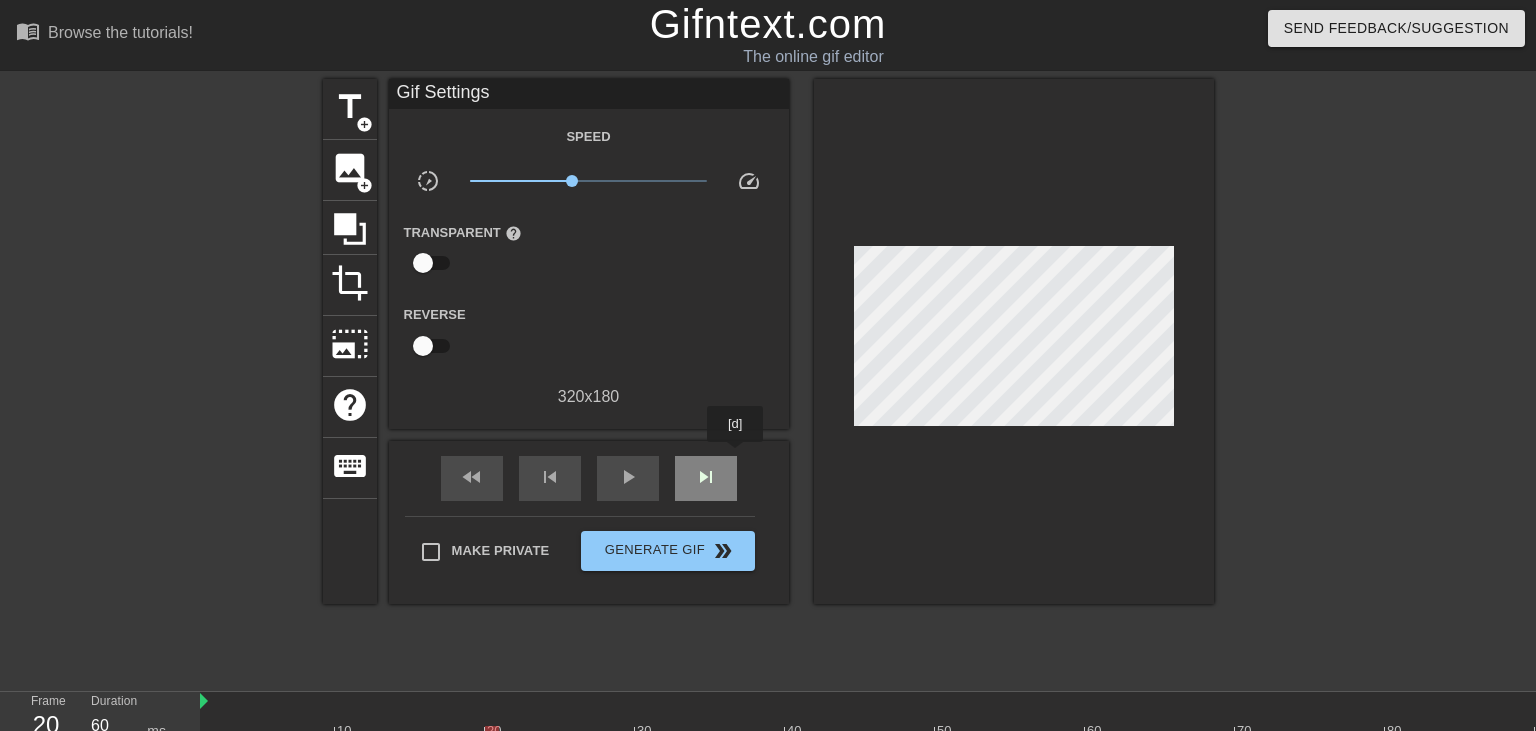 click on "skip_next" at bounding box center (706, 478) 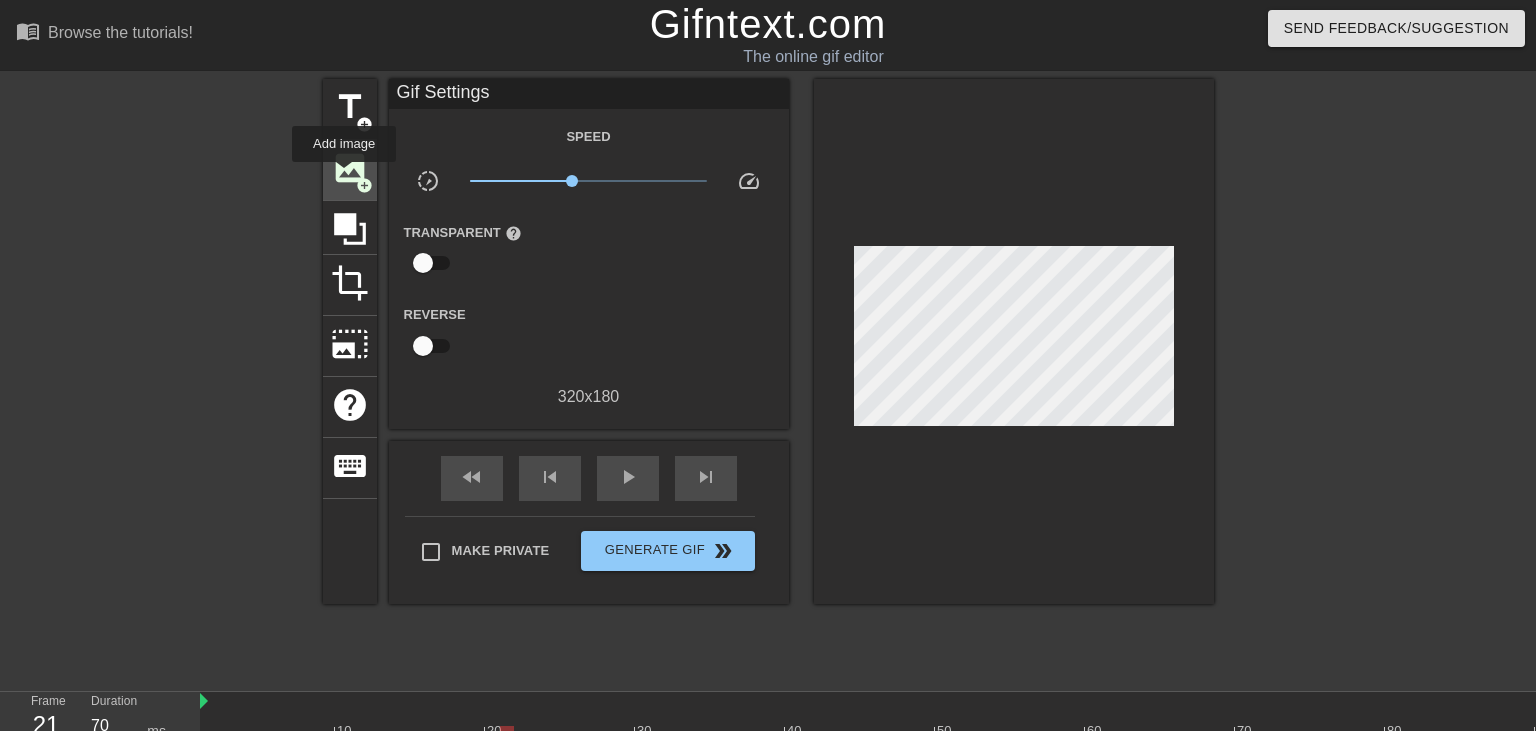 click on "image" at bounding box center [350, 168] 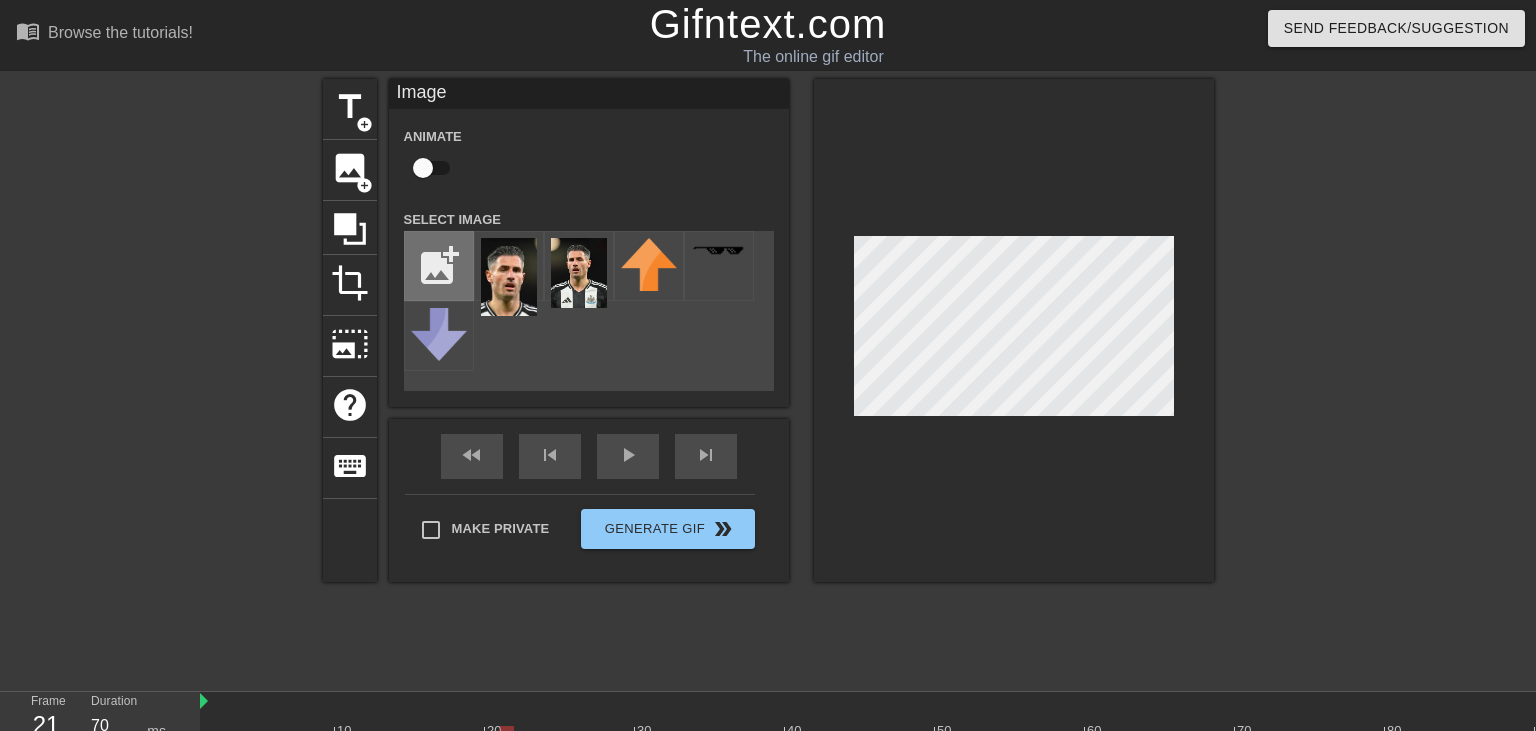 click at bounding box center (439, 266) 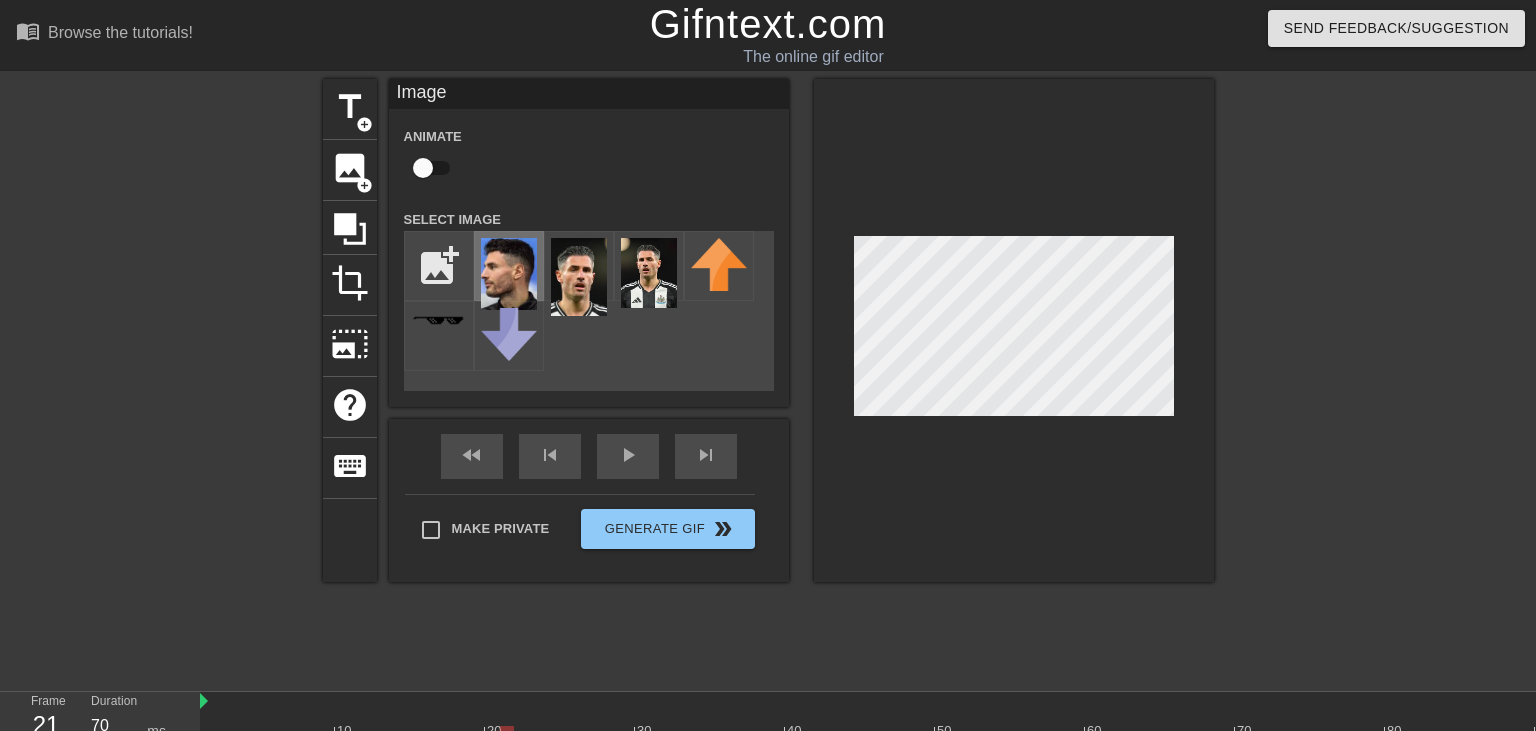 click at bounding box center [509, 274] 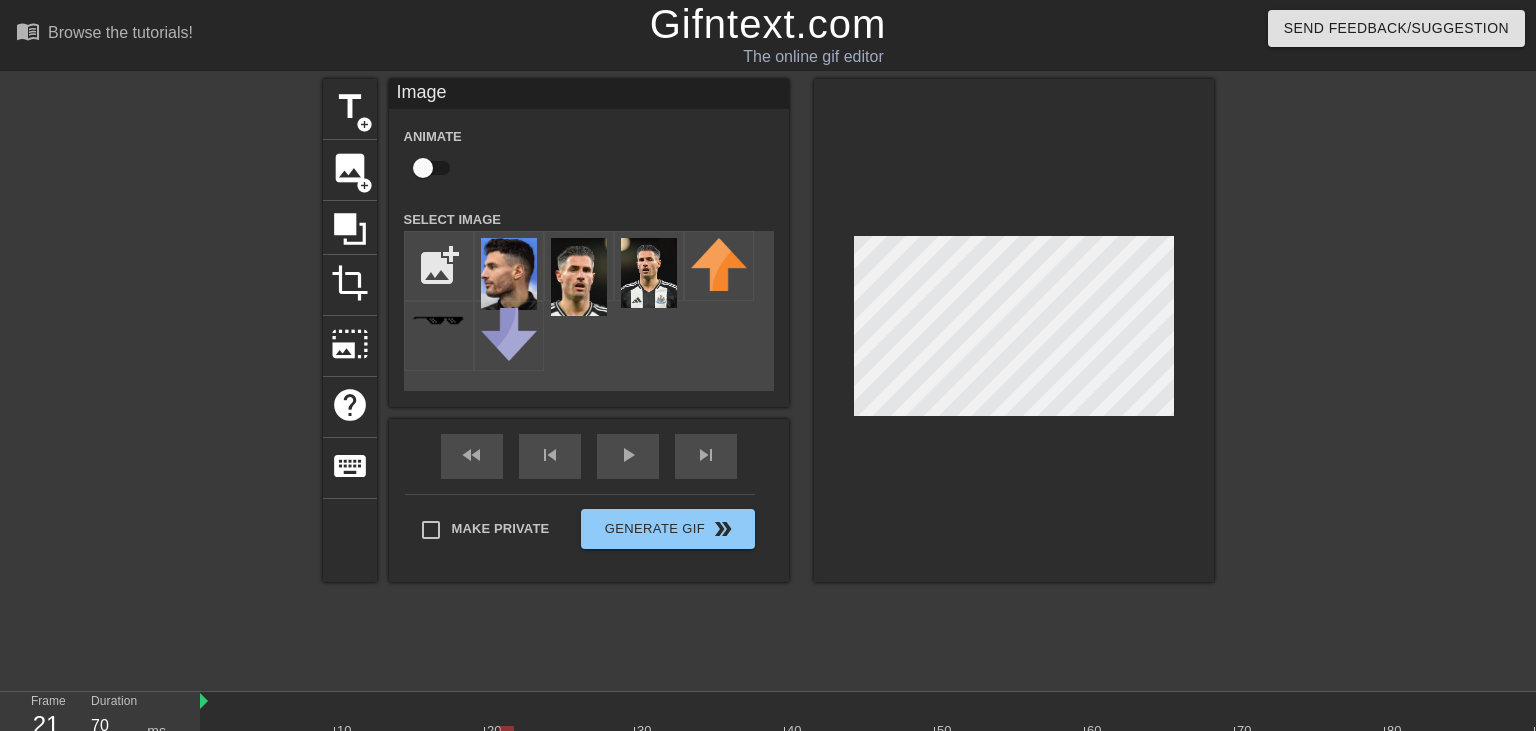 checkbox on "true" 